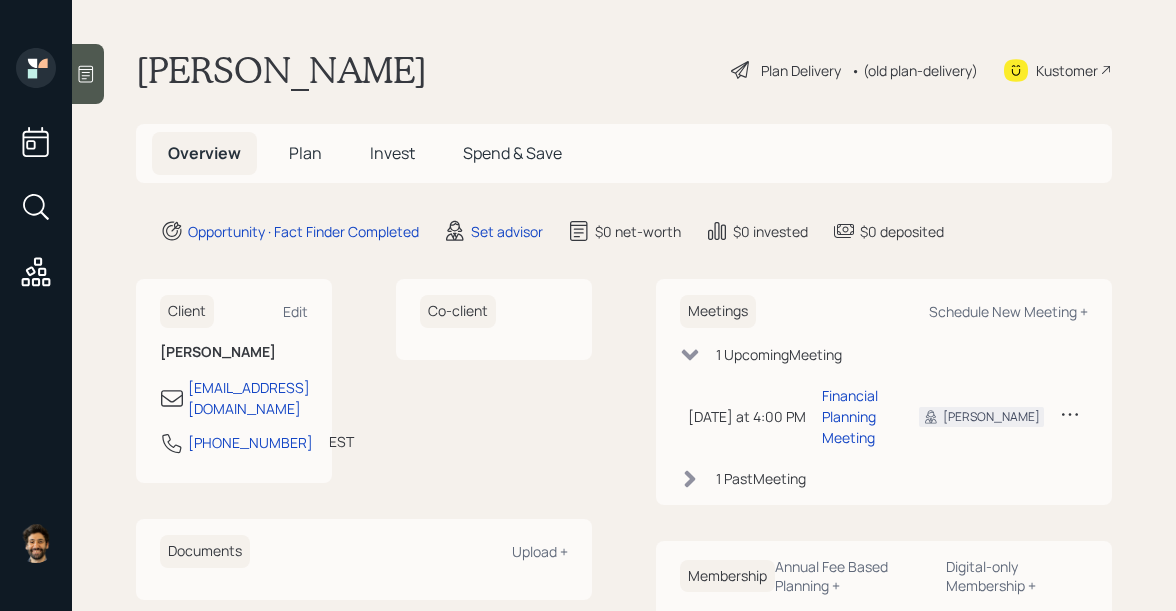 scroll, scrollTop: 0, scrollLeft: 0, axis: both 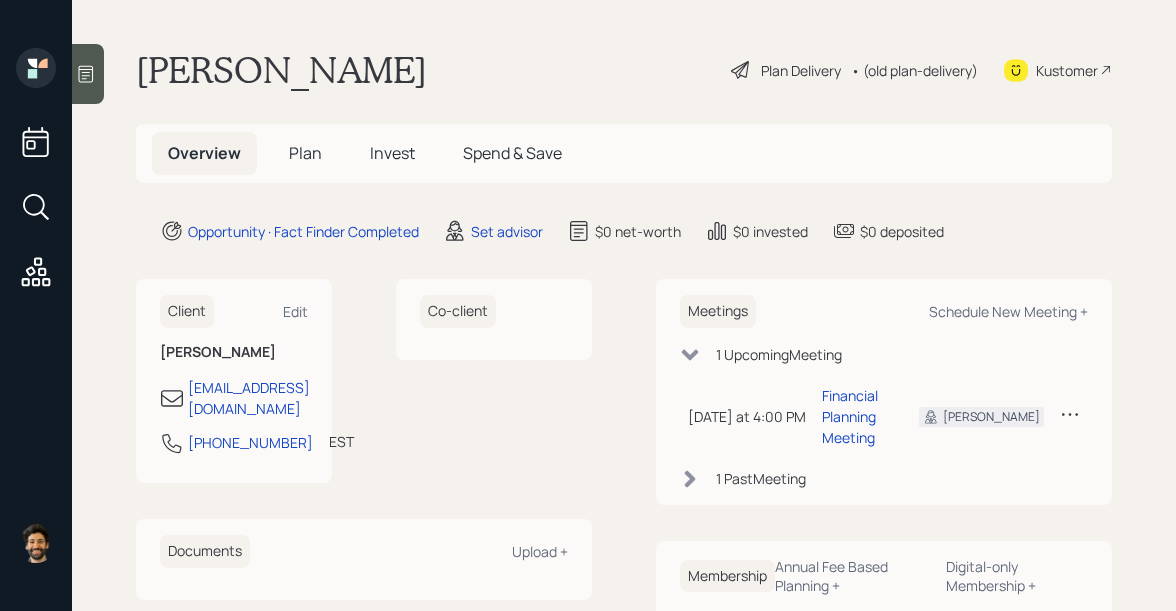 click on "Plan" at bounding box center (305, 153) 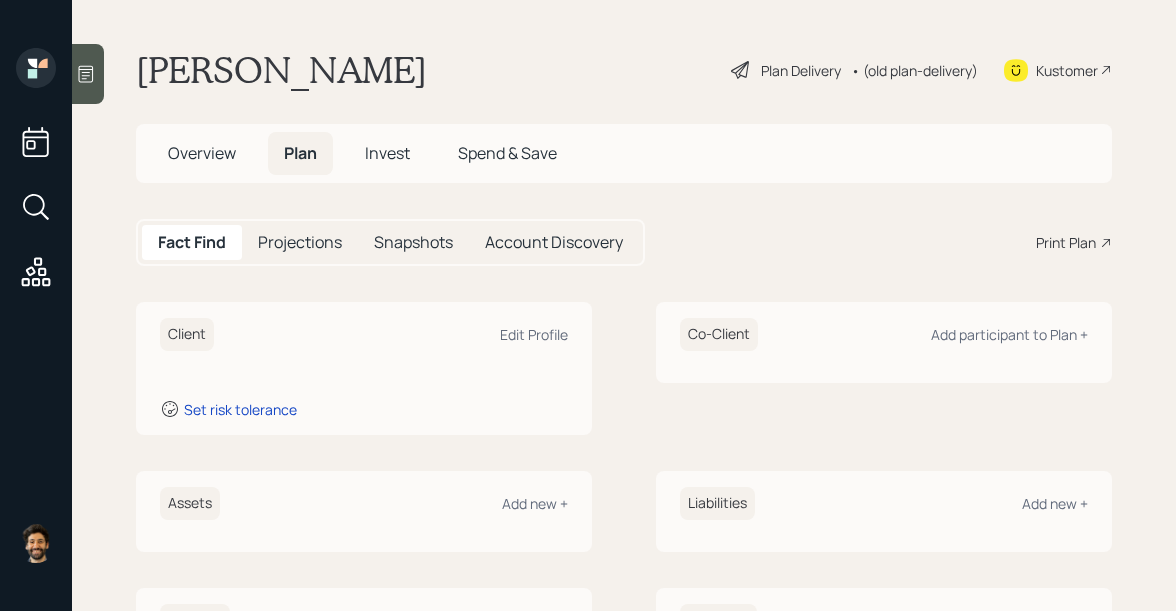 click at bounding box center (88, 74) 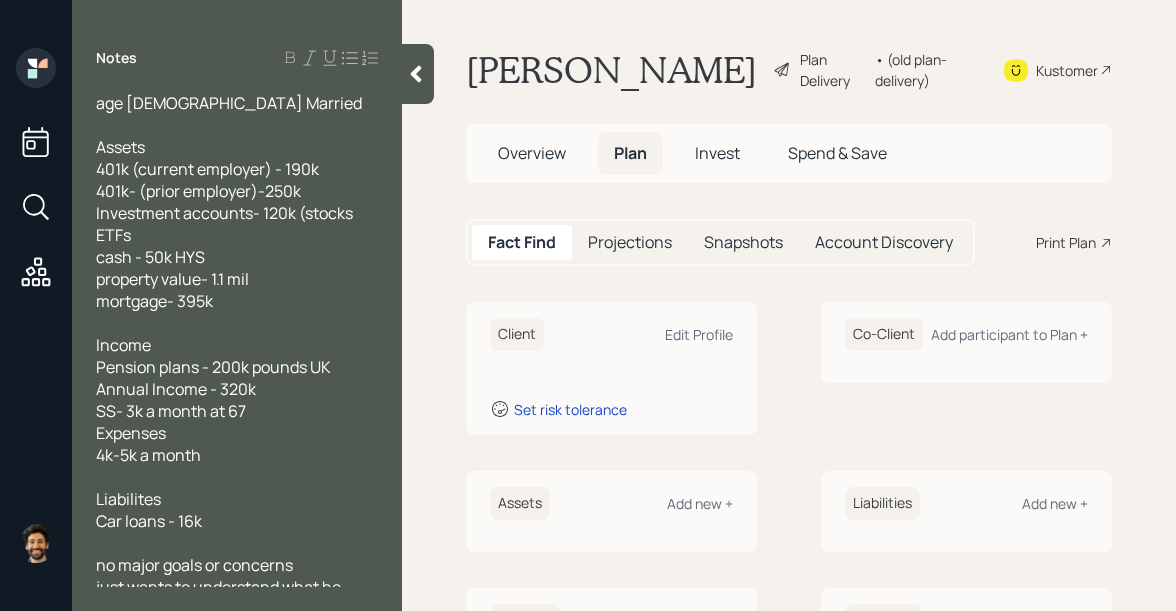 scroll, scrollTop: 120, scrollLeft: 0, axis: vertical 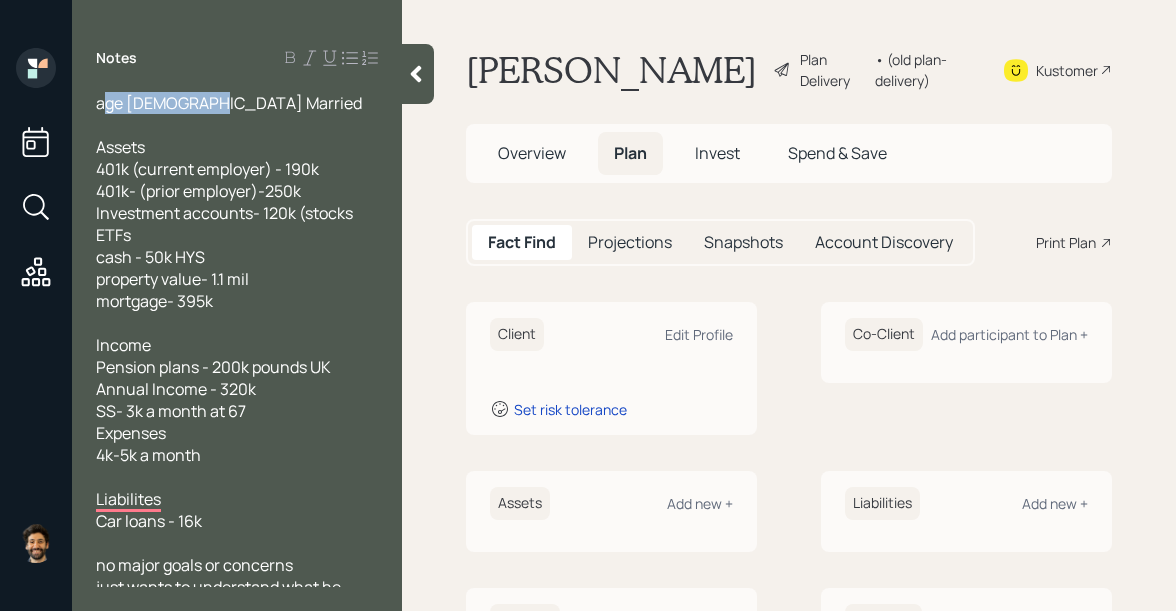 drag, startPoint x: 218, startPoint y: 98, endPoint x: 101, endPoint y: 91, distance: 117.20921 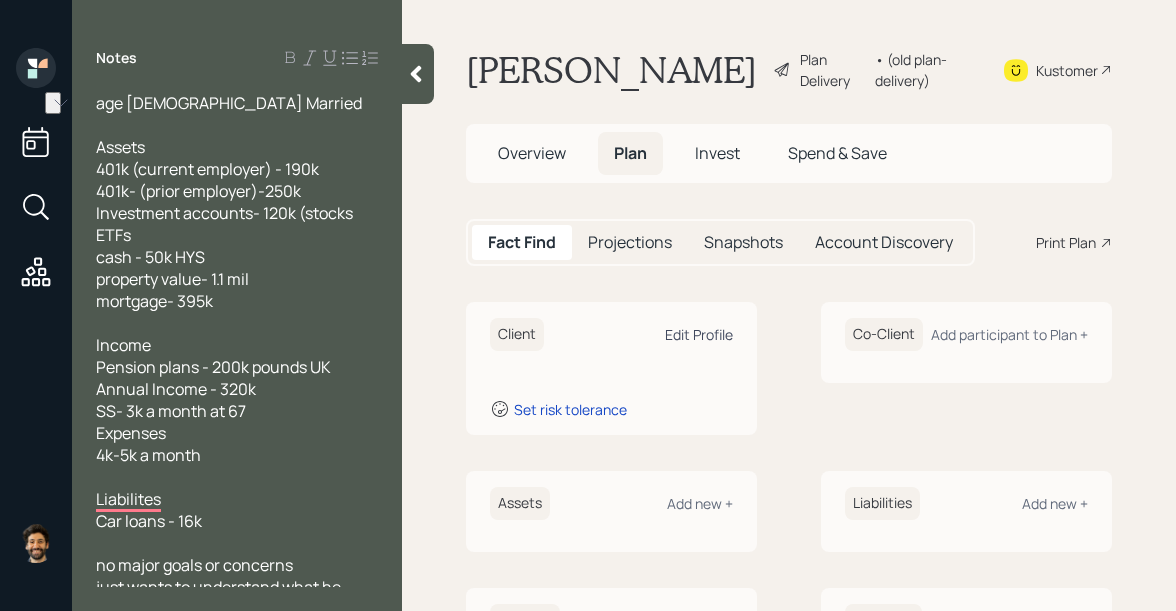 click on "Edit Profile" at bounding box center [699, 334] 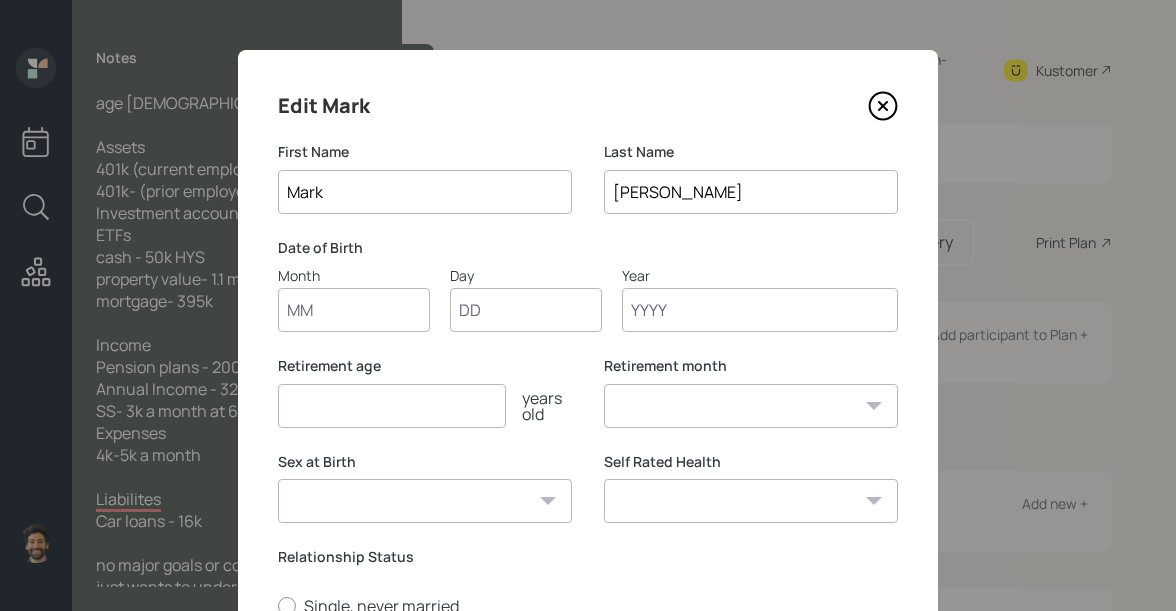 click on "Month" at bounding box center (354, 310) 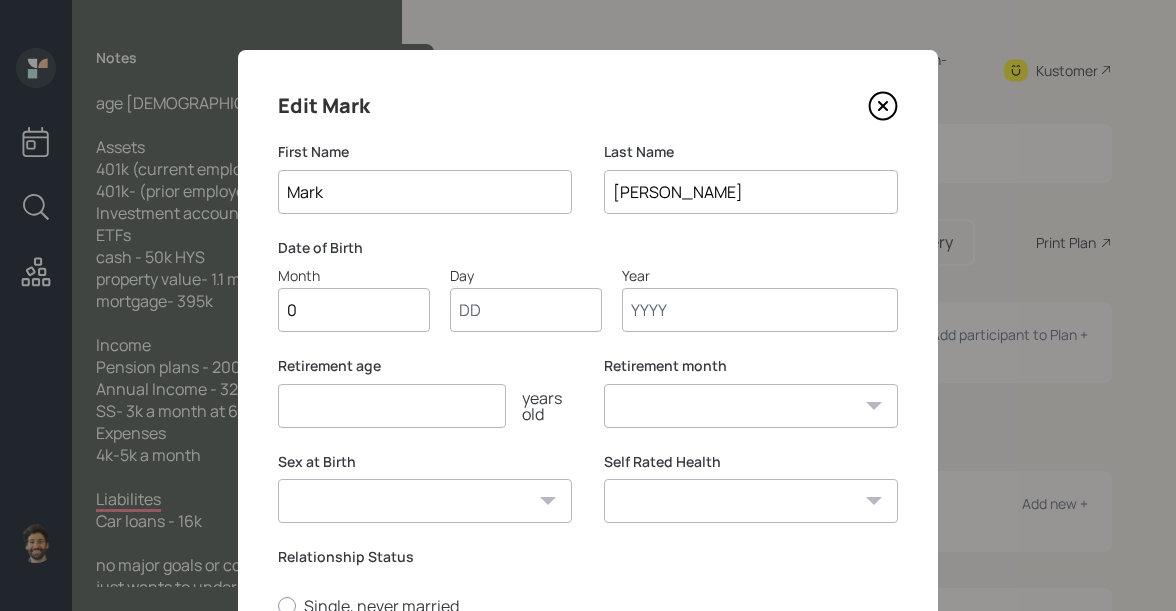 type on "01" 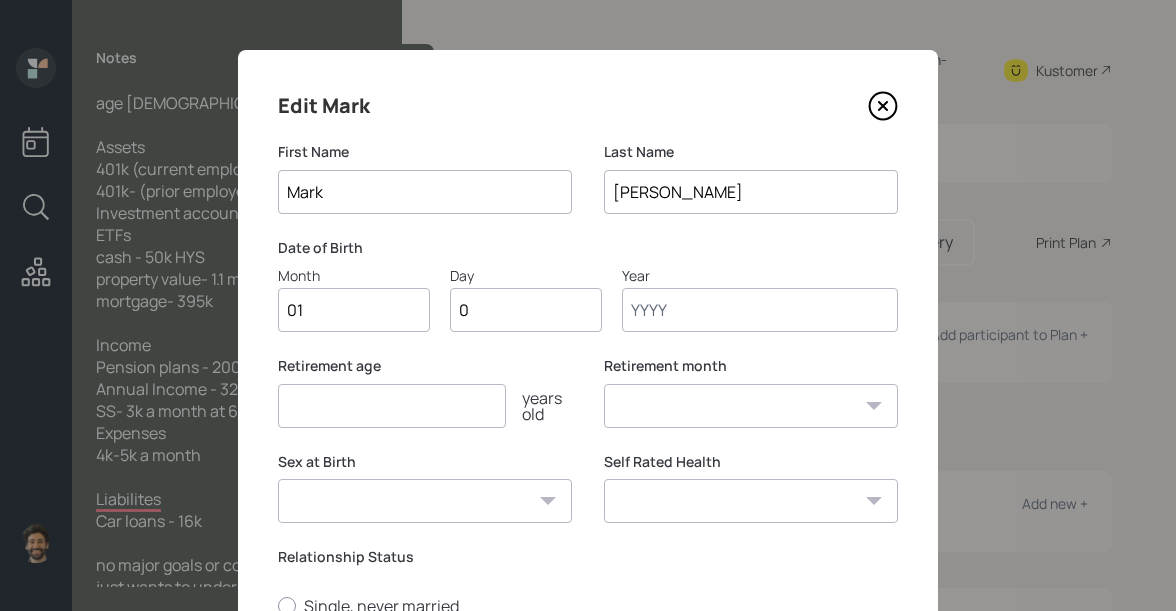 type on "01" 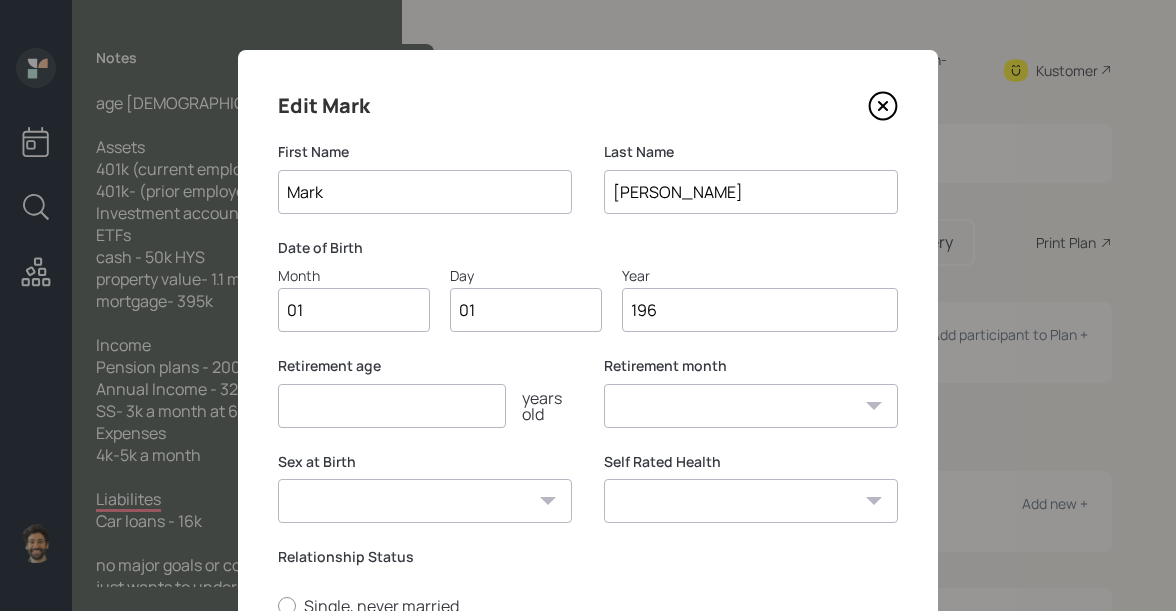 type on "1965" 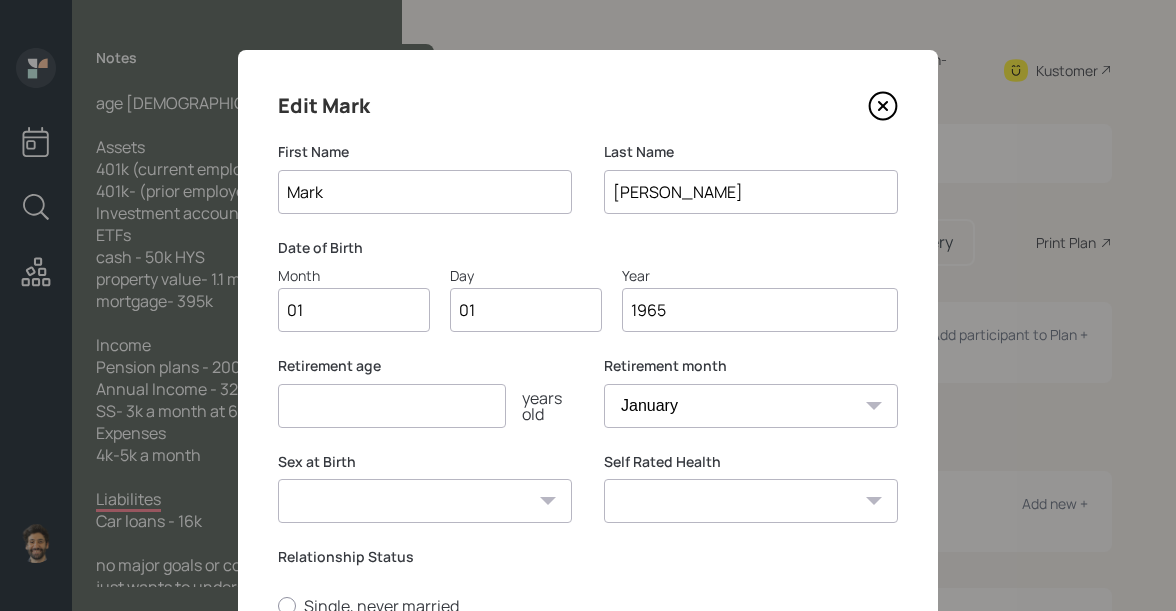 type on "1965" 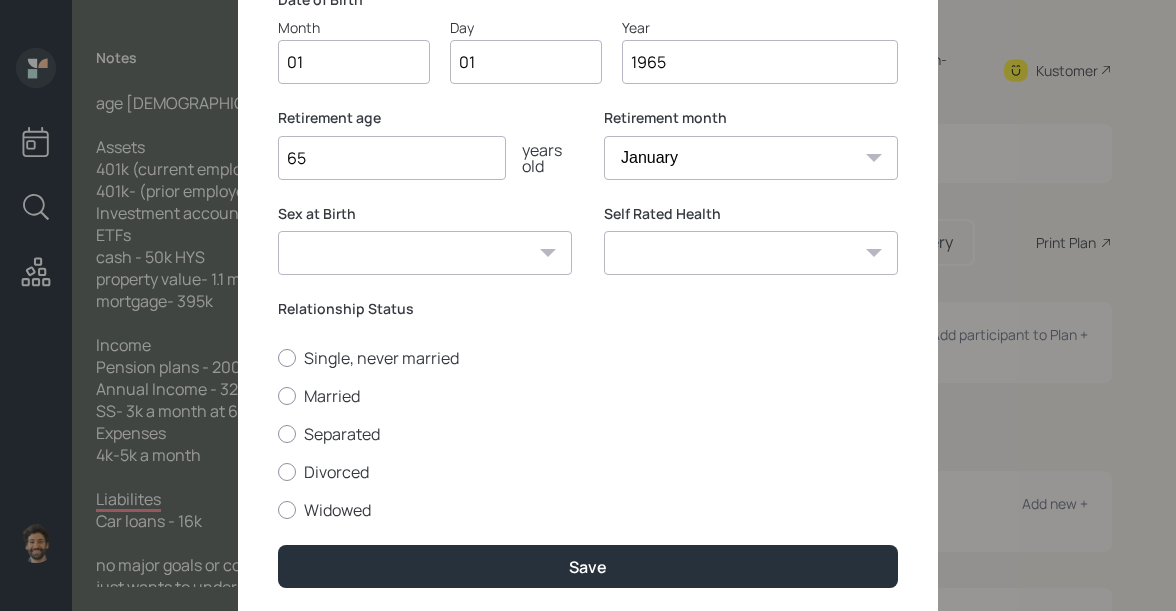 scroll, scrollTop: 315, scrollLeft: 0, axis: vertical 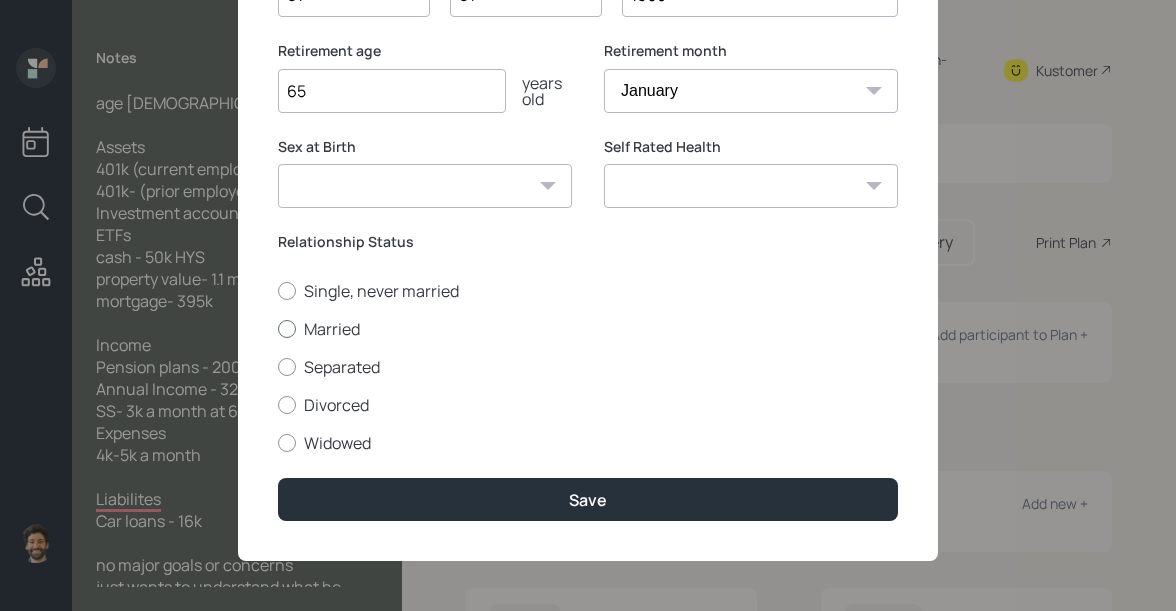 type on "65" 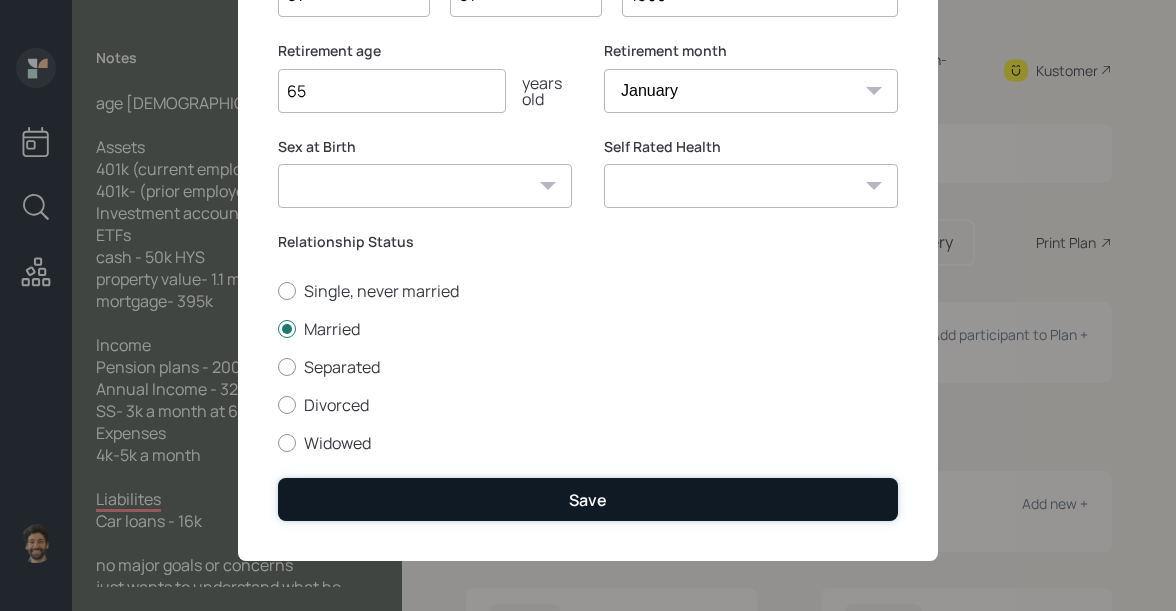 click on "Save" at bounding box center (588, 499) 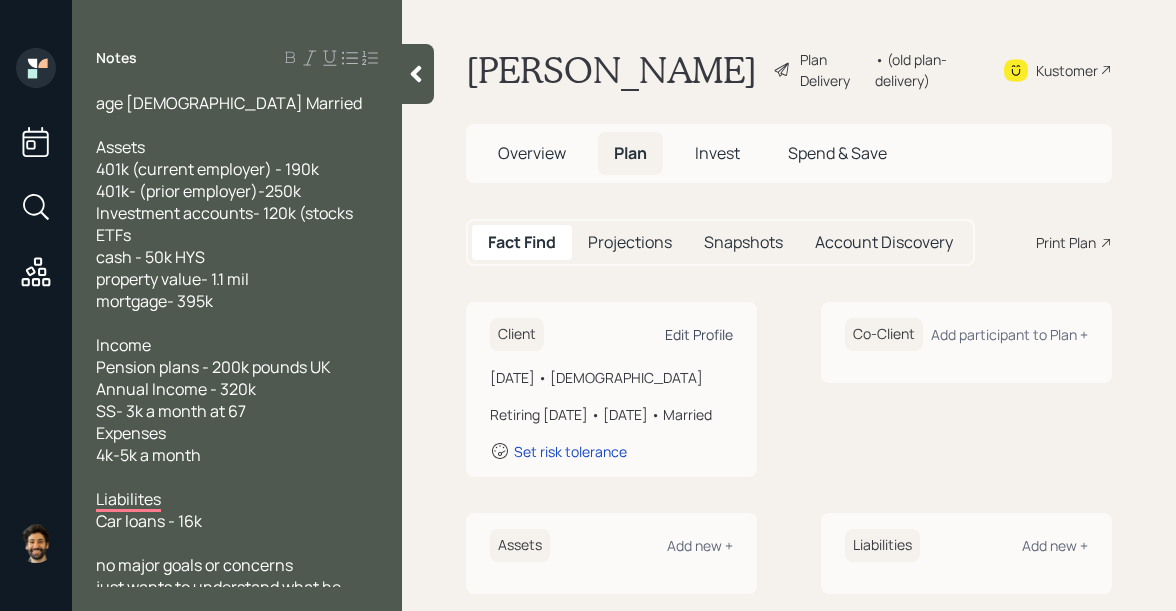 click on "Edit Profile" at bounding box center (699, 334) 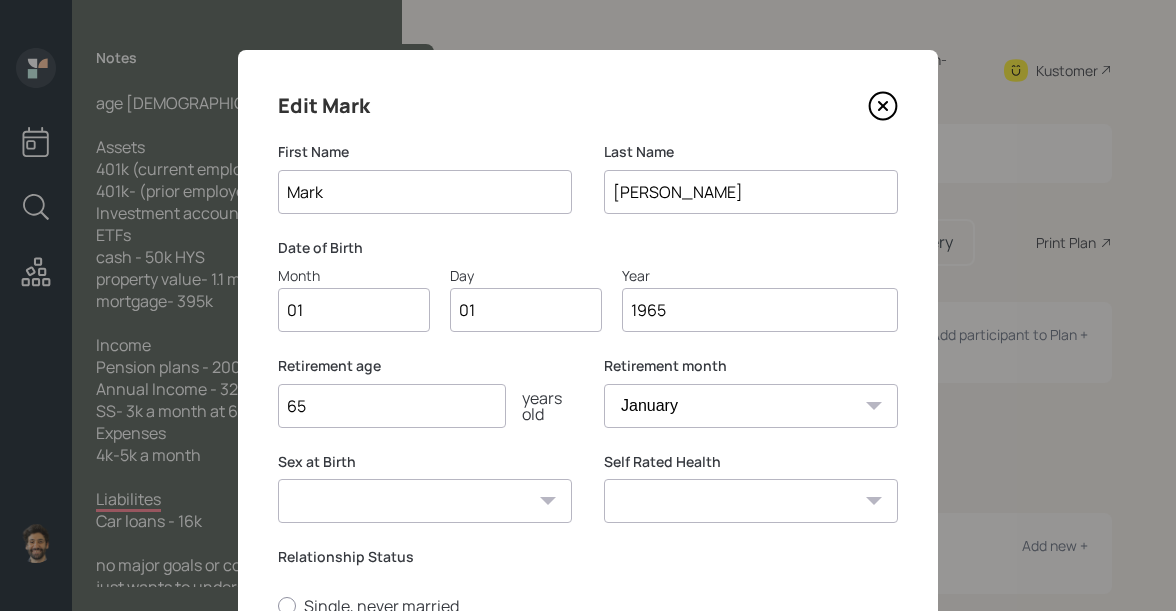 click on "1965" at bounding box center [760, 310] 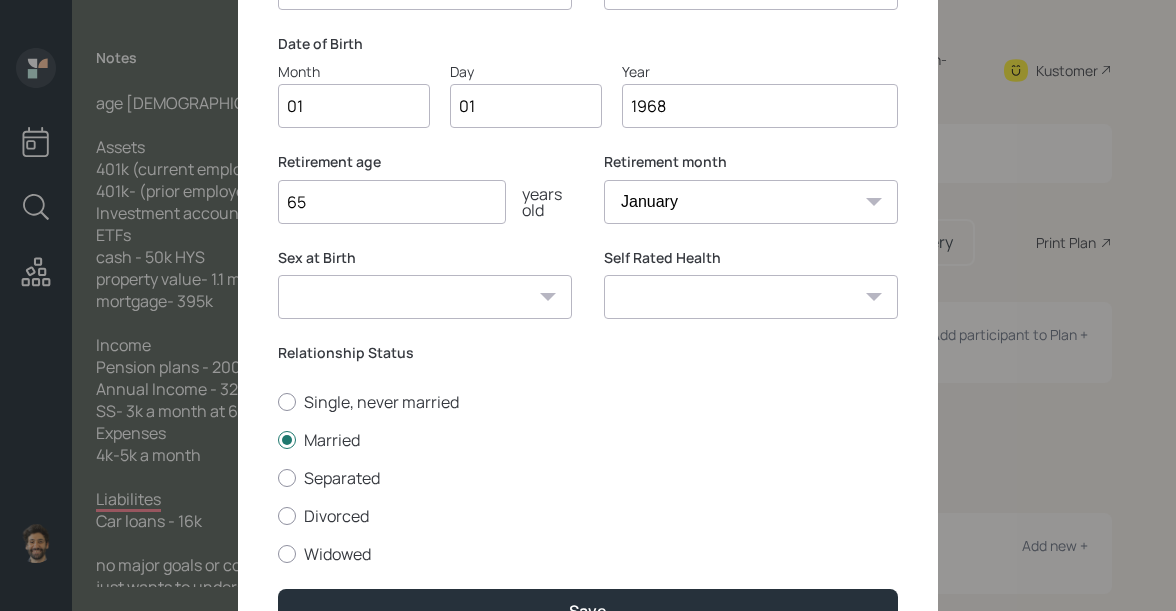scroll, scrollTop: 315, scrollLeft: 0, axis: vertical 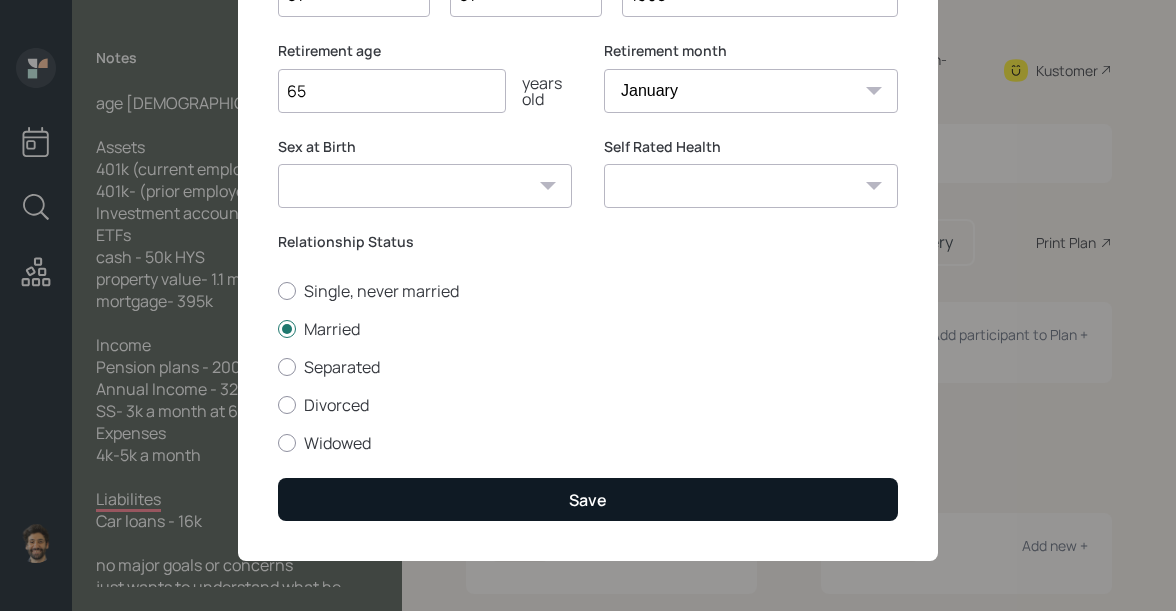 type on "1968" 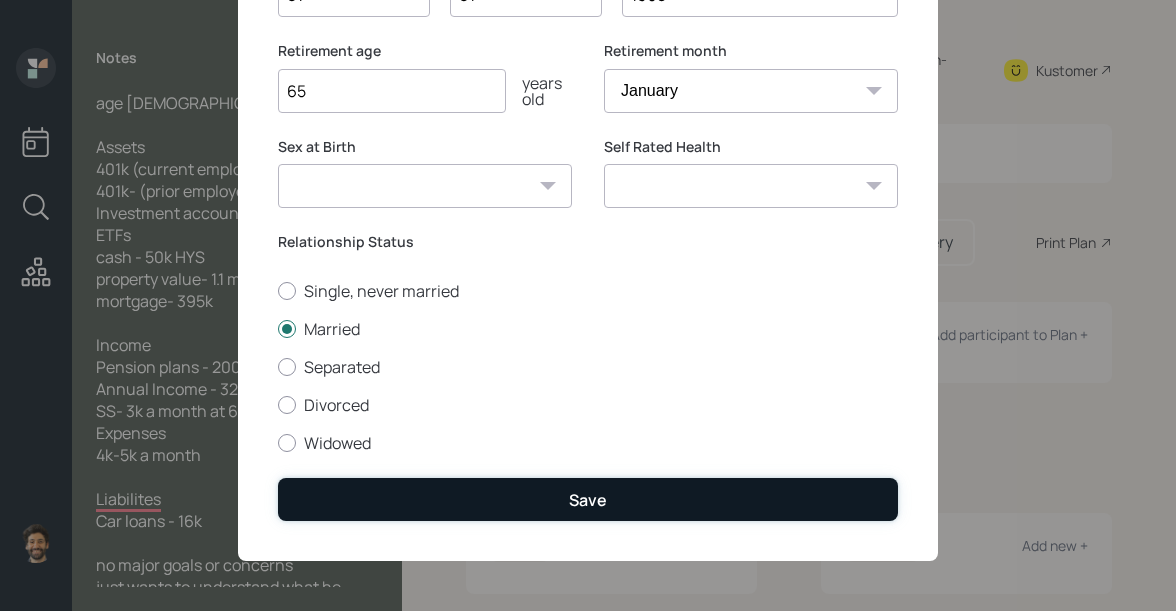 click on "Save" at bounding box center (588, 499) 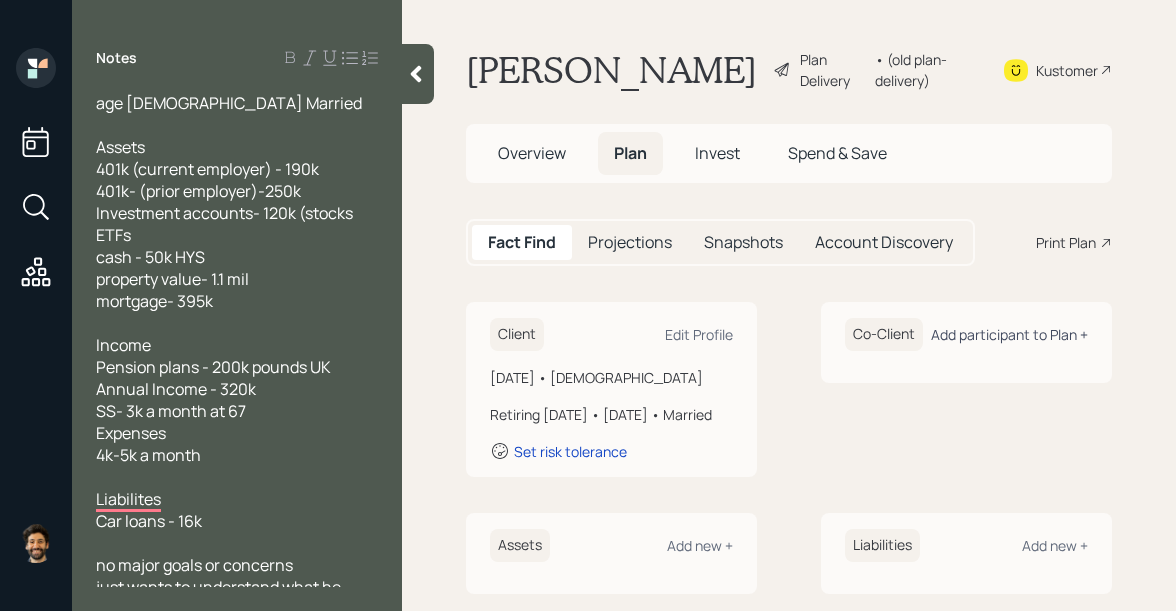 click on "Add participant to Plan +" at bounding box center [1009, 334] 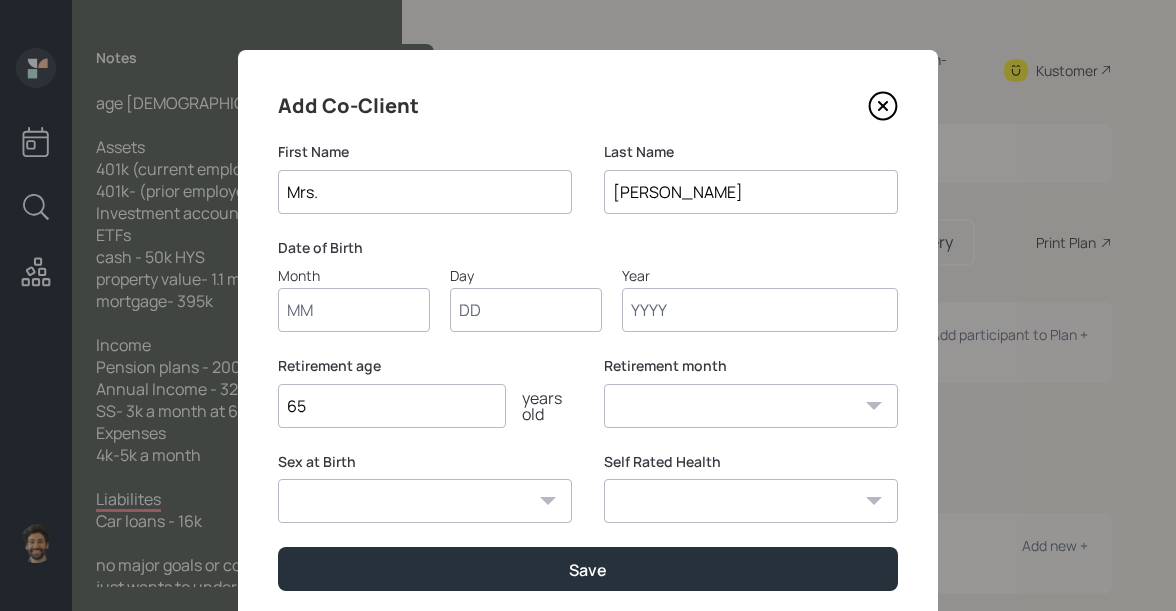 type on "Mrs." 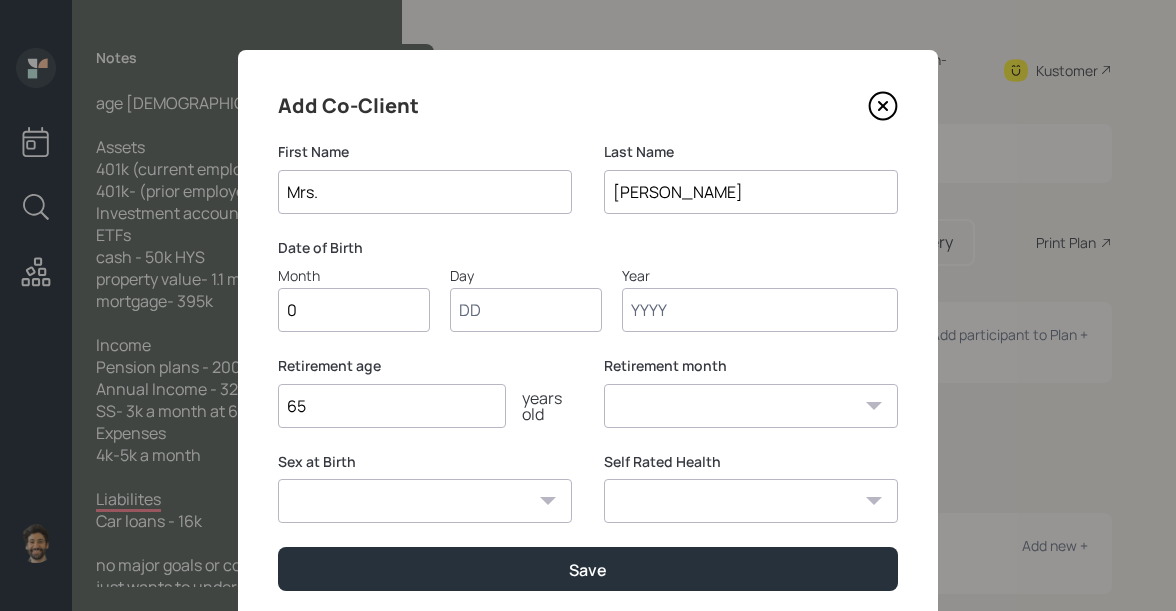 type on "01" 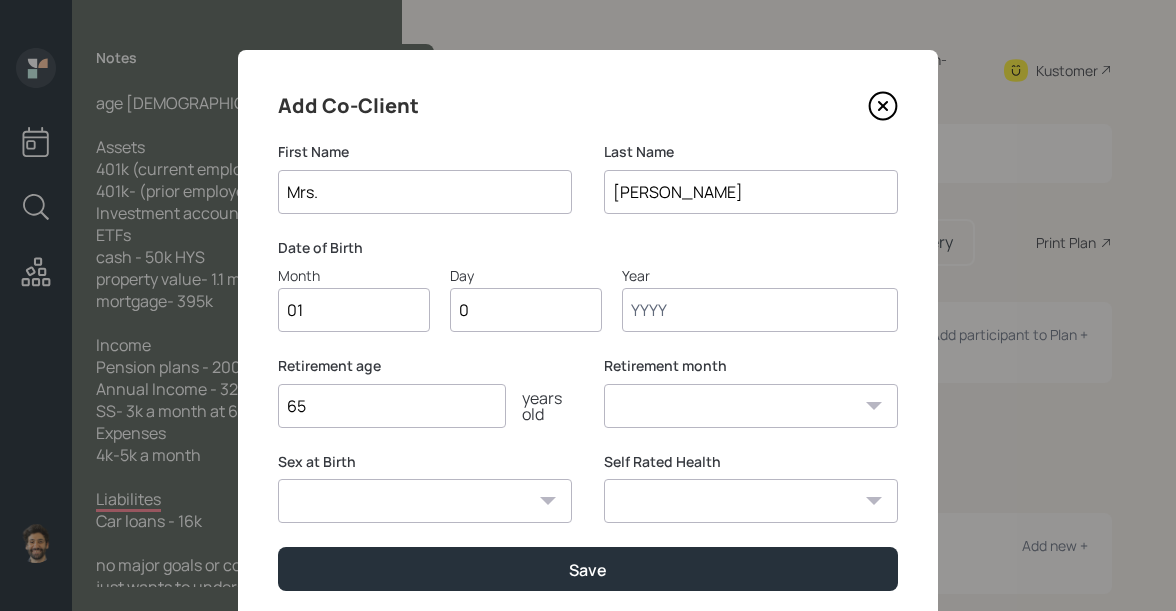 type on "01" 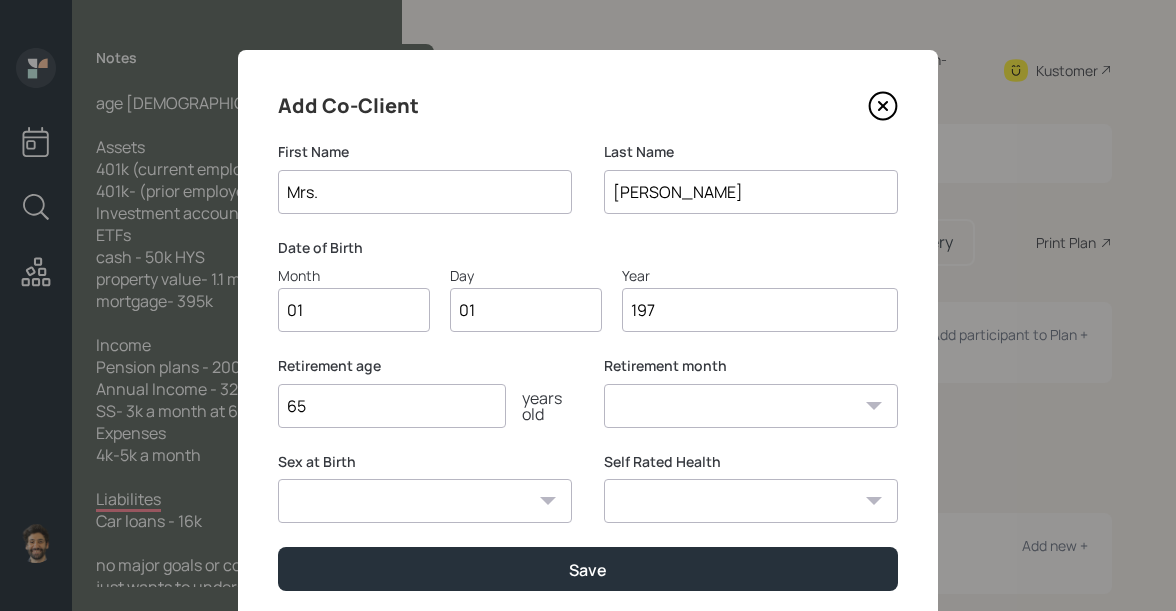 type on "1970" 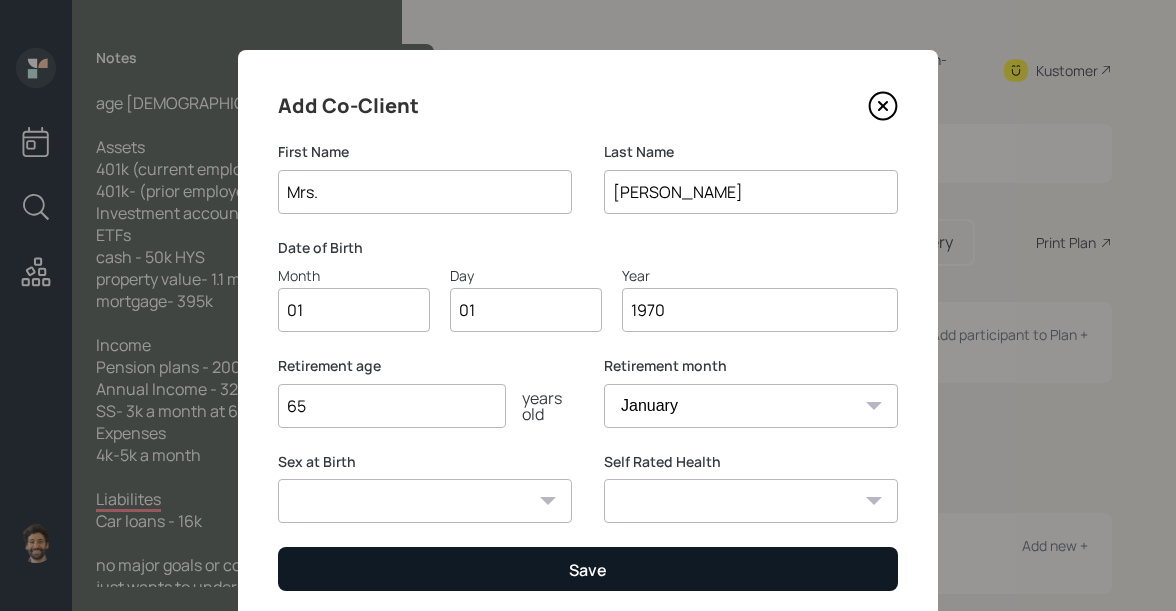 type on "1970" 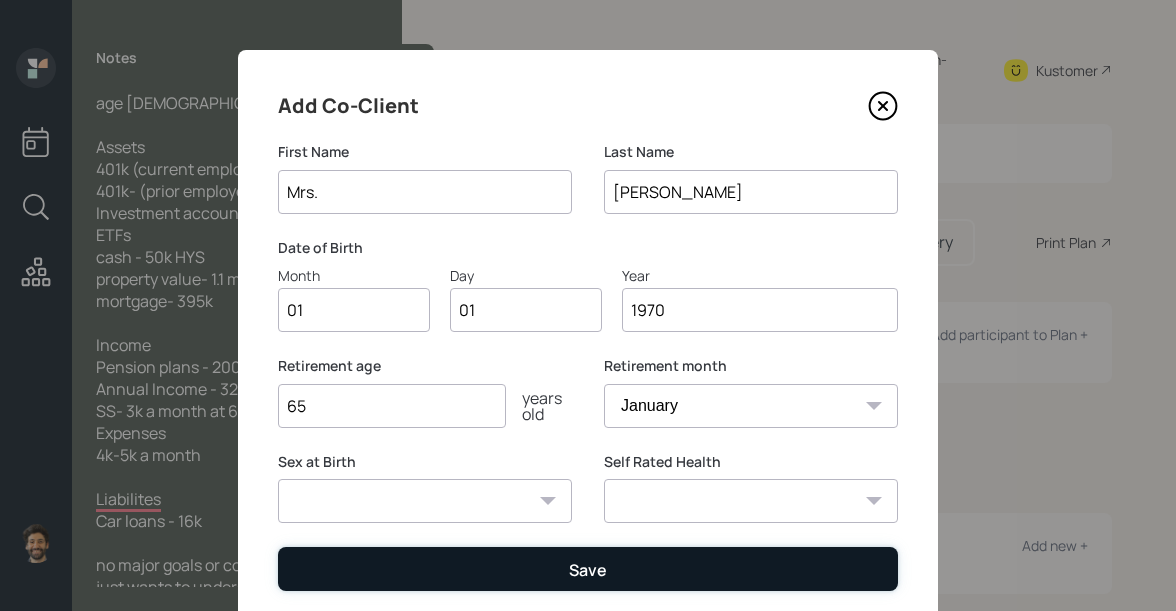 click on "Save" at bounding box center (588, 568) 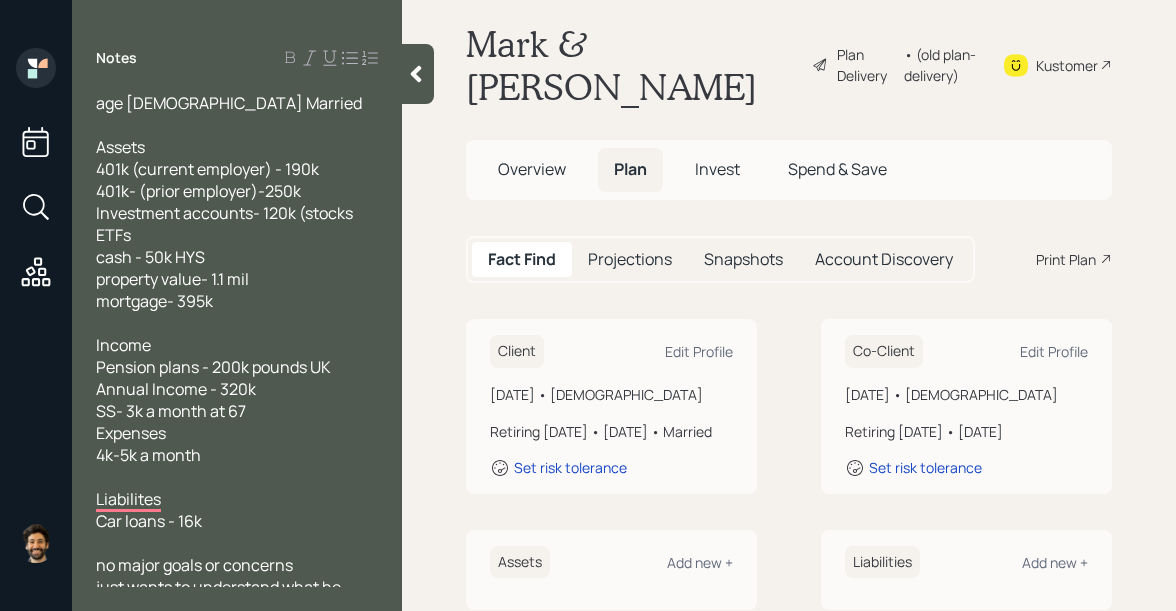 scroll, scrollTop: 31, scrollLeft: 0, axis: vertical 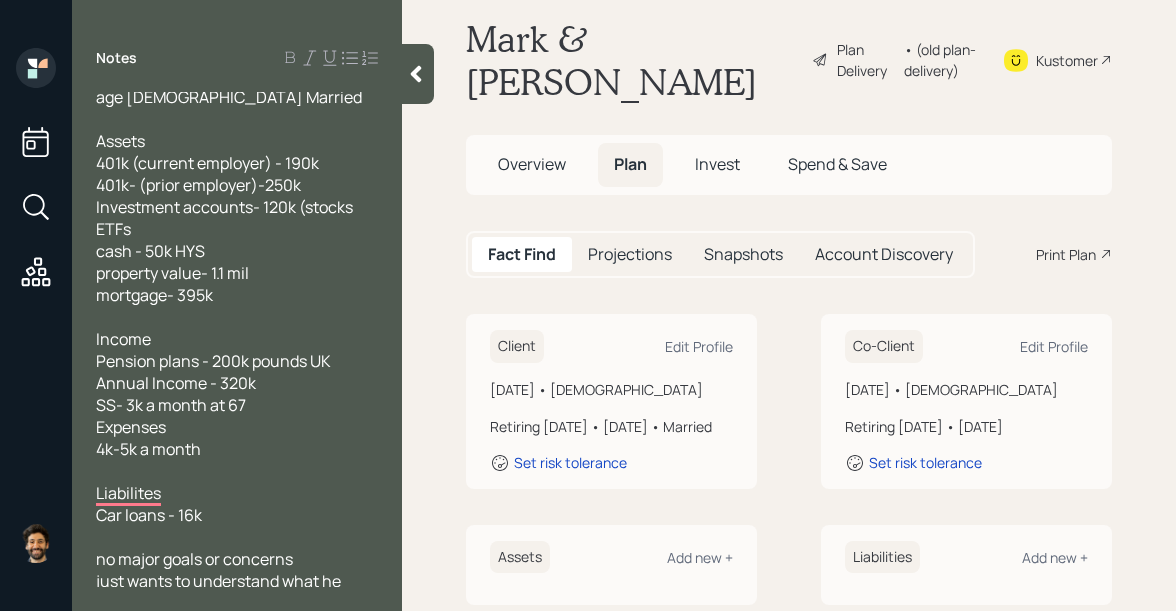 click on "Assets
401k (current employer) - 190k
401k- (prior employer)-250k
Investment accounts- 120k (stocks ETFs
cash - 50k HYS
property value- 1.1 mil
mortgage- 395k" at bounding box center (226, 218) 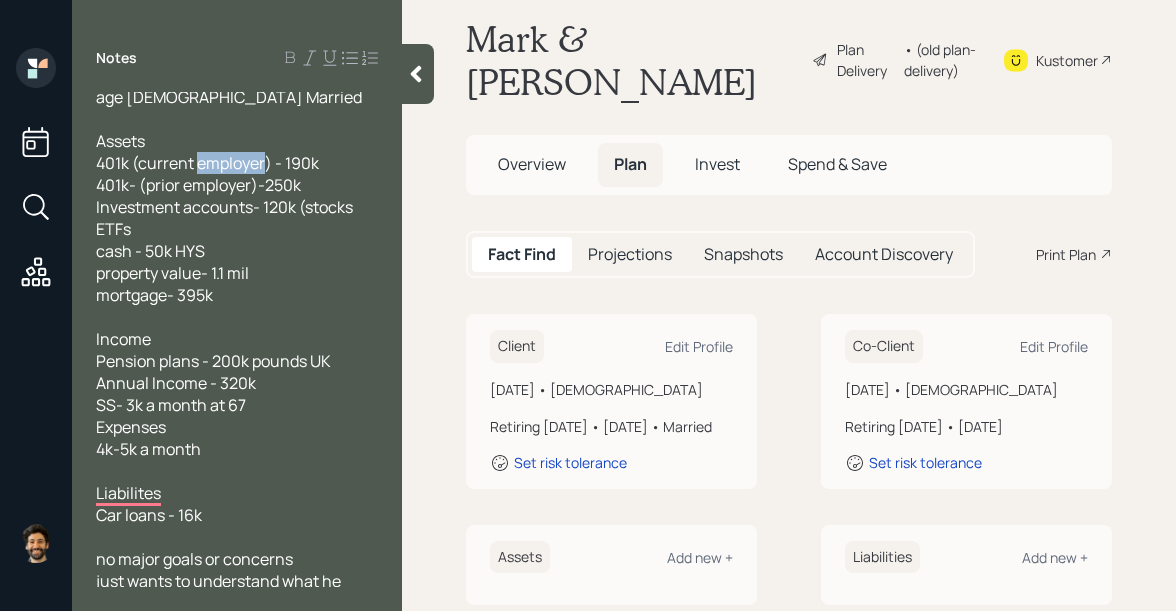 click on "Assets
401k (current employer) - 190k
401k- (prior employer)-250k
Investment accounts- 120k (stocks ETFs
cash - 50k HYS
property value- 1.1 mil
mortgage- 395k" at bounding box center (226, 218) 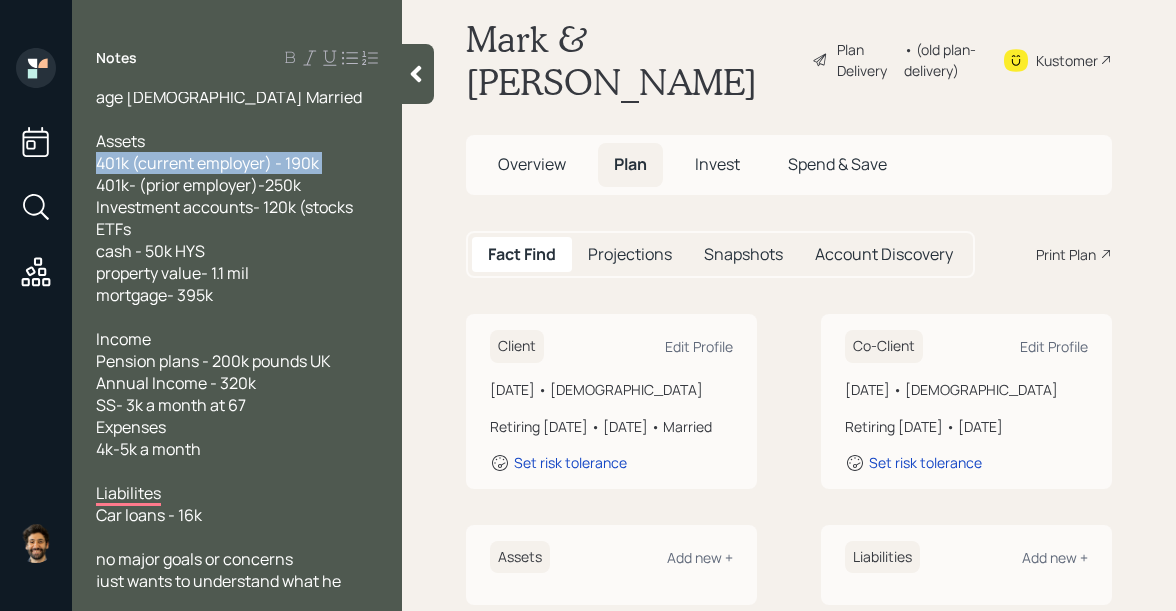 click on "Assets
401k (current employer) - 190k
401k- (prior employer)-250k
Investment accounts- 120k (stocks ETFs
cash - 50k HYS
property value- 1.1 mil
mortgage- 395k" at bounding box center [226, 218] 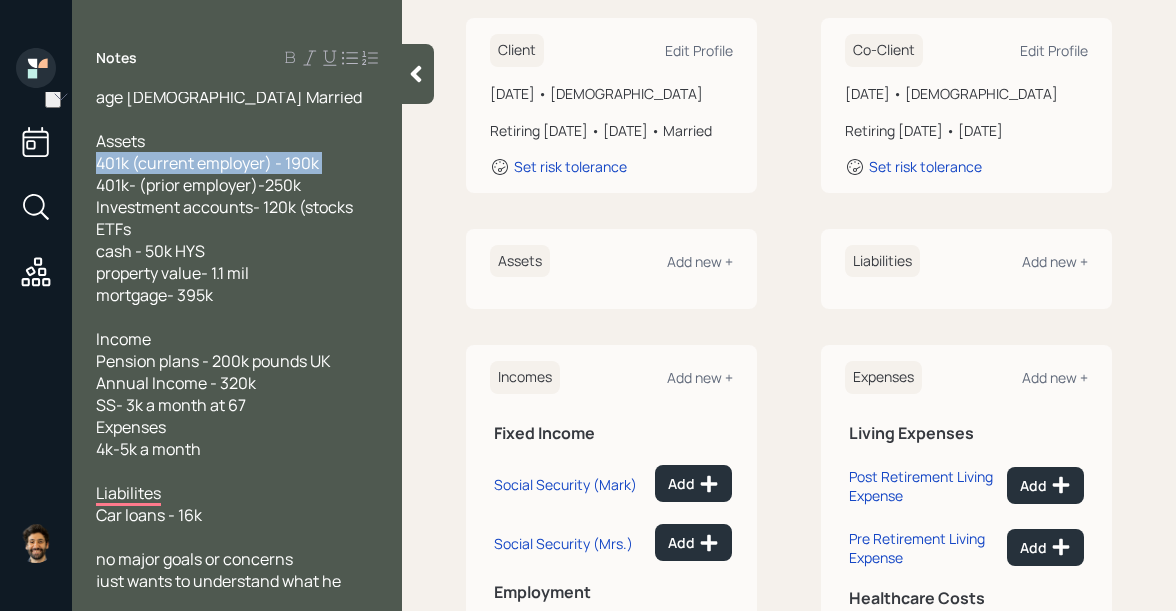 scroll, scrollTop: 434, scrollLeft: 0, axis: vertical 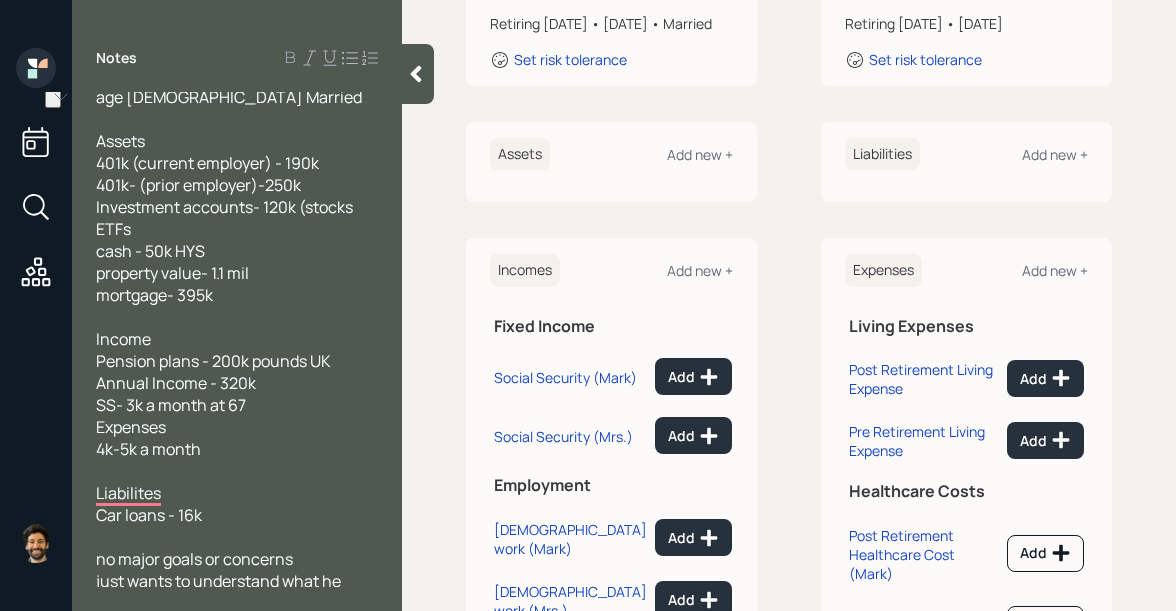 click on "Assets Add new +" at bounding box center [611, 154] 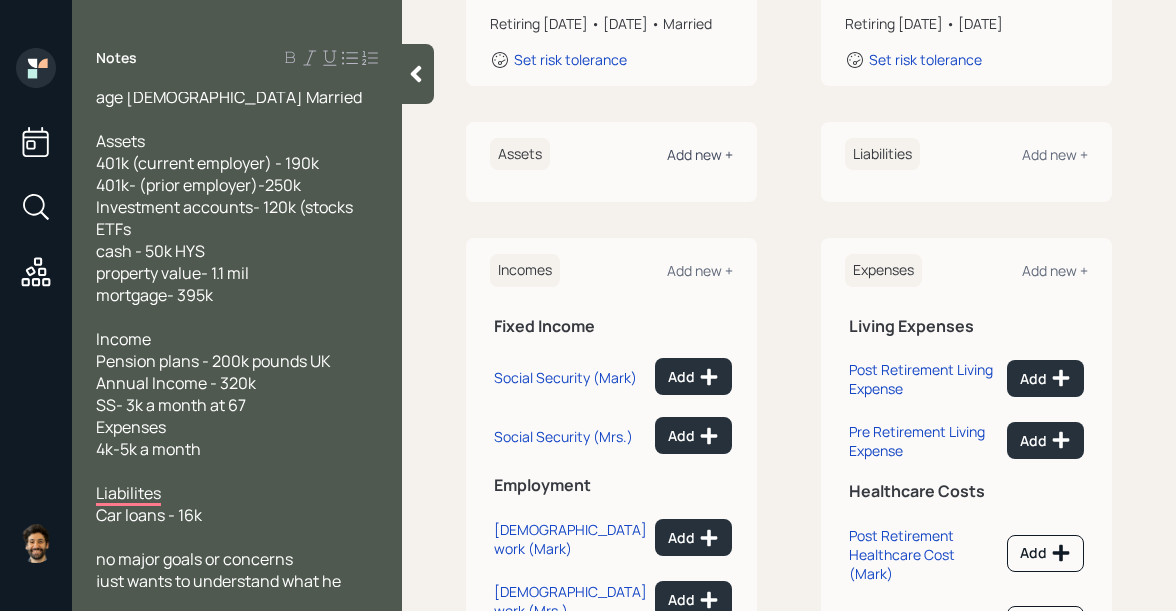 click on "Add new +" at bounding box center [700, 154] 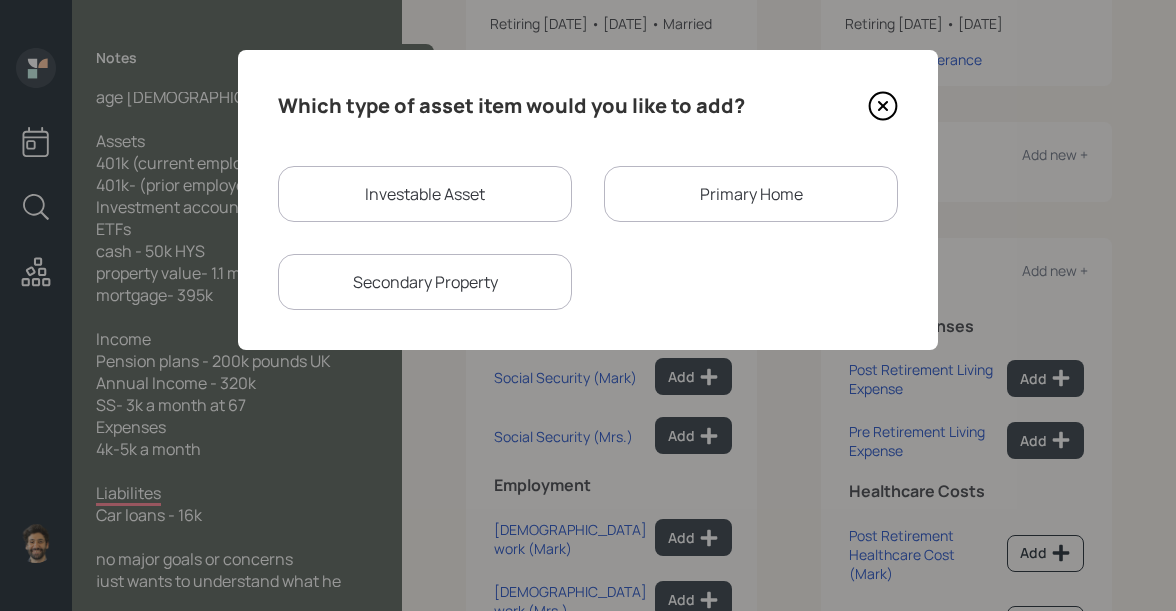 click on "Investable Asset" at bounding box center (425, 194) 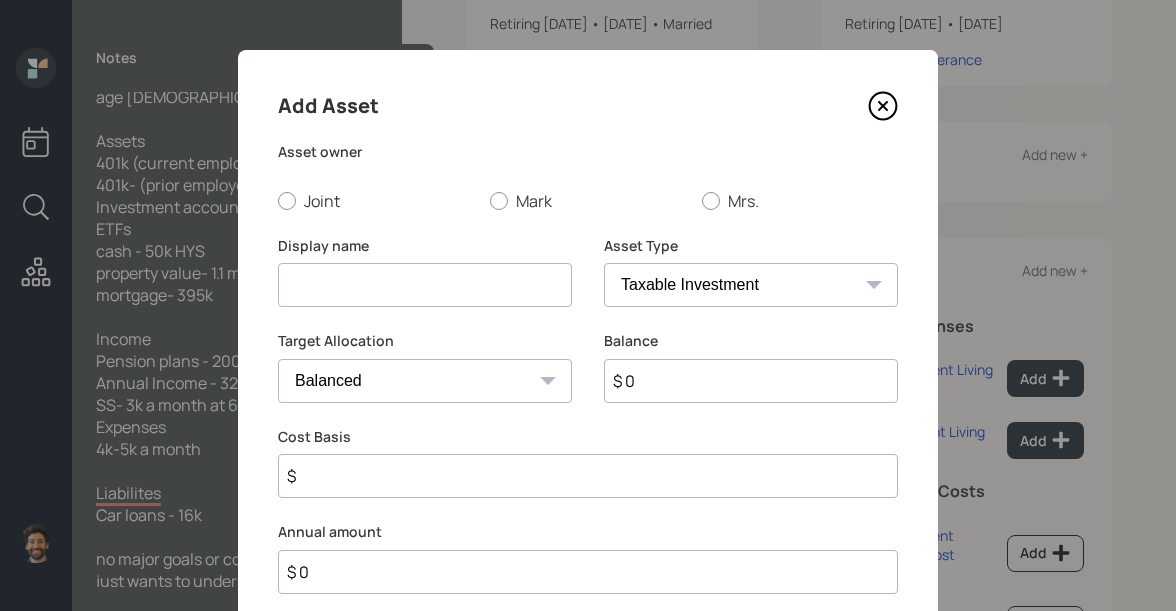 click at bounding box center [425, 285] 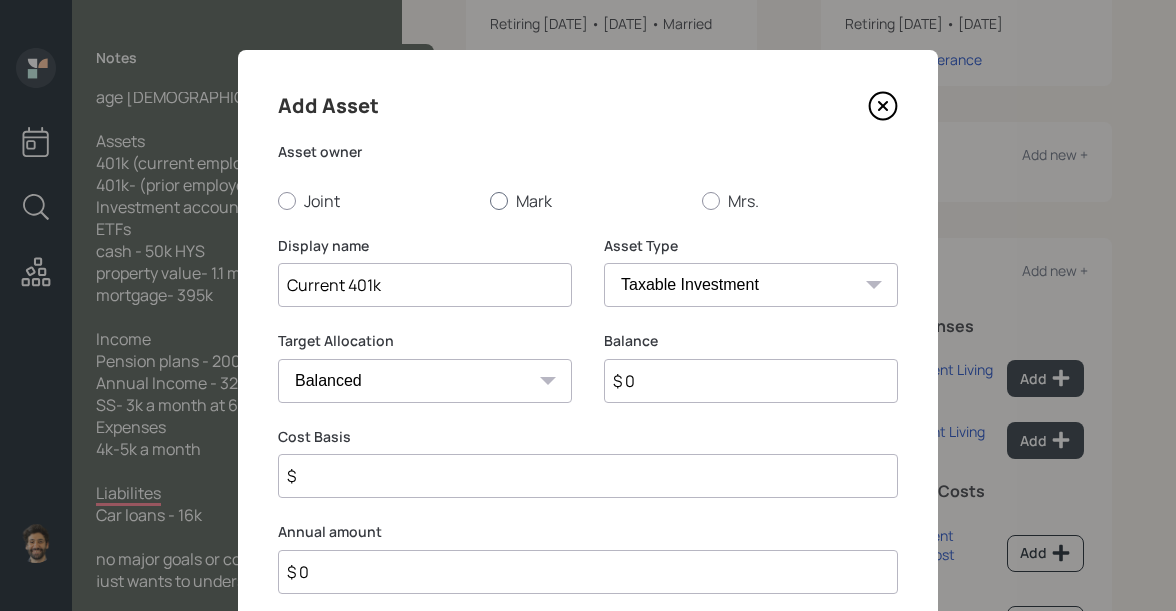 type on "Current 401k" 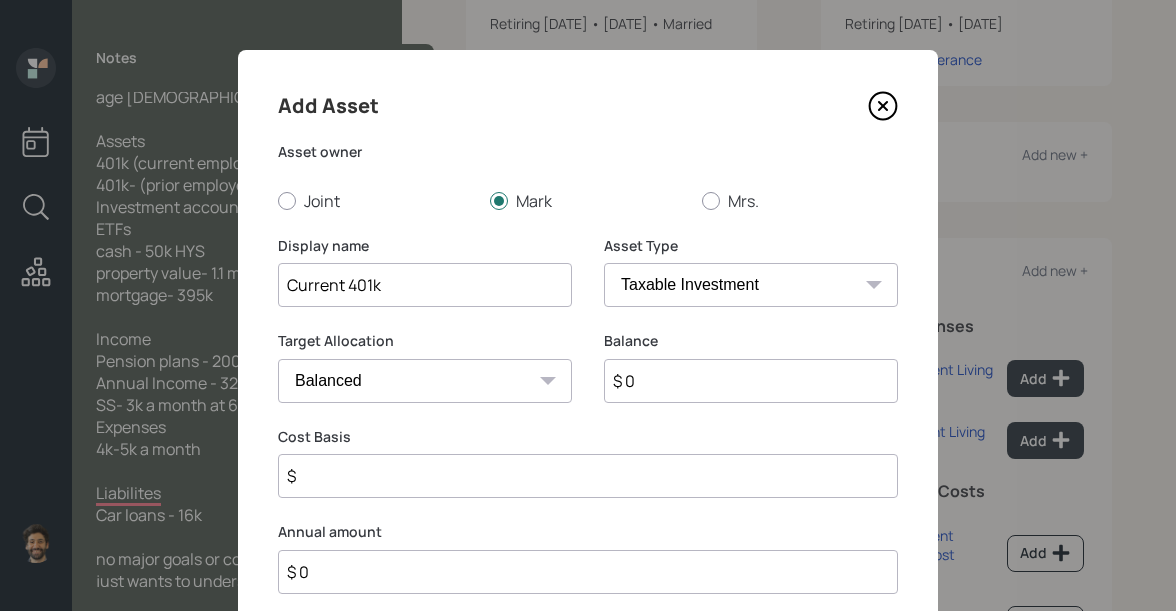 click on "$ 0" at bounding box center (751, 381) 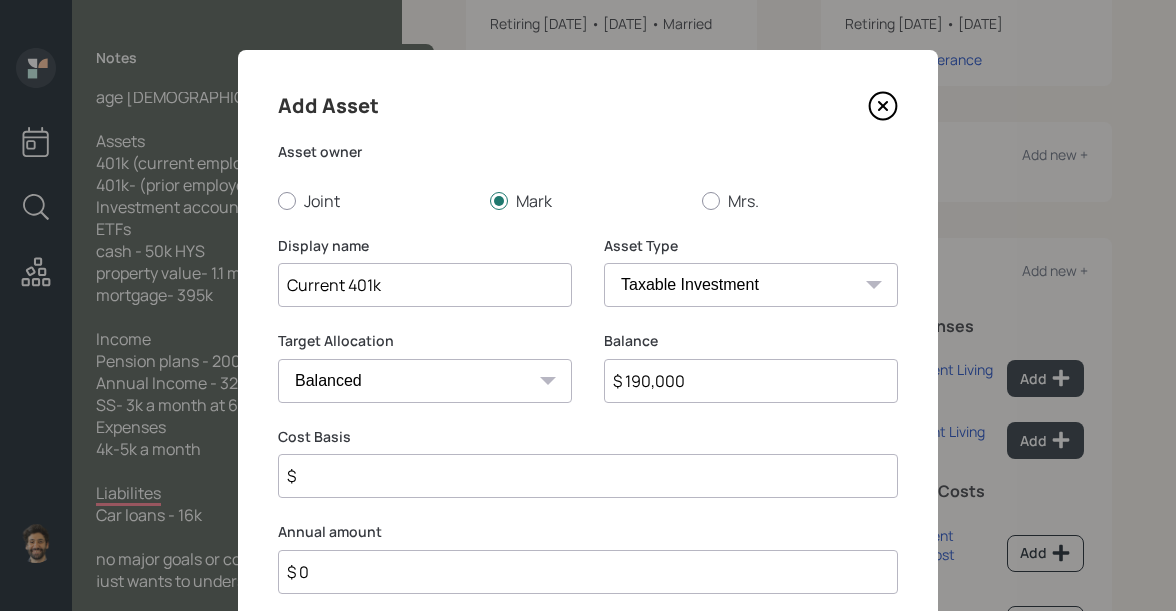 type on "$ 190,000" 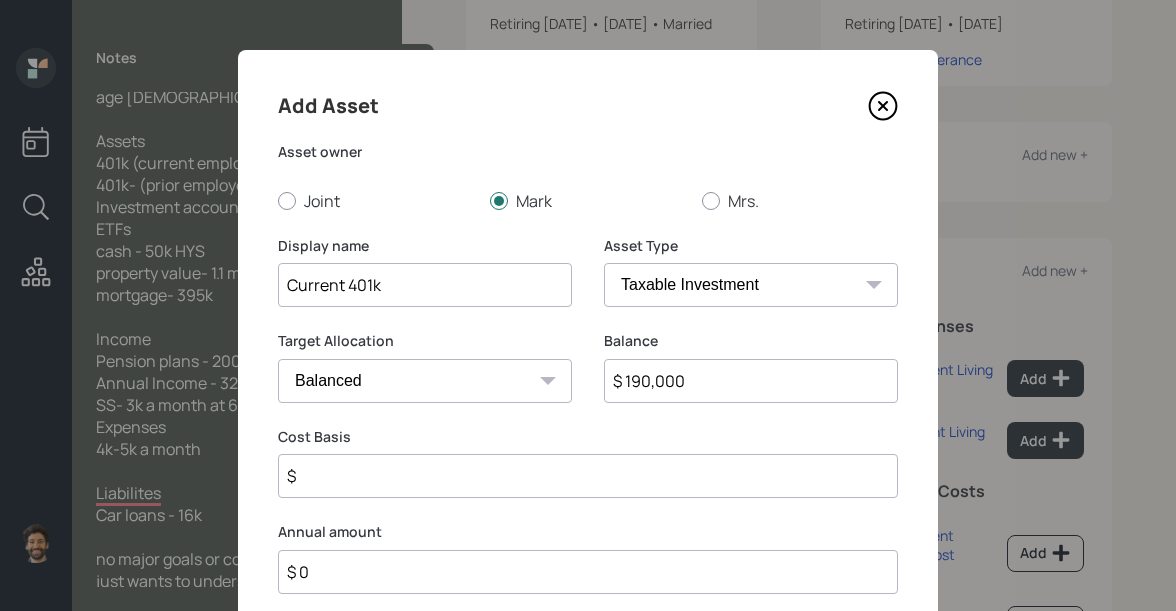 click on "SEP [PERSON_NAME] IRA 401(k) [PERSON_NAME] 401(k) 403(b) [PERSON_NAME] 403(b) 457(b) [PERSON_NAME] 457(b) Health Savings Account 529 Taxable Investment Checking / Savings Emergency Fund" at bounding box center (751, 285) 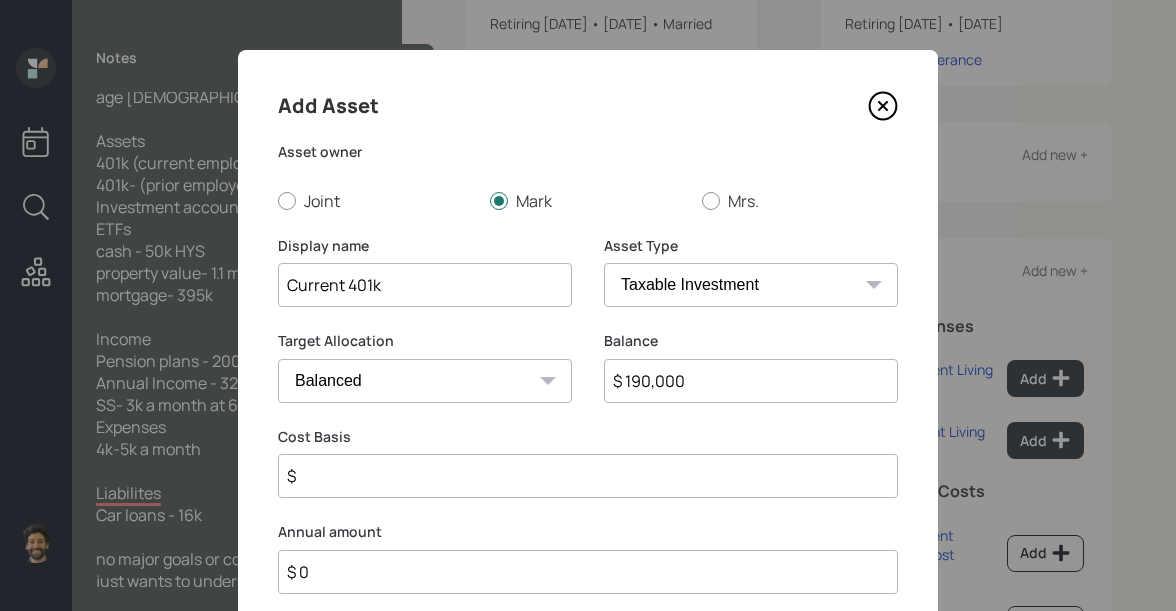 select on "company_sponsored" 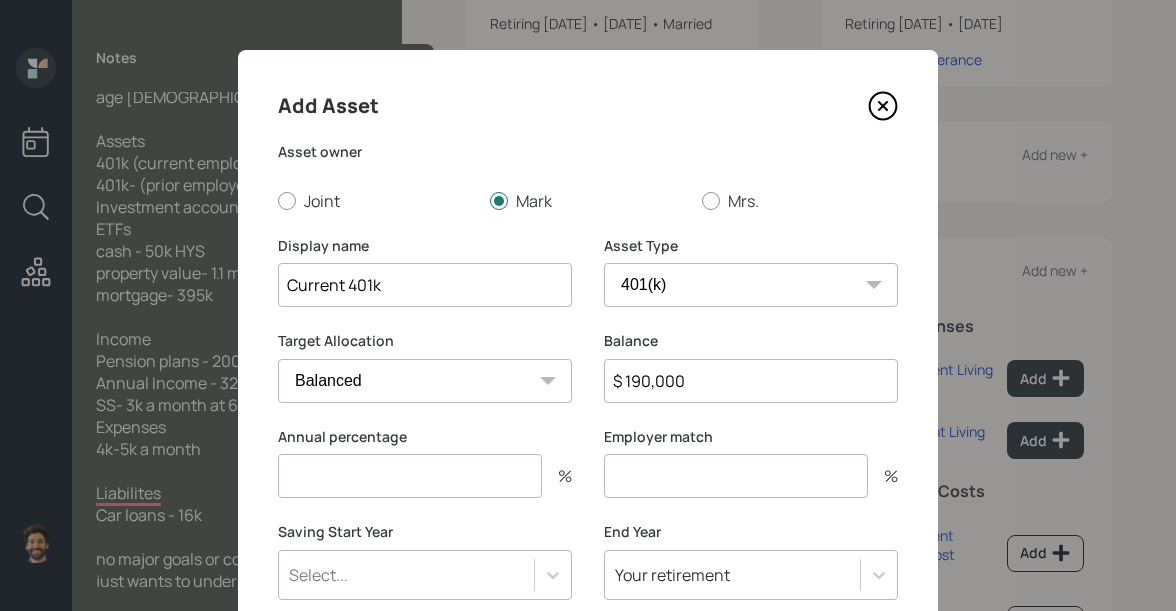 click at bounding box center (410, 476) 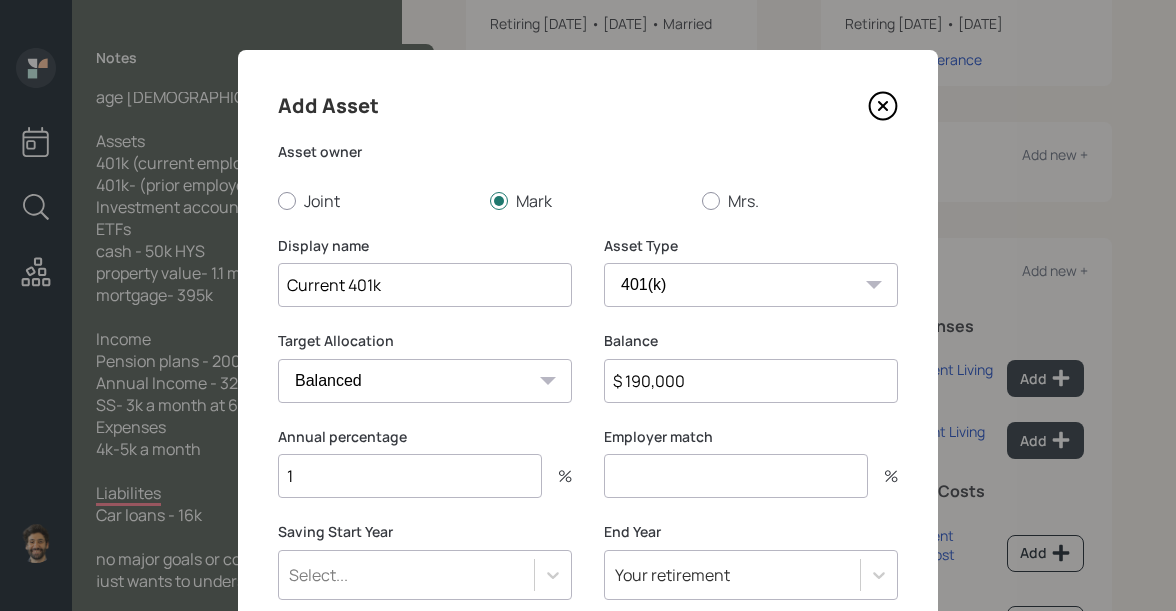 type on "1" 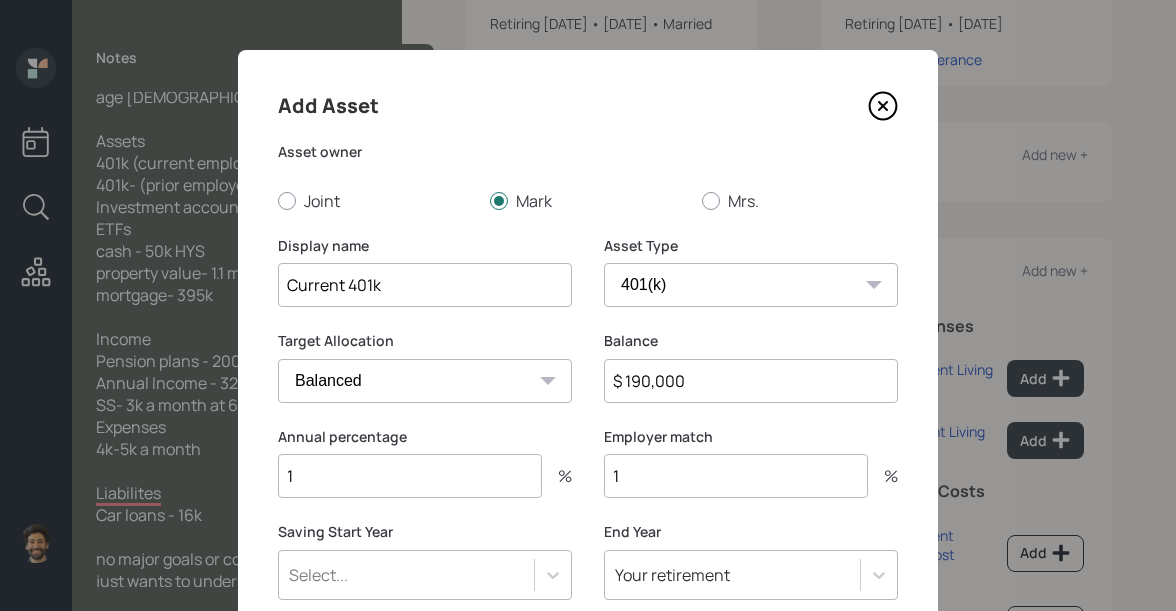 type on "1" 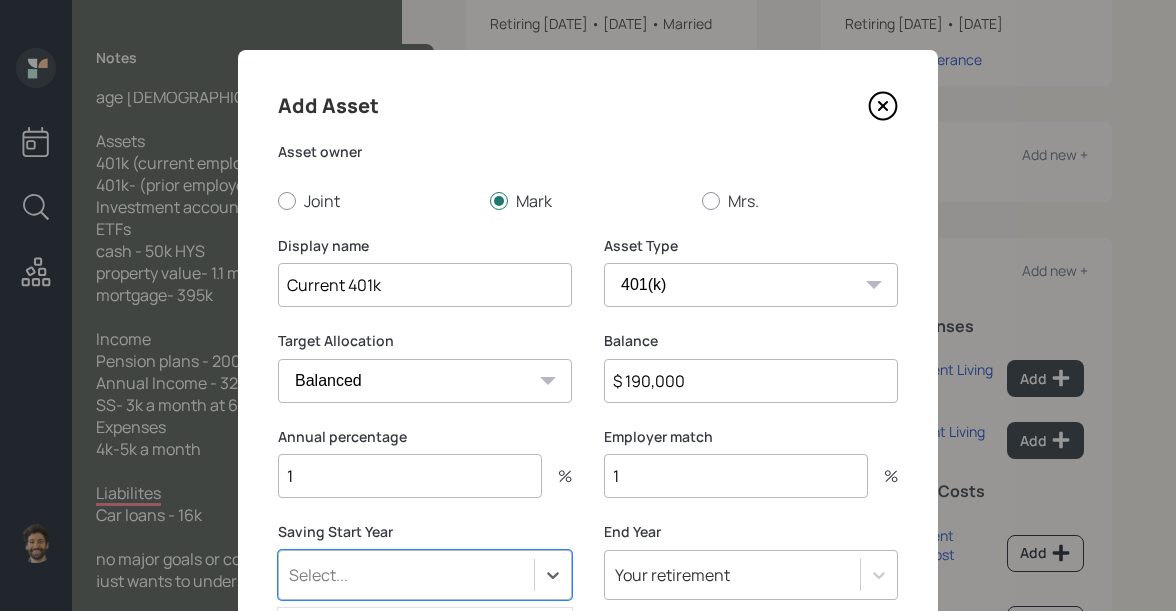 click on "option 2028 (Age [DEMOGRAPHIC_DATA]) focused, 8 of 79. 79 results available. Use Up and Down to choose options, press Enter to select the currently focused option, press Escape to exit the menu, press Tab to select the option and exit the menu. Select... Already Saving 2022 (Age [DEMOGRAPHIC_DATA]) 2023 (Age [DEMOGRAPHIC_DATA]) 2024 (Age [DEMOGRAPHIC_DATA]) 2025 (Age [DEMOGRAPHIC_DATA]) 2026 (Age [DEMOGRAPHIC_DATA]) 2027 (Age [DEMOGRAPHIC_DATA]) 2028 (Age [DEMOGRAPHIC_DATA]) 2029 (Age [DEMOGRAPHIC_DATA]) 2030 (Age [DEMOGRAPHIC_DATA]) 2031 (Age [DEMOGRAPHIC_DATA]) 2032 (Age [DEMOGRAPHIC_DATA]) 2033 (Age [DEMOGRAPHIC_DATA]) 2034 (Age [DEMOGRAPHIC_DATA]) 2035 (Age [DEMOGRAPHIC_DATA]) 2036 (Age [DEMOGRAPHIC_DATA]) 2037 (Age [DEMOGRAPHIC_DATA]) 2038 (Age [DEMOGRAPHIC_DATA]) 2039 (Age [DEMOGRAPHIC_DATA]) 2040 (Age [DEMOGRAPHIC_DATA]) 2041 (Age [DEMOGRAPHIC_DATA]) 2042 (Age [DEMOGRAPHIC_DATA]) 2043 (Age [DEMOGRAPHIC_DATA]) 2044 (Age [DEMOGRAPHIC_DATA]) 2045 (Age [DEMOGRAPHIC_DATA]) 2046 (Age [DEMOGRAPHIC_DATA]) 2047 (Age [DEMOGRAPHIC_DATA]) 2048 (Age [DEMOGRAPHIC_DATA]) 2049 (Age [DEMOGRAPHIC_DATA]) 2050 (Age [DEMOGRAPHIC_DATA]) 2051 (Age [DEMOGRAPHIC_DATA]) 2052 (Age [DEMOGRAPHIC_DATA]) 2053 (Age [DEMOGRAPHIC_DATA]) 2054 (Age [DEMOGRAPHIC_DATA]) 2055 (Age [DEMOGRAPHIC_DATA]) 2056 (Age [DEMOGRAPHIC_DATA]) 2057 (Age [DEMOGRAPHIC_DATA]) 2058 (Age [DEMOGRAPHIC_DATA]) 2059 (Age [DEMOGRAPHIC_DATA]) 2060 (Age [DEMOGRAPHIC_DATA]) 2061 (Age [DEMOGRAPHIC_DATA]) 2062 (Age [DEMOGRAPHIC_DATA]) 2063 (Age [DEMOGRAPHIC_DATA]) 2064 (Age [DEMOGRAPHIC_DATA]) 2065 (Age [DEMOGRAPHIC_DATA]) 2066 (Age [DEMOGRAPHIC_DATA]) 2067 (Age [DEMOGRAPHIC_DATA]) 2068 (Age [DEMOGRAPHIC_DATA]) 2069 (Age [DEMOGRAPHIC_DATA]) 2070 (Age [DEMOGRAPHIC_DATA]) 2071 (Age [DEMOGRAPHIC_DATA]) 2072 (Age [DEMOGRAPHIC_DATA]) 2073 (Age [DEMOGRAPHIC_DATA]) 2074 (Age [DEMOGRAPHIC_DATA]) 2075 (Age [DEMOGRAPHIC_DATA])" at bounding box center [425, 575] 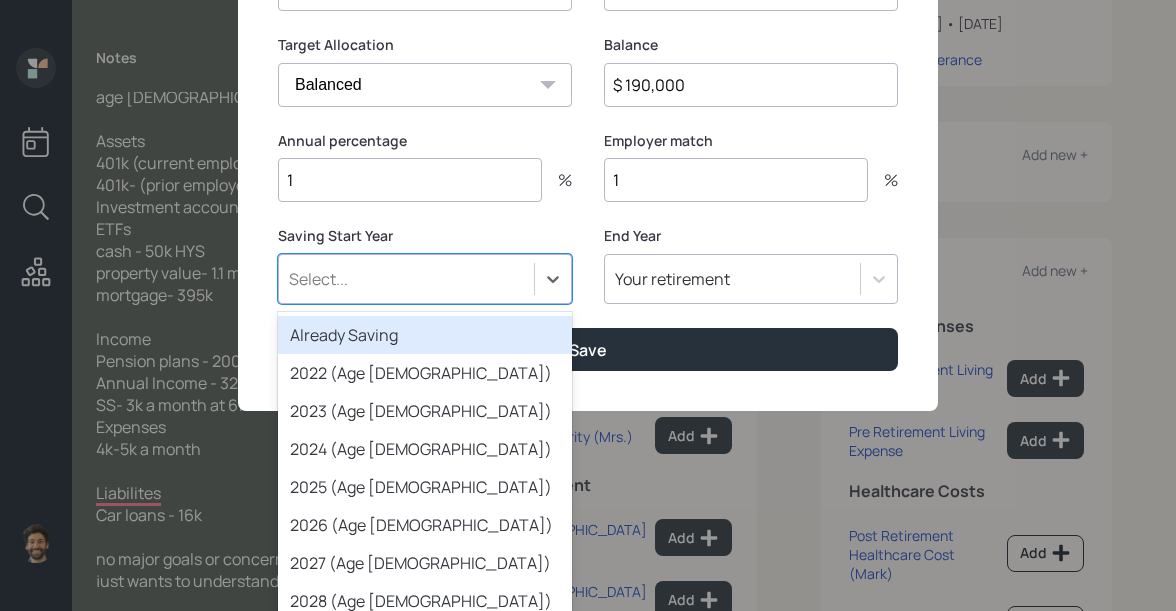 click on "Already Saving" at bounding box center [425, 335] 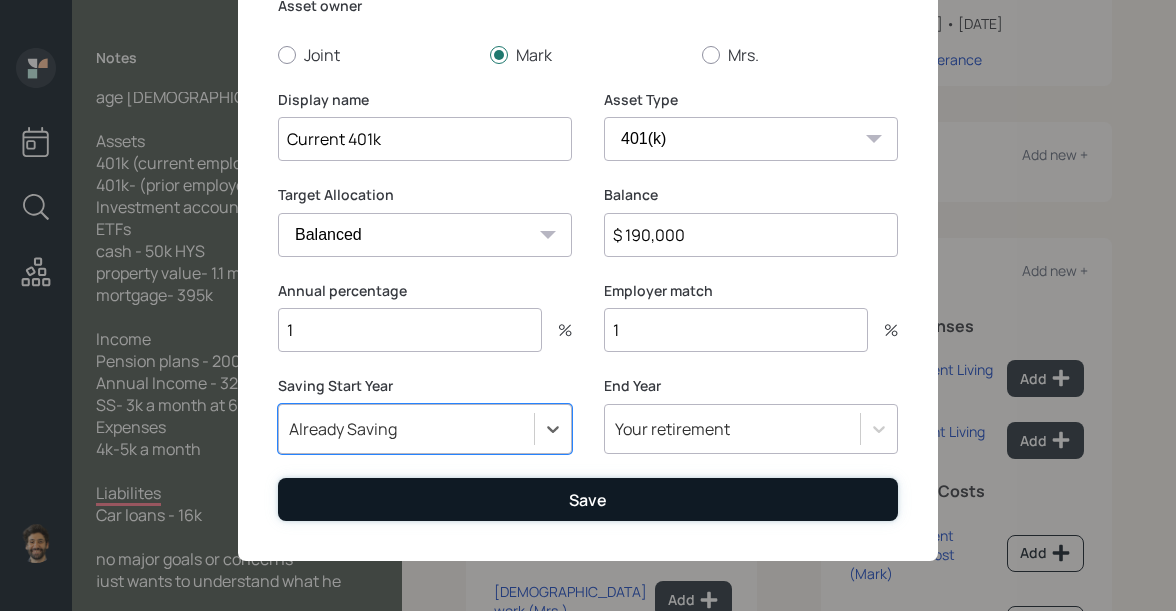 click on "Save" at bounding box center (588, 499) 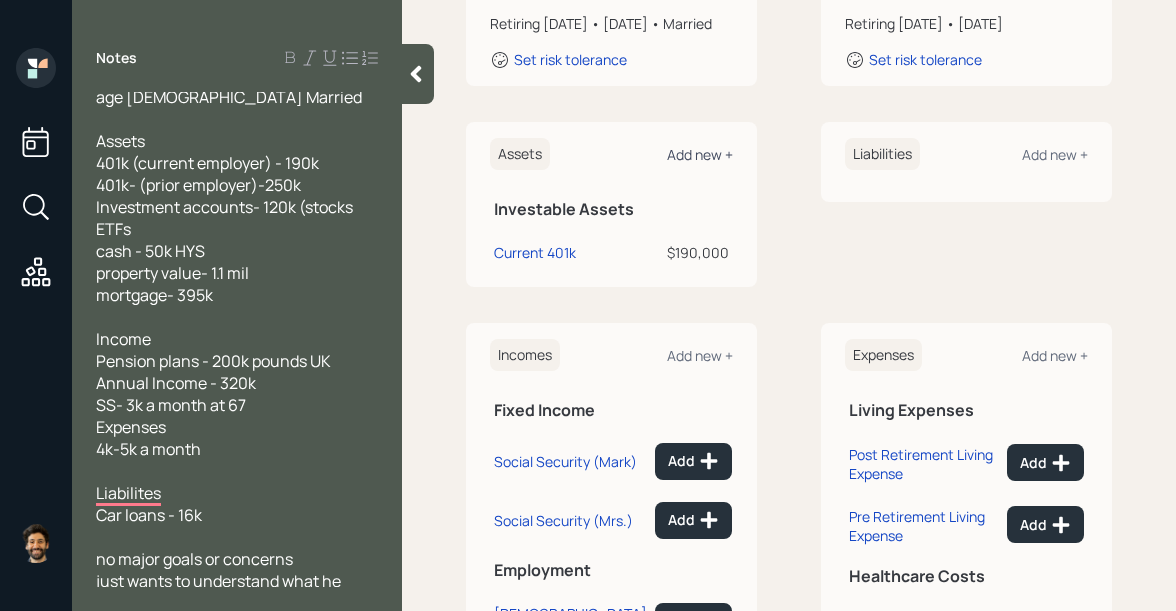 click on "Add new +" at bounding box center [700, 154] 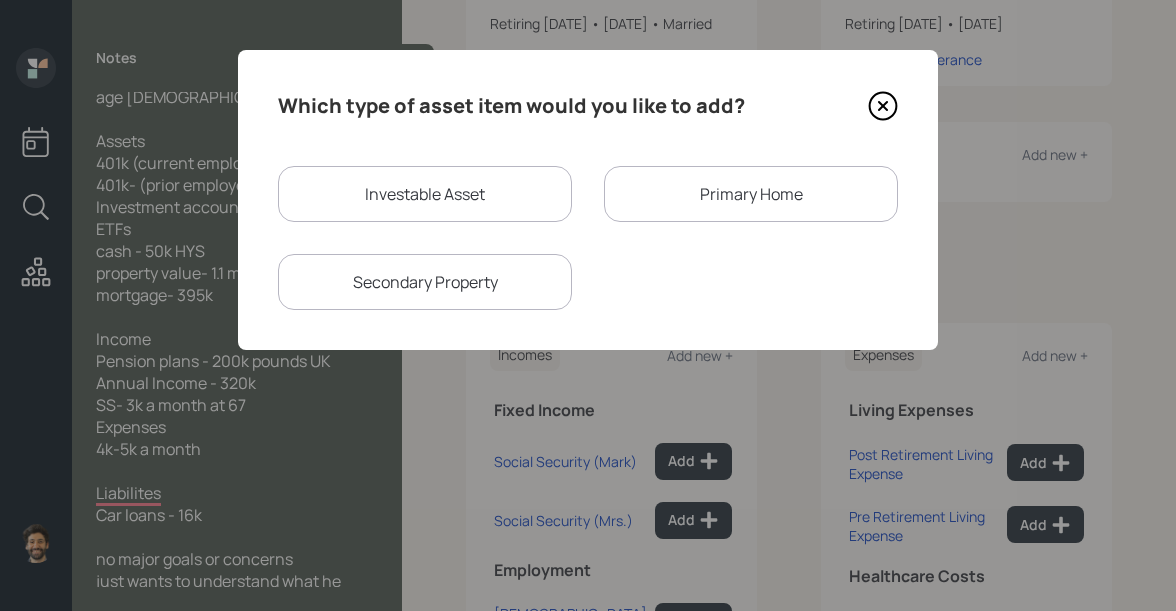 click on "Investable Asset" at bounding box center (425, 194) 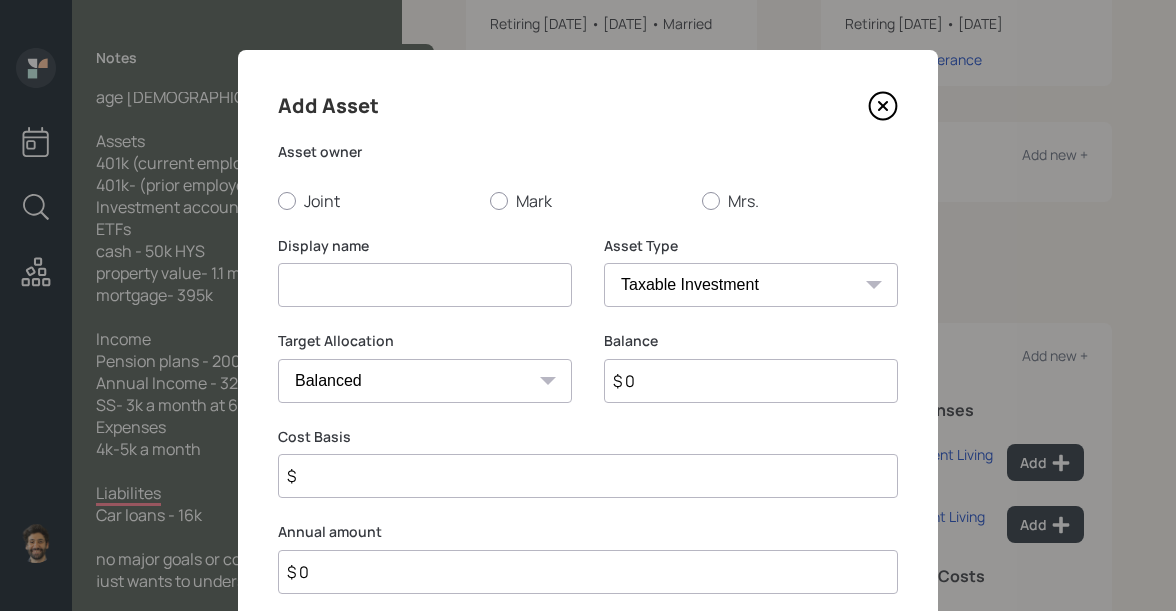 click at bounding box center [425, 285] 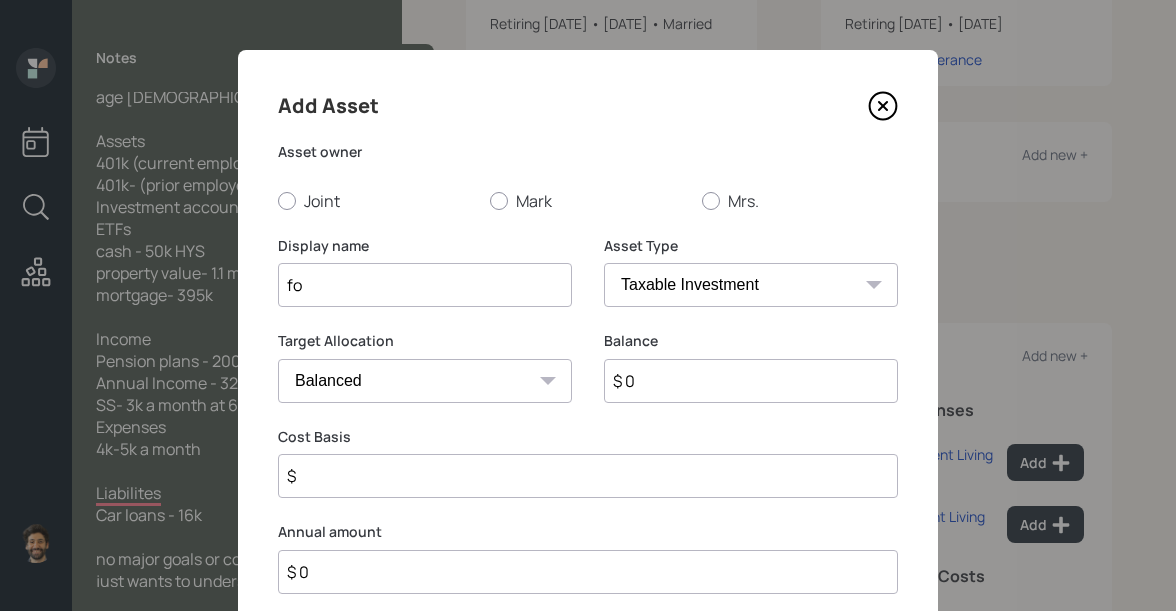 type on "f" 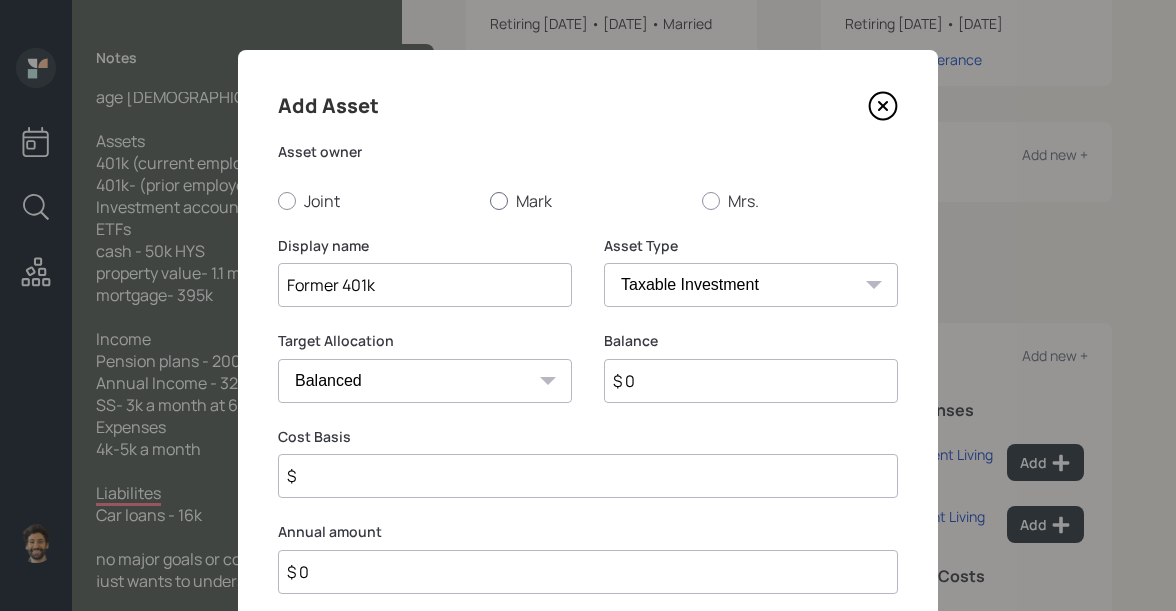 type on "Former 401k" 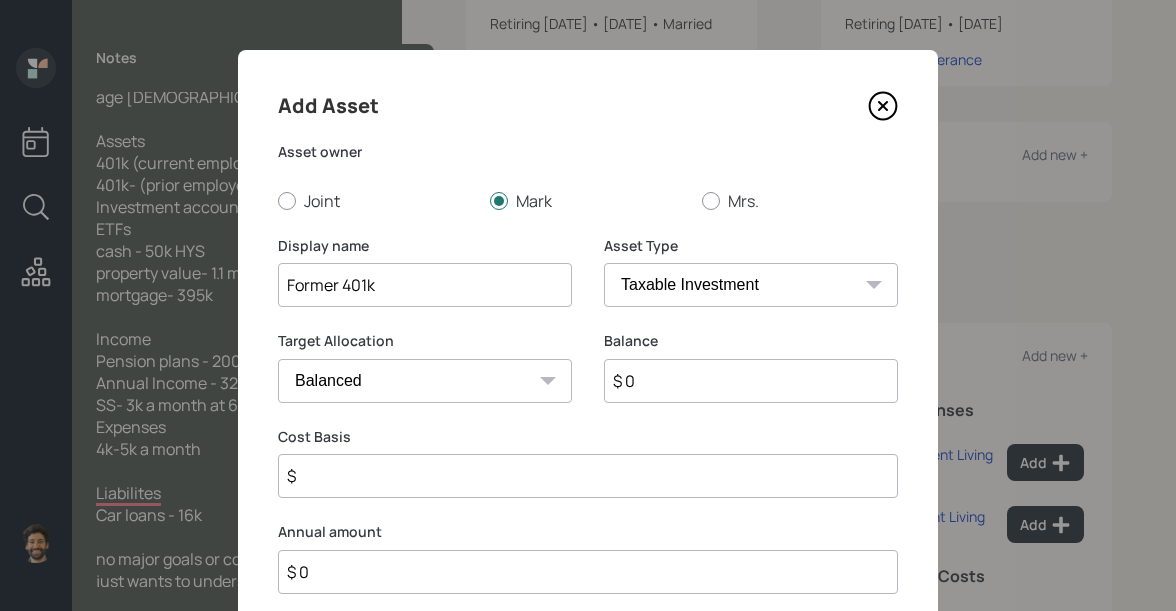 click on "$ 0" at bounding box center (751, 381) 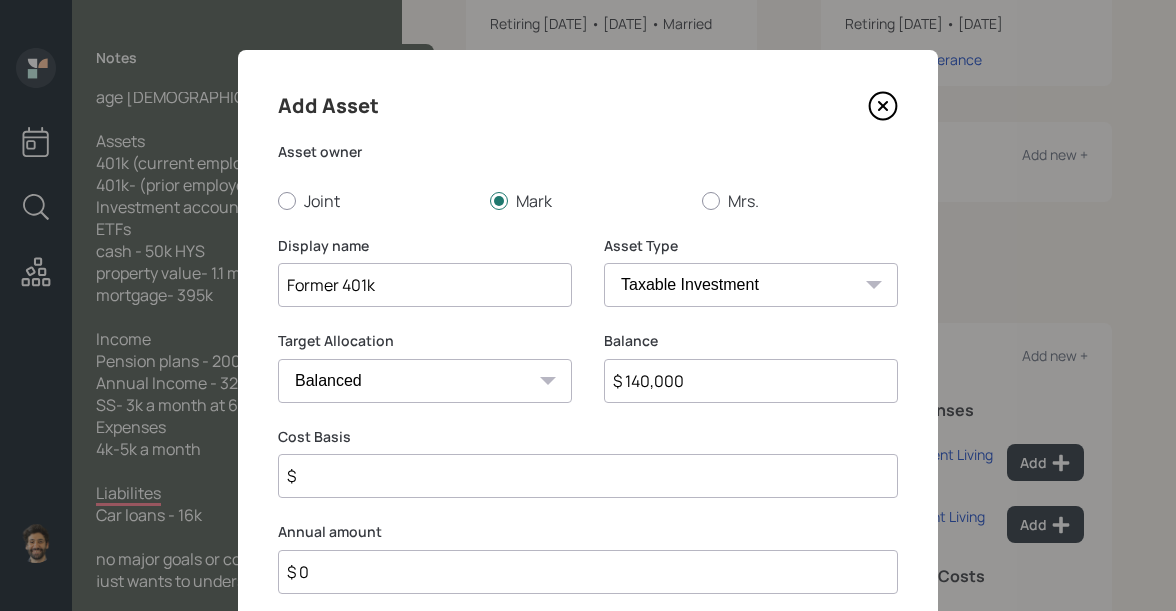 click on "$ 140,000" at bounding box center [751, 381] 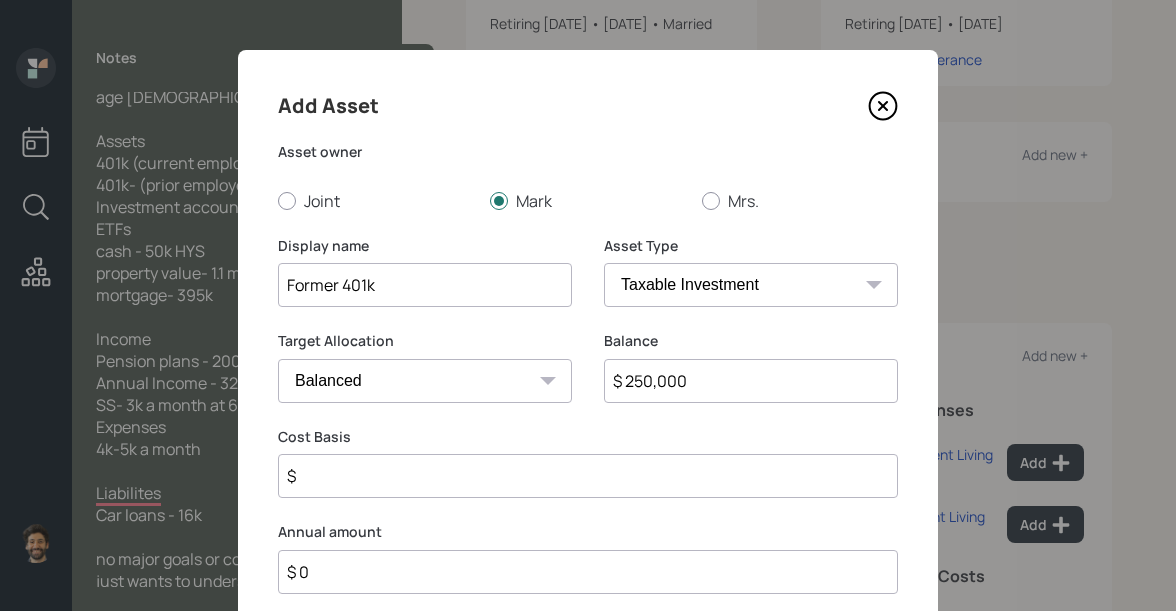 type on "$ 250,000" 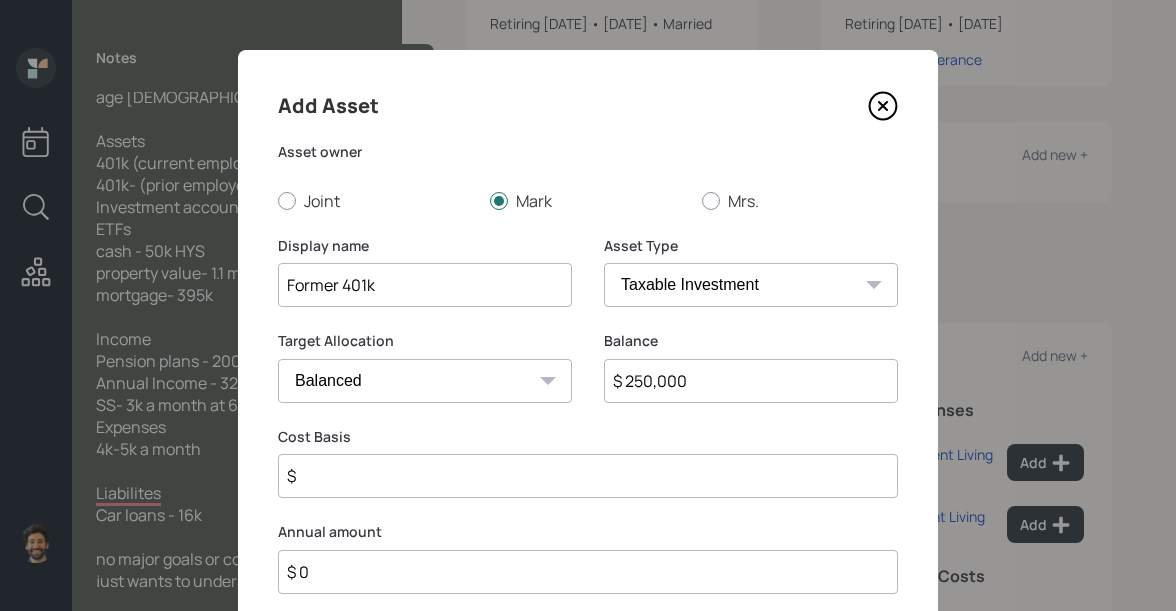 click on "SEP [PERSON_NAME] IRA 401(k) [PERSON_NAME] 401(k) 403(b) [PERSON_NAME] 403(b) 457(b) [PERSON_NAME] 457(b) Health Savings Account 529 Taxable Investment Checking / Savings Emergency Fund" at bounding box center (751, 285) 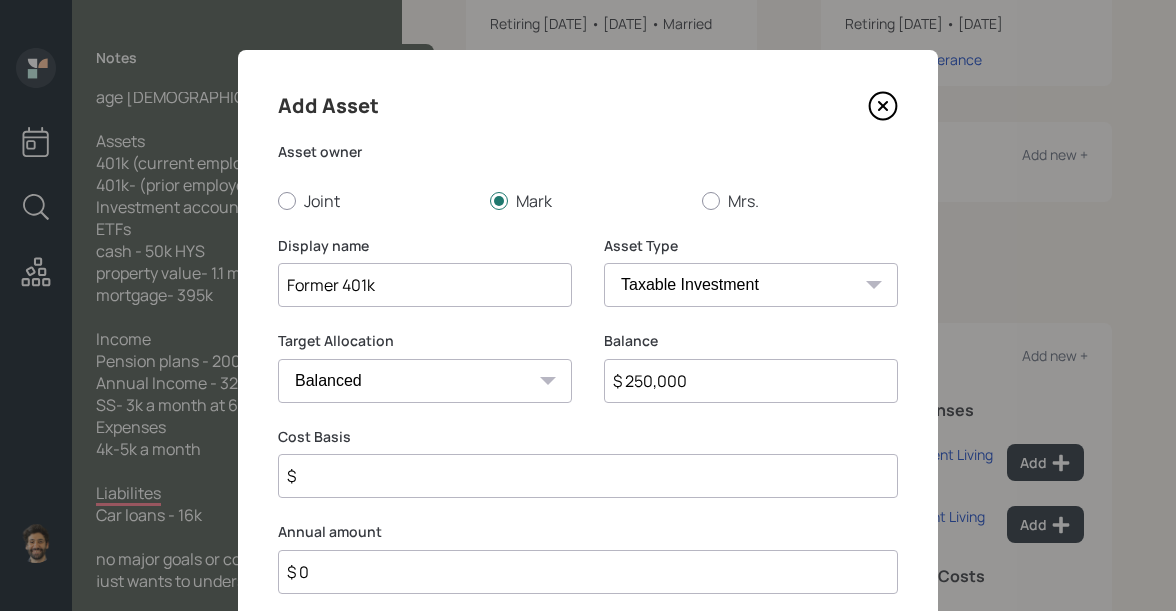 select on "company_sponsored" 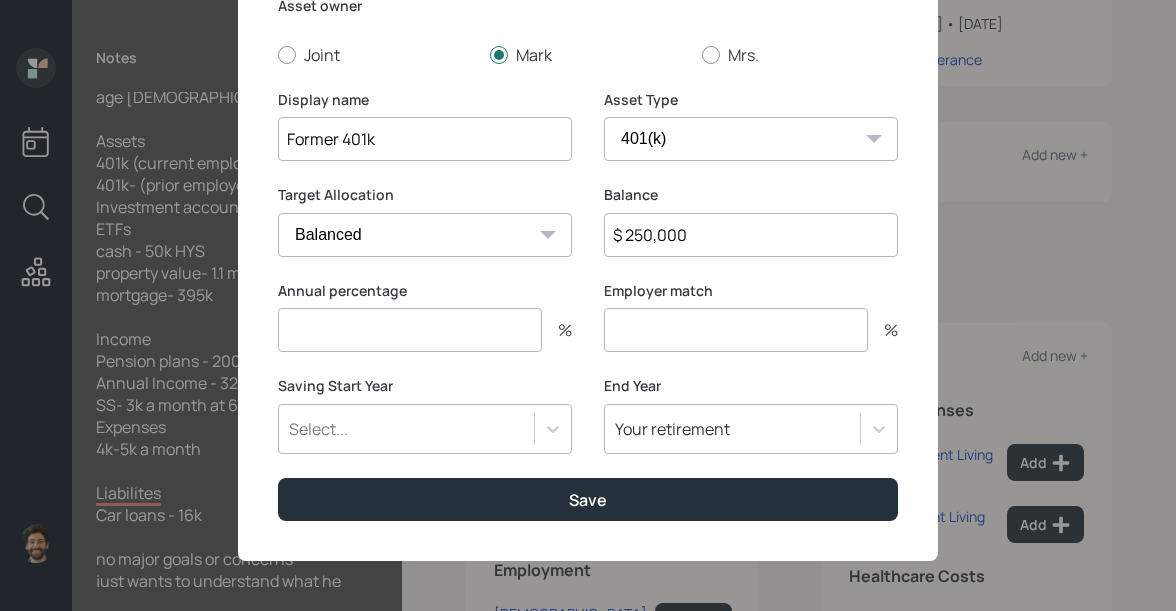 click at bounding box center (410, 330) 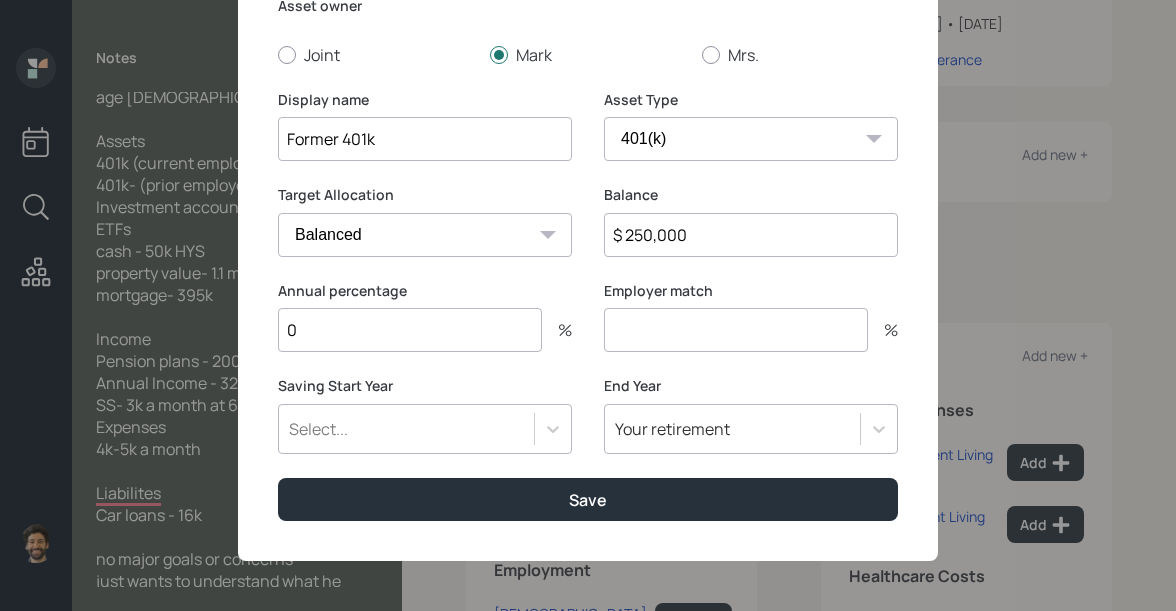 scroll, scrollTop: 45, scrollLeft: 0, axis: vertical 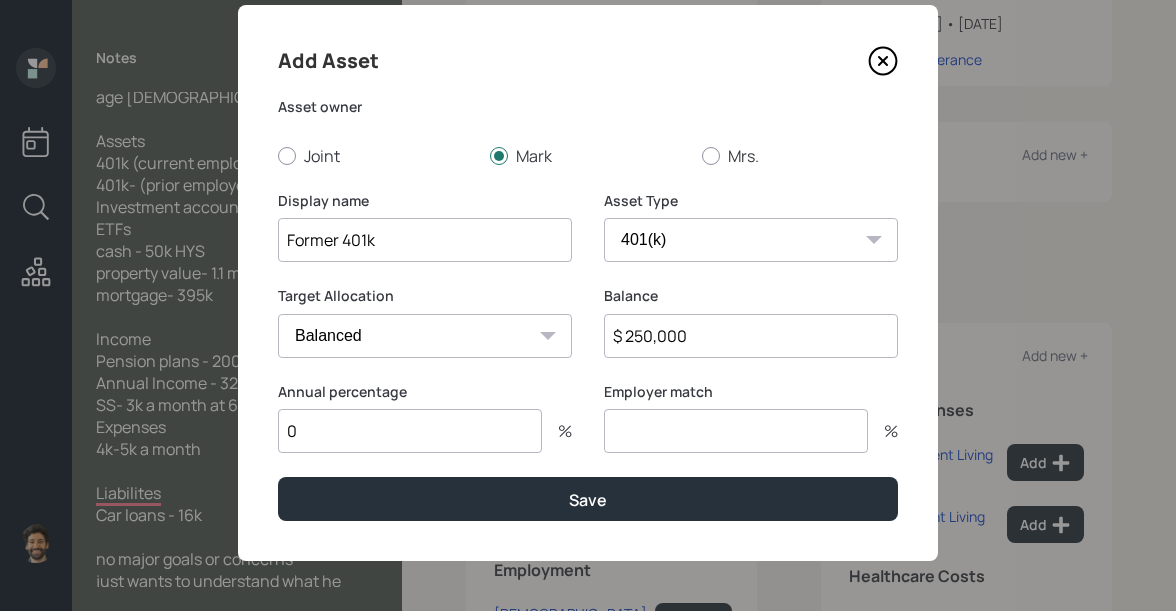 type on "0" 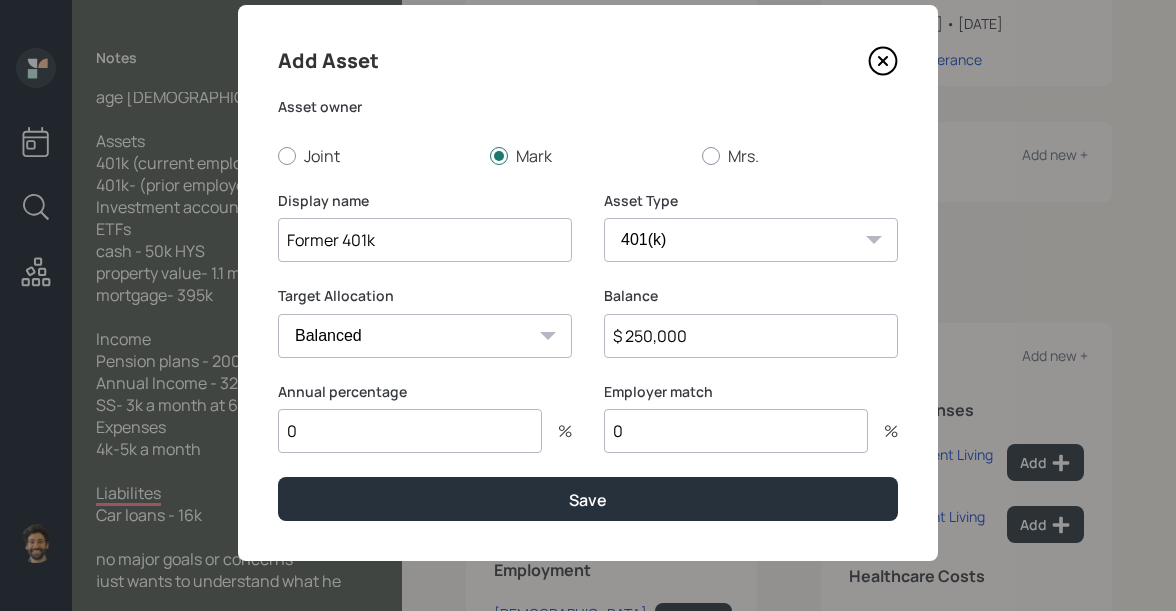 type on "0" 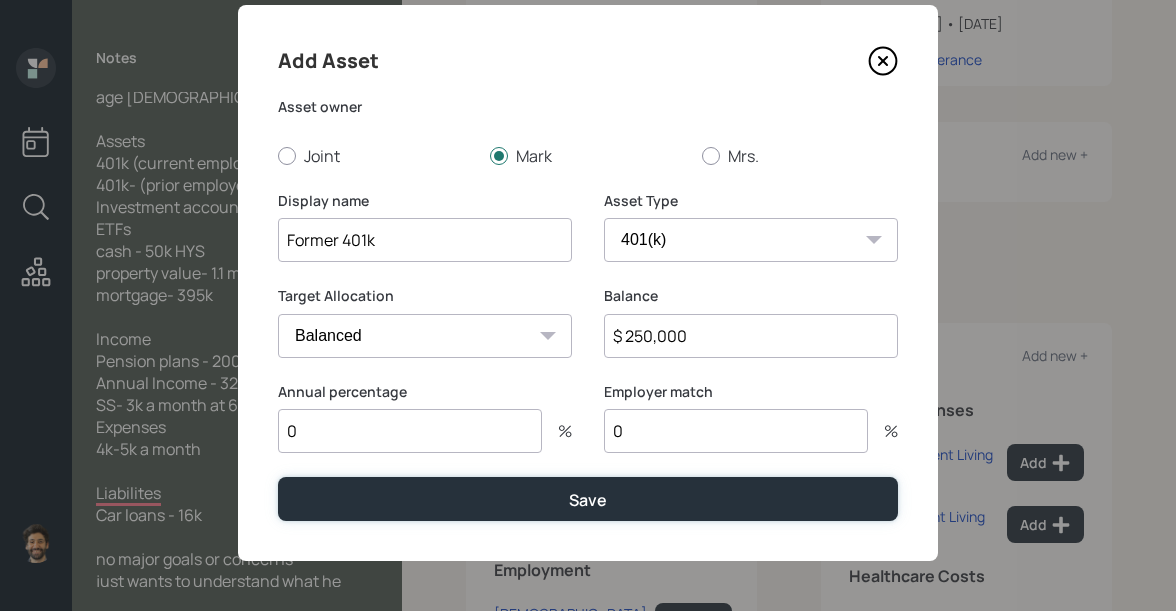 type 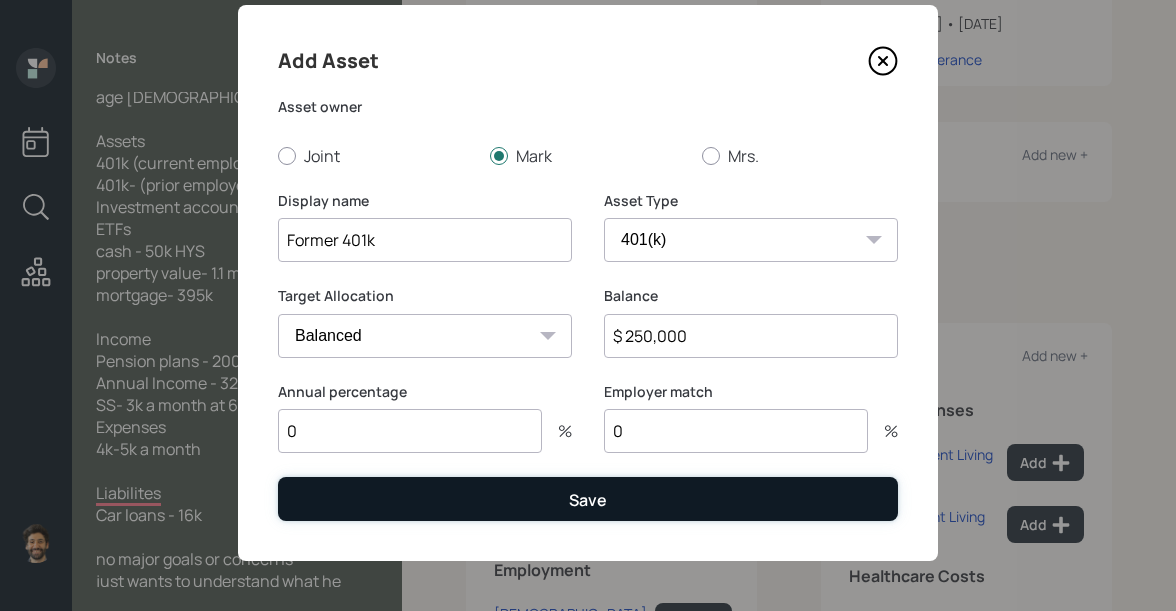 click on "Save" at bounding box center (588, 498) 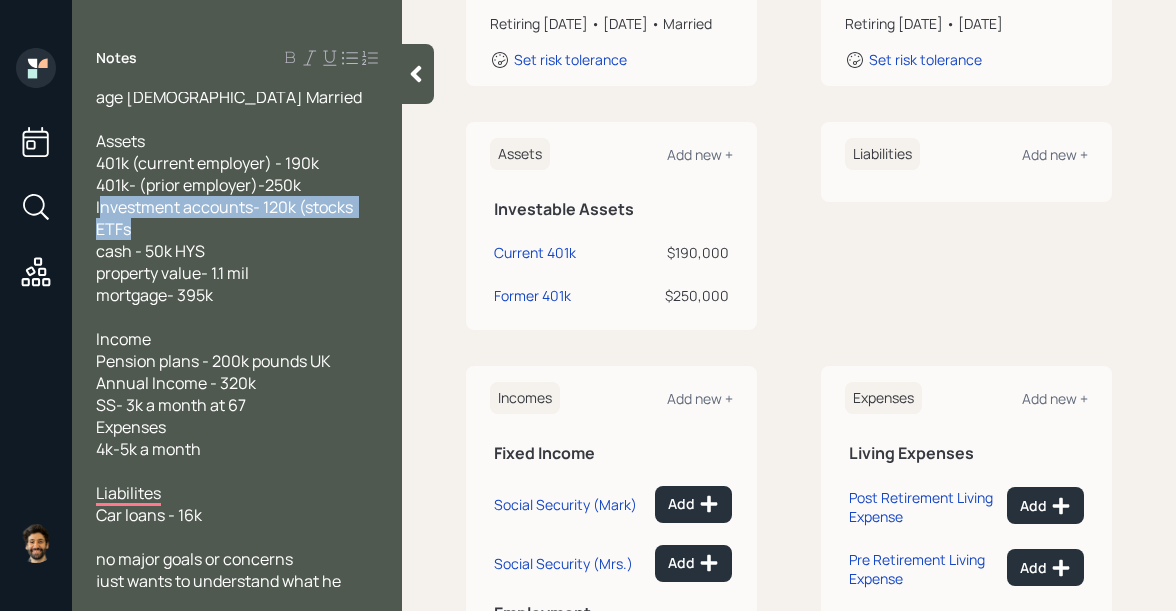 drag, startPoint x: 150, startPoint y: 225, endPoint x: 103, endPoint y: 212, distance: 48.76474 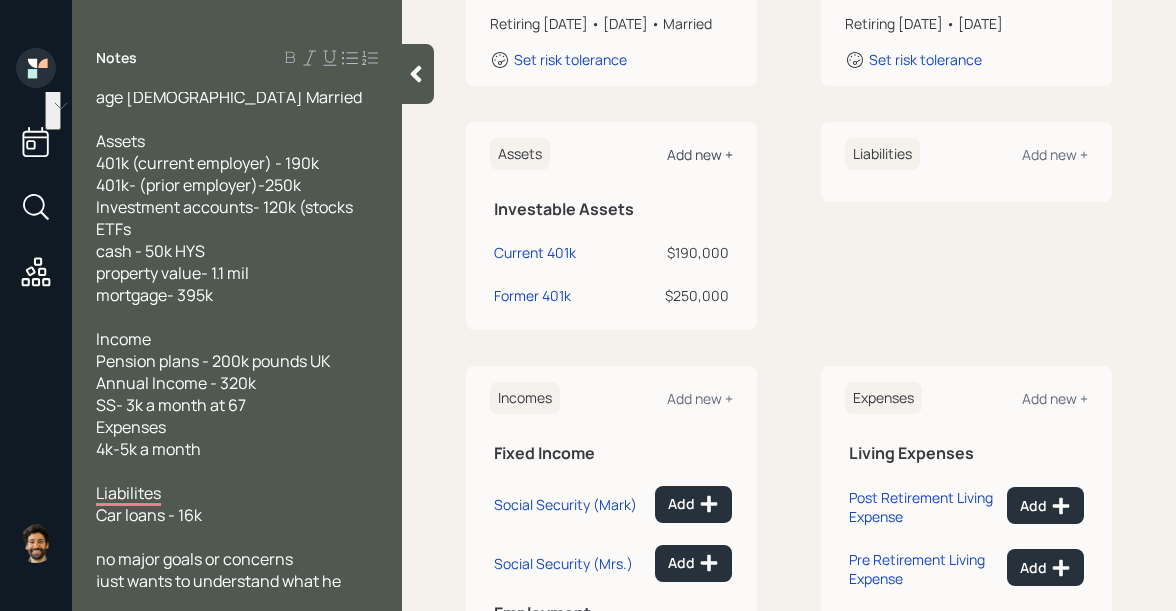 click on "Add new +" at bounding box center [700, 154] 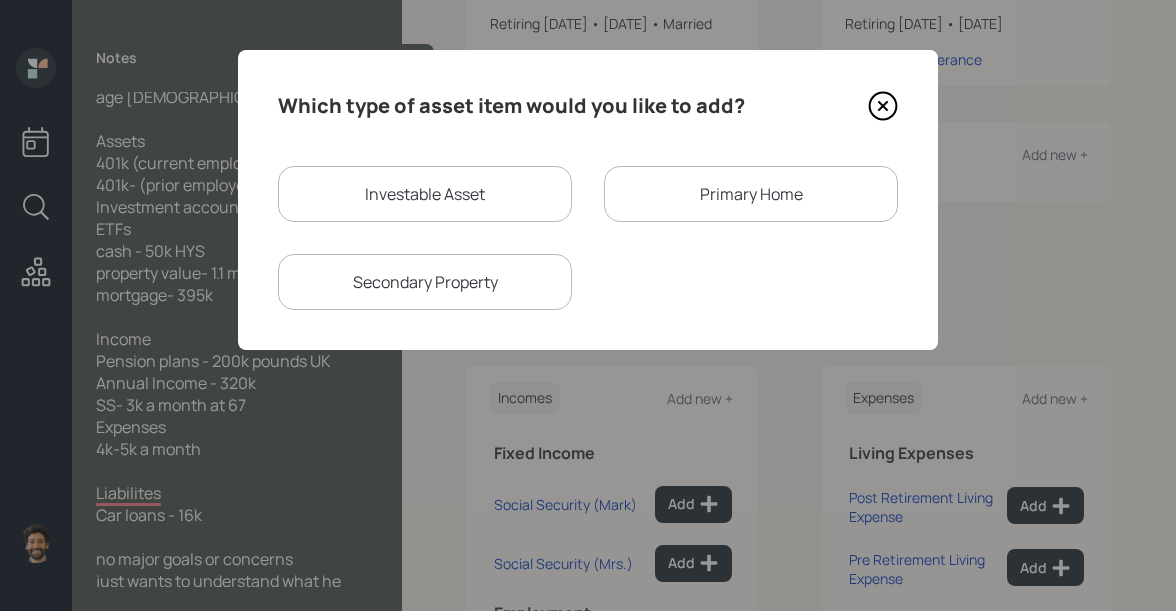 click on "Investable Asset" at bounding box center [425, 194] 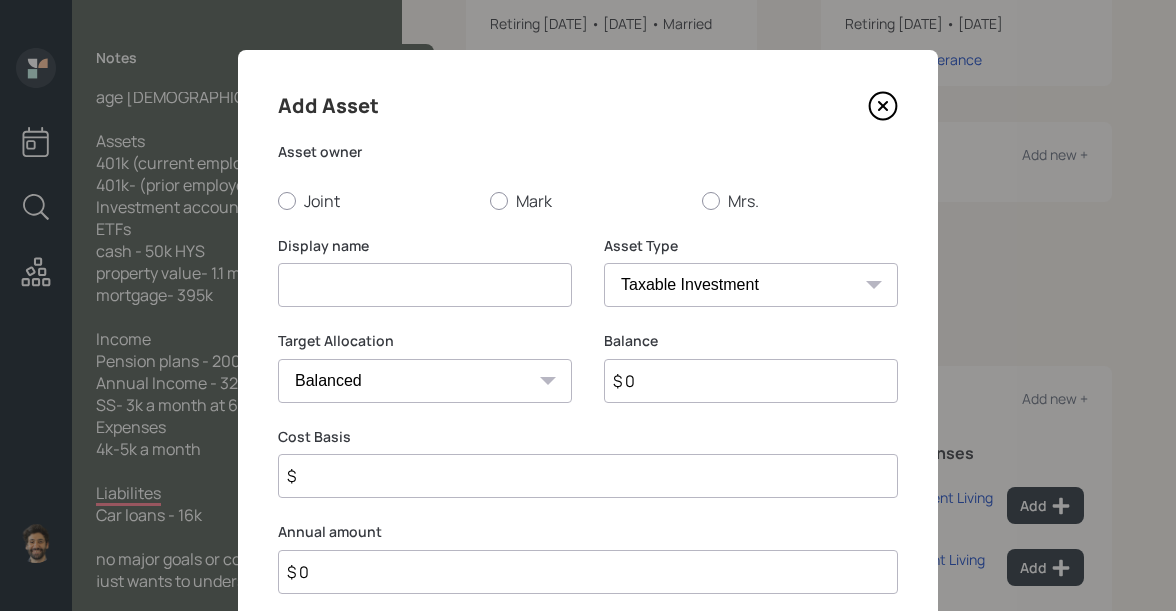click at bounding box center [425, 285] 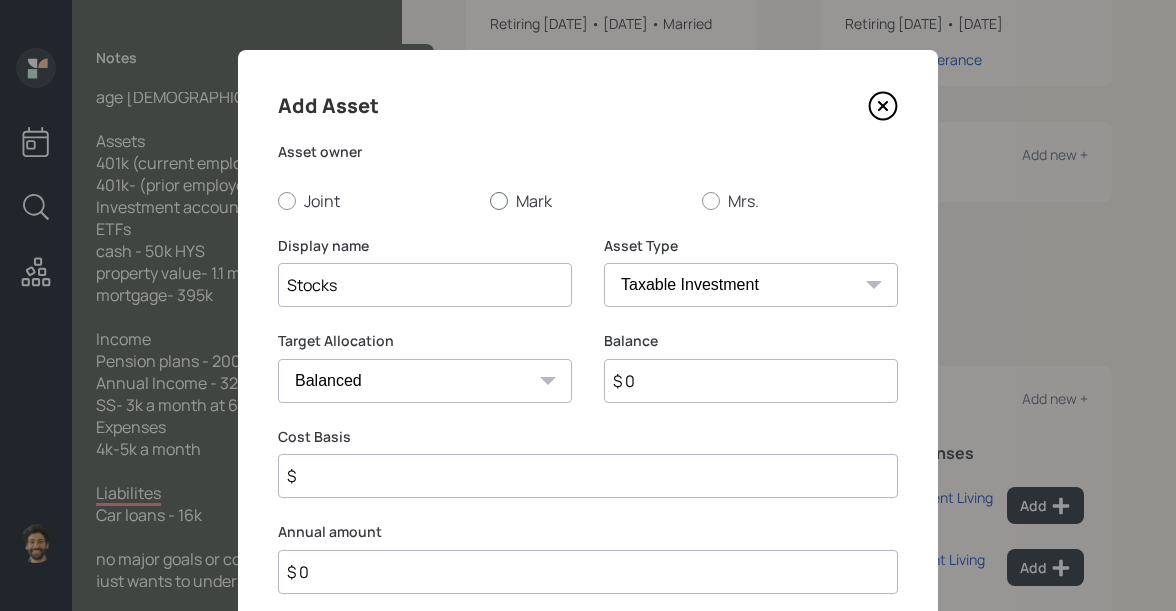 type on "Stocks" 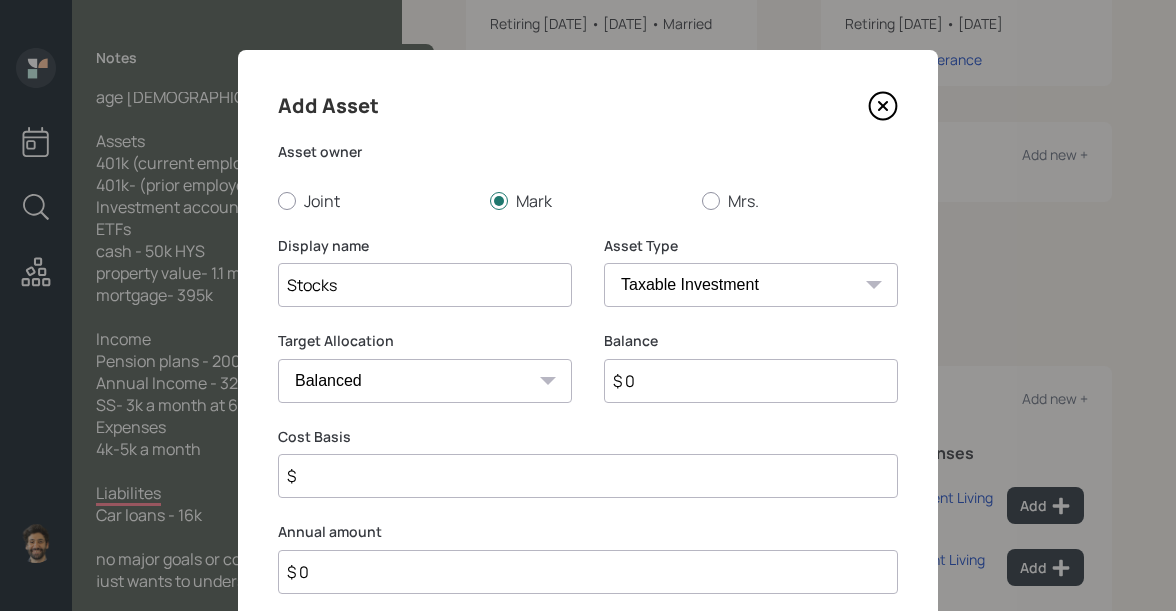 click on "$ 0" at bounding box center [751, 381] 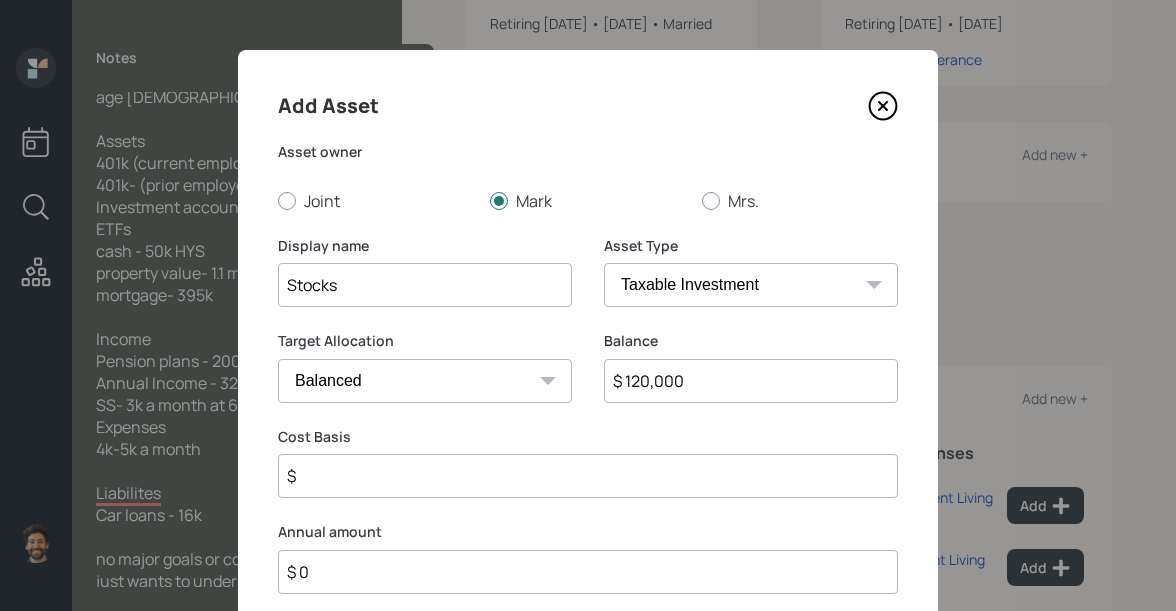 type on "$ 120,000" 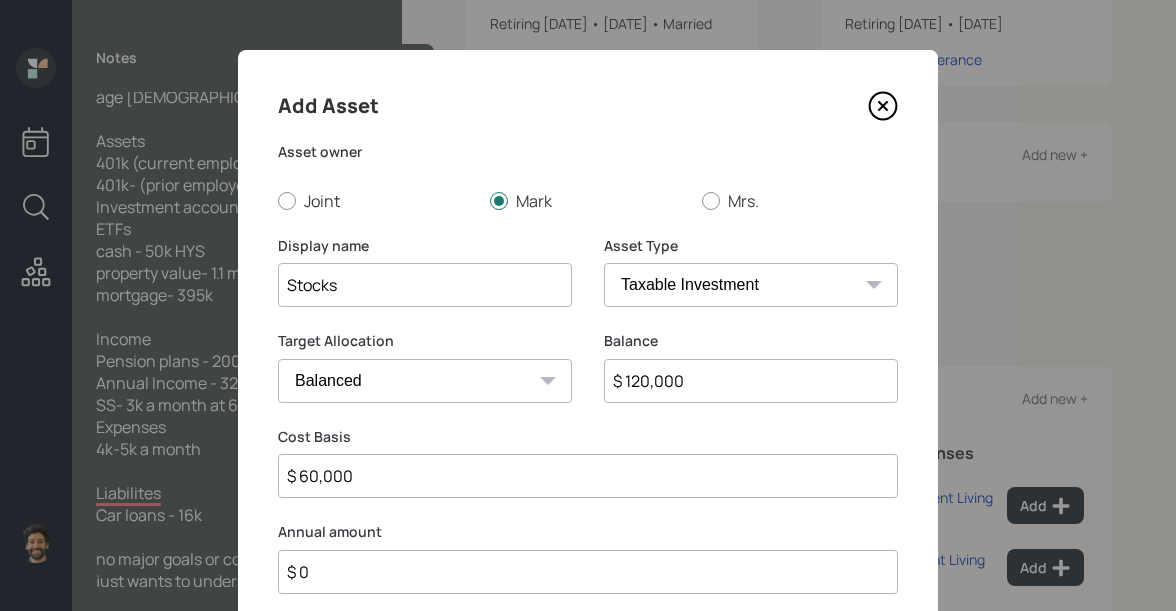 scroll, scrollTop: 140, scrollLeft: 0, axis: vertical 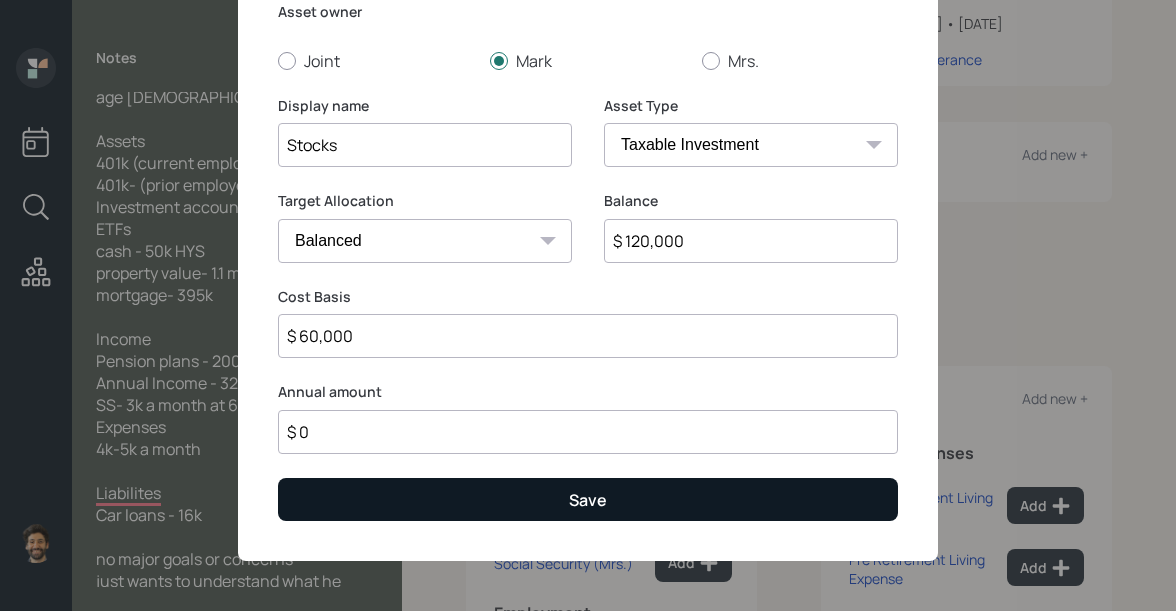 type on "$ 60,000" 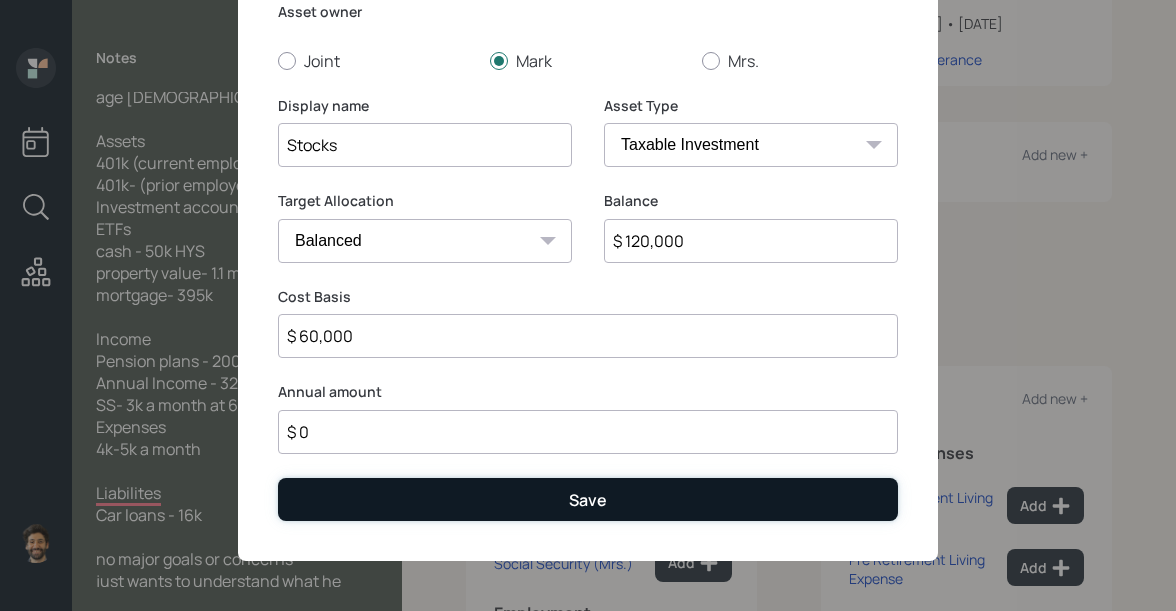 click on "Save" at bounding box center (588, 499) 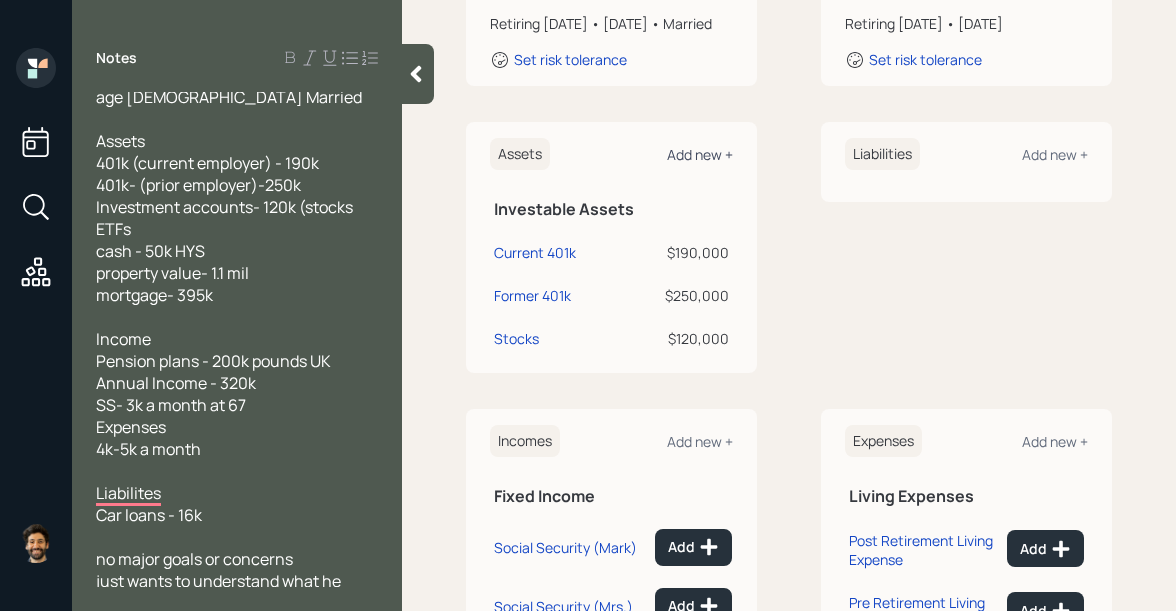 click on "Add new +" at bounding box center [700, 154] 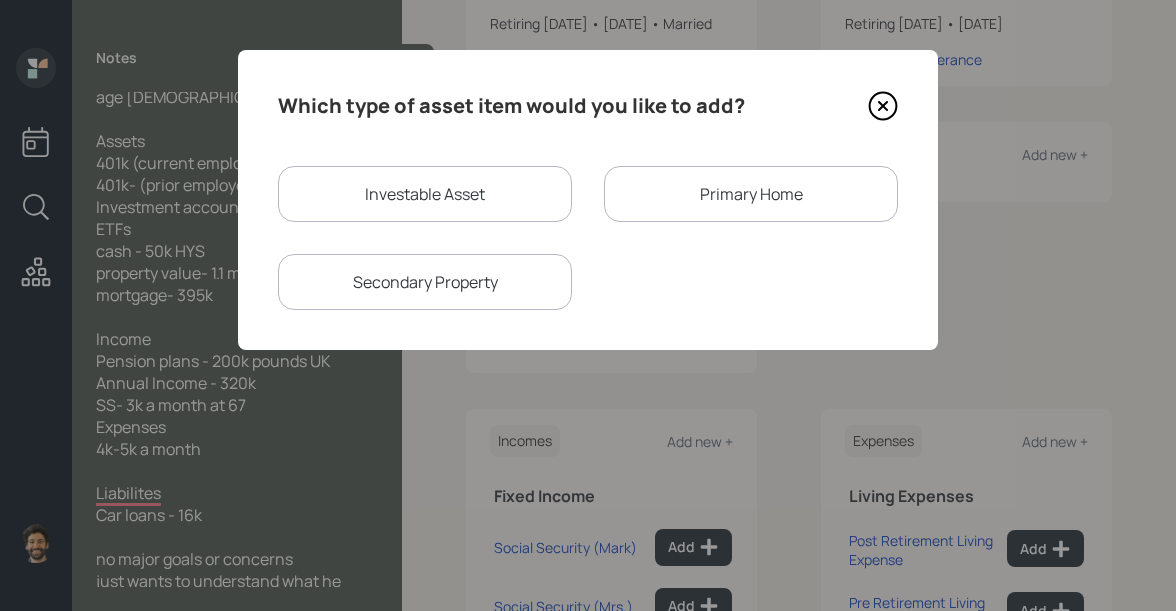 click on "Investable Asset" at bounding box center [425, 194] 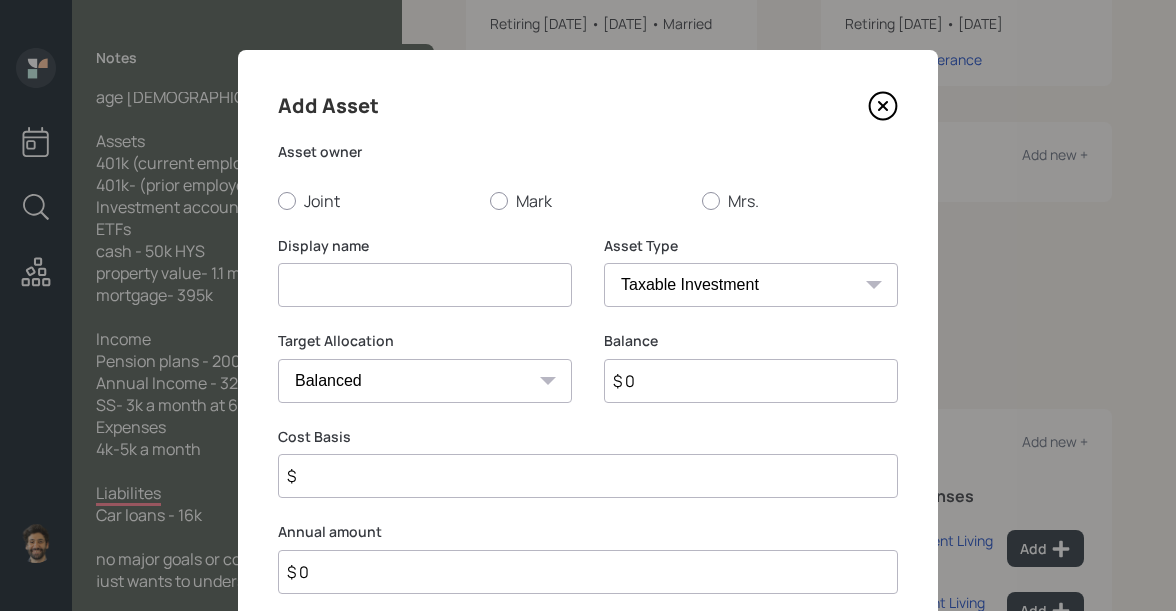 click at bounding box center [425, 285] 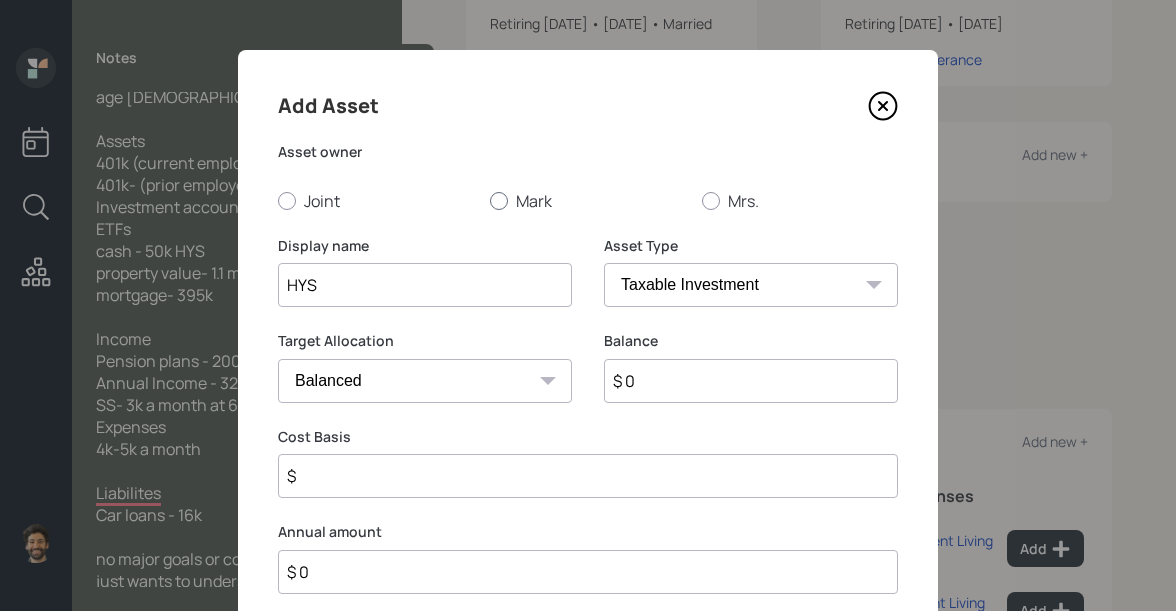 type on "HYS" 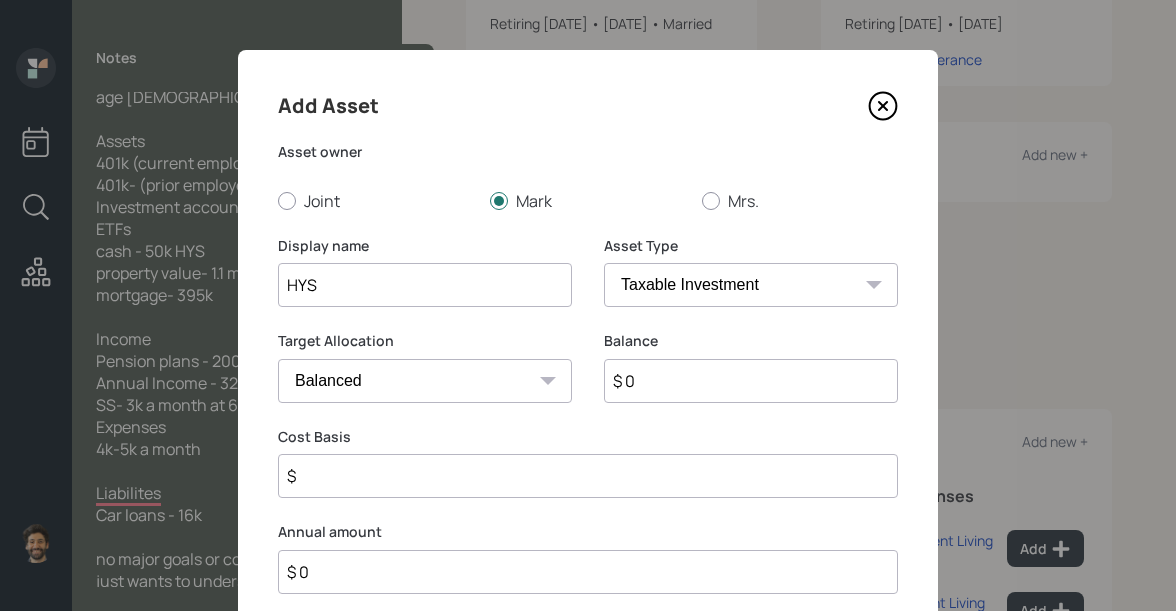 click on "SEP [PERSON_NAME] IRA 401(k) [PERSON_NAME] 401(k) 403(b) [PERSON_NAME] 403(b) 457(b) [PERSON_NAME] 457(b) Health Savings Account 529 Taxable Investment Checking / Savings Emergency Fund" at bounding box center [751, 285] 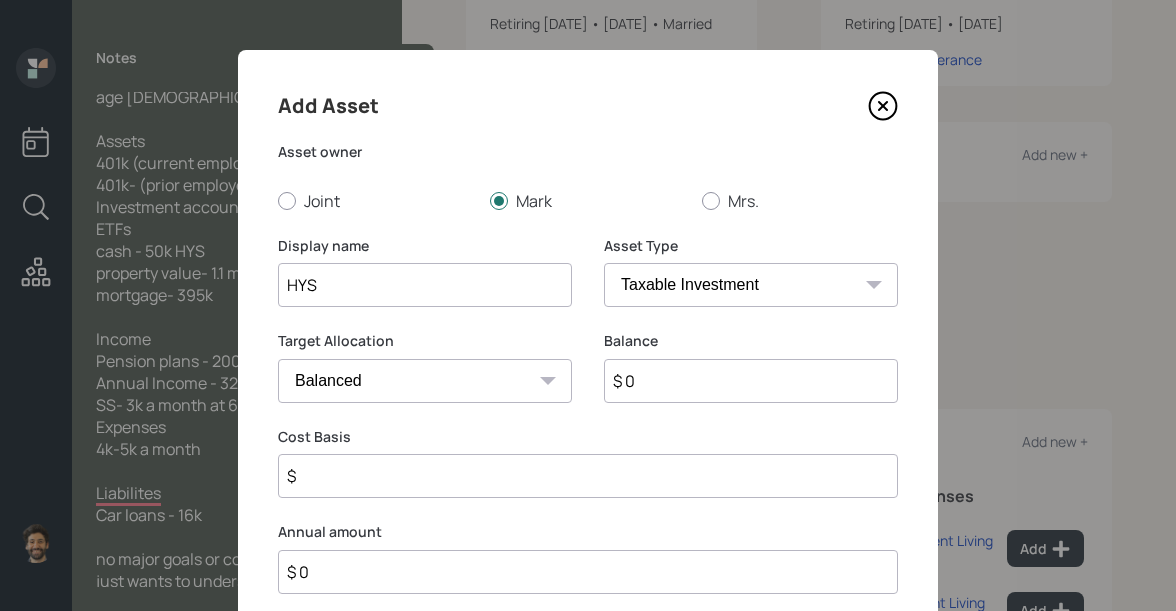 select on "emergency_fund" 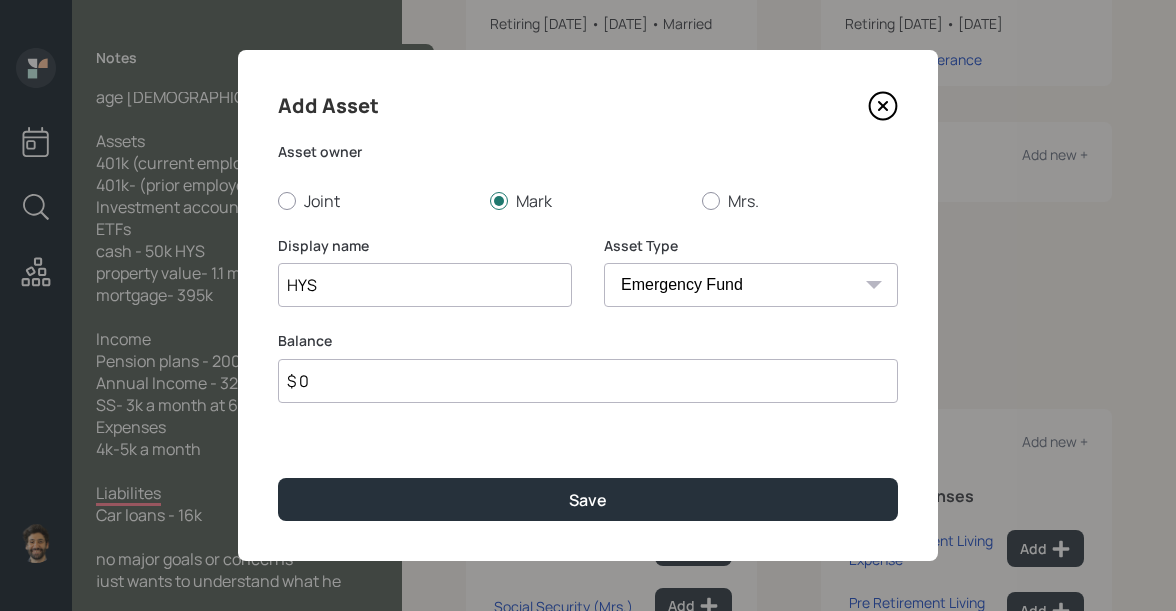 click on "$ 0" at bounding box center (588, 381) 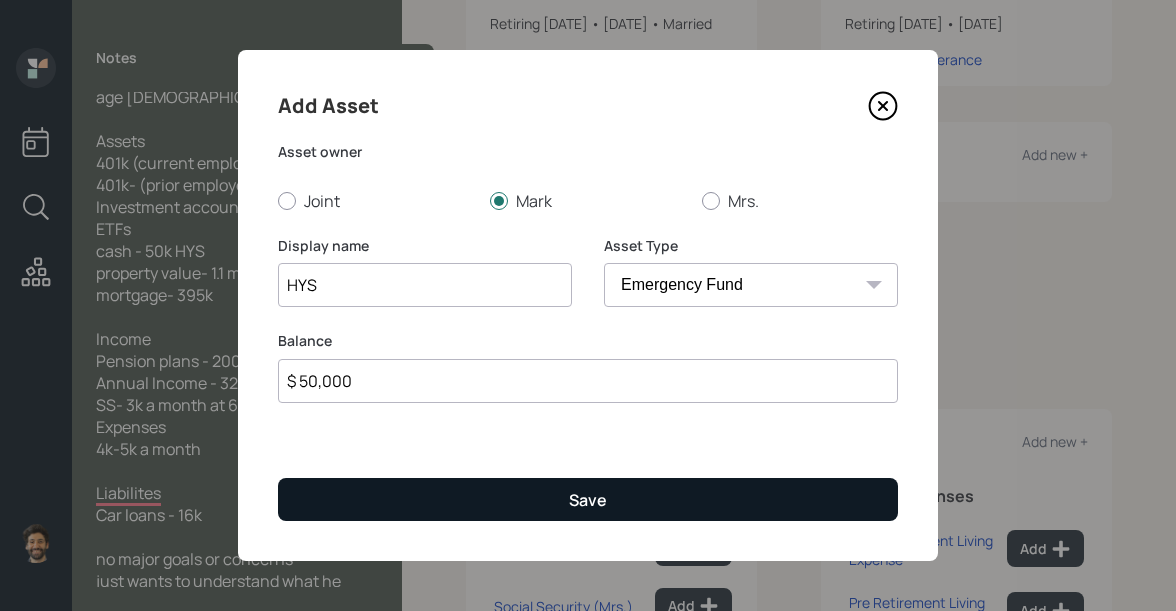 type on "$ 50,000" 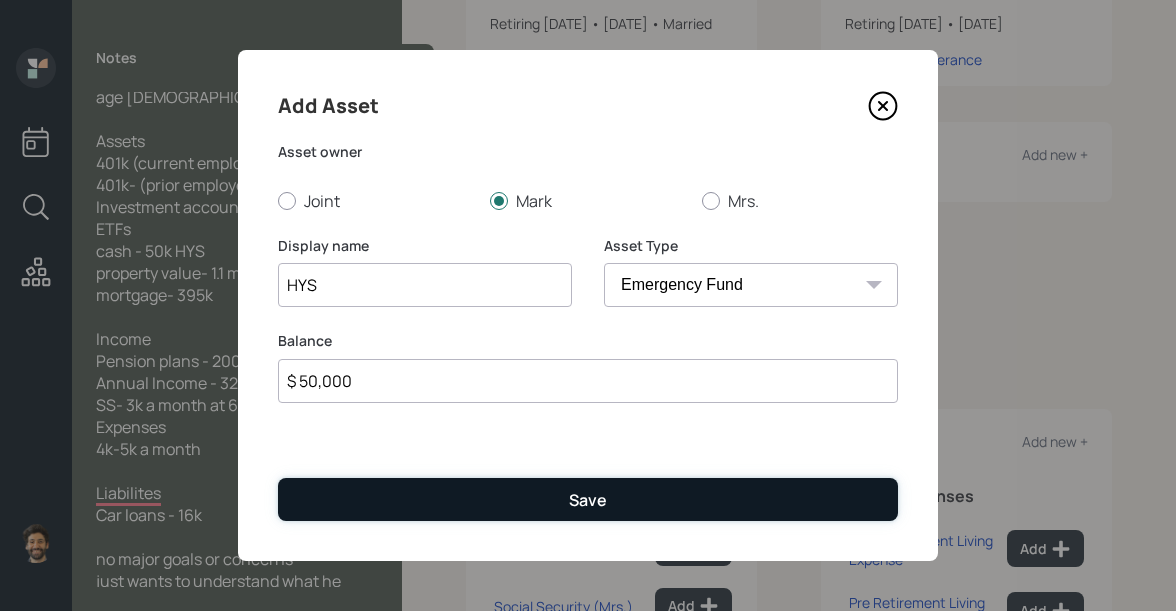 click on "Save" at bounding box center [588, 499] 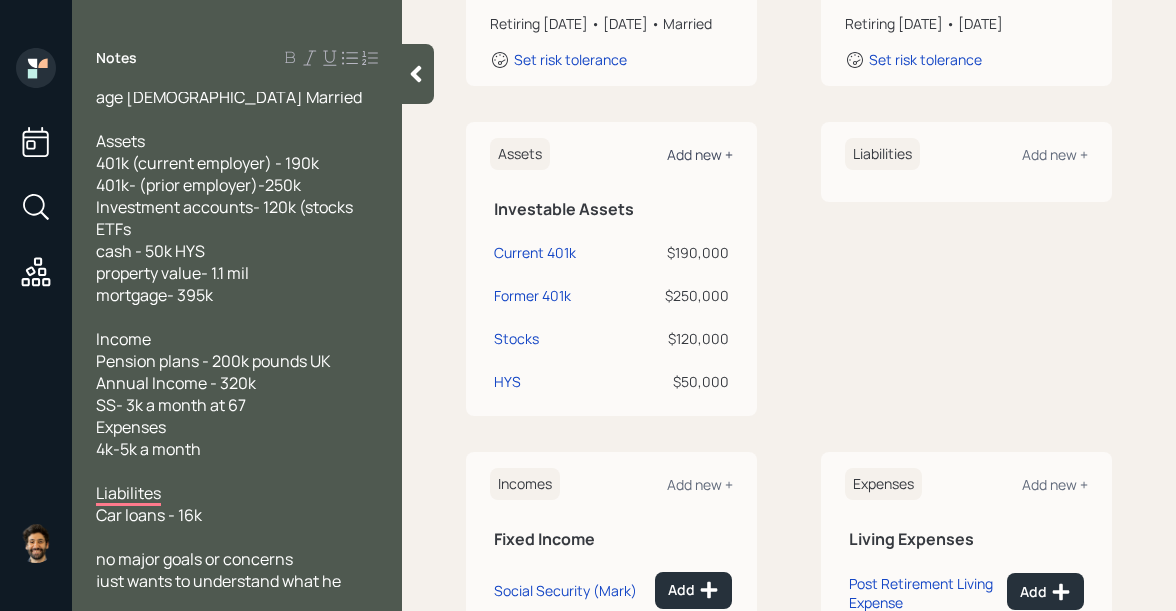click on "Add new +" at bounding box center [700, 154] 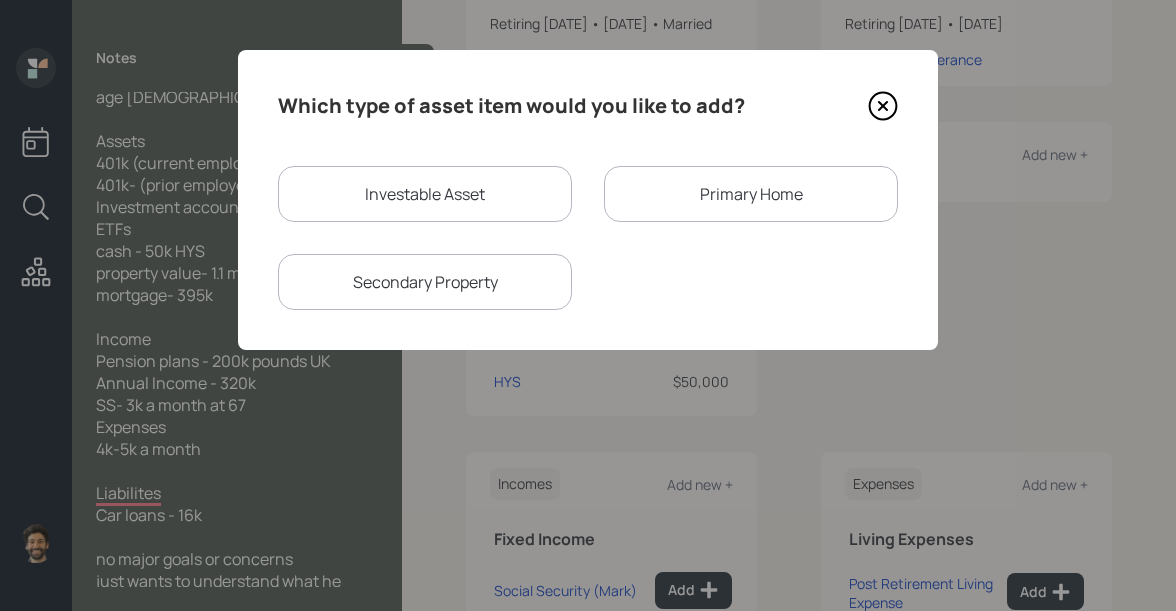 click on "Primary Home" at bounding box center [751, 194] 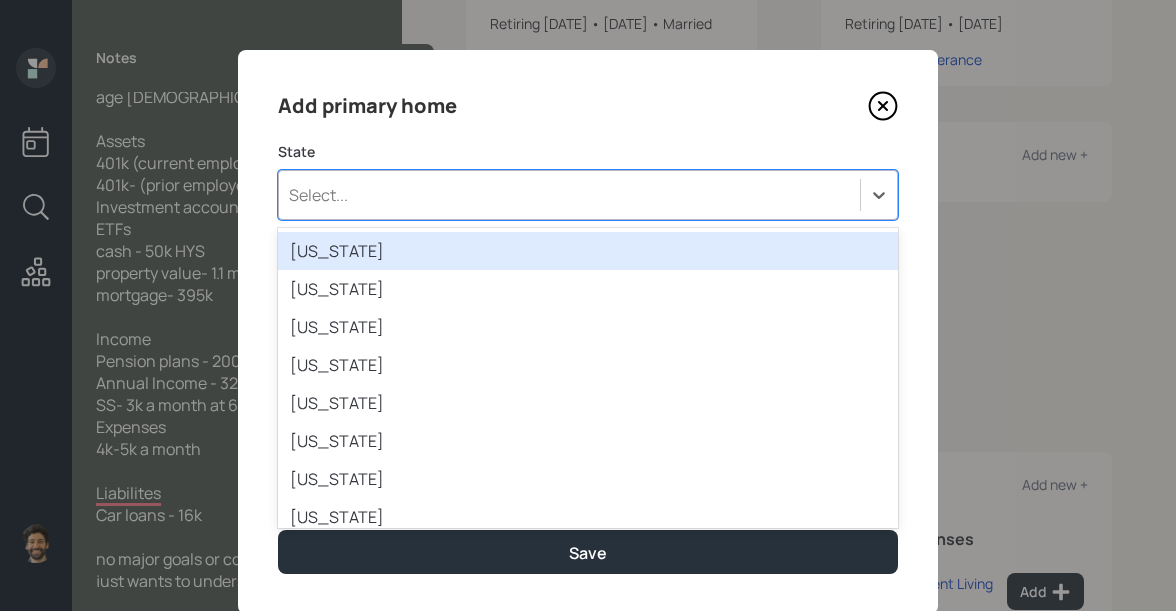 click on "Select..." at bounding box center [569, 195] 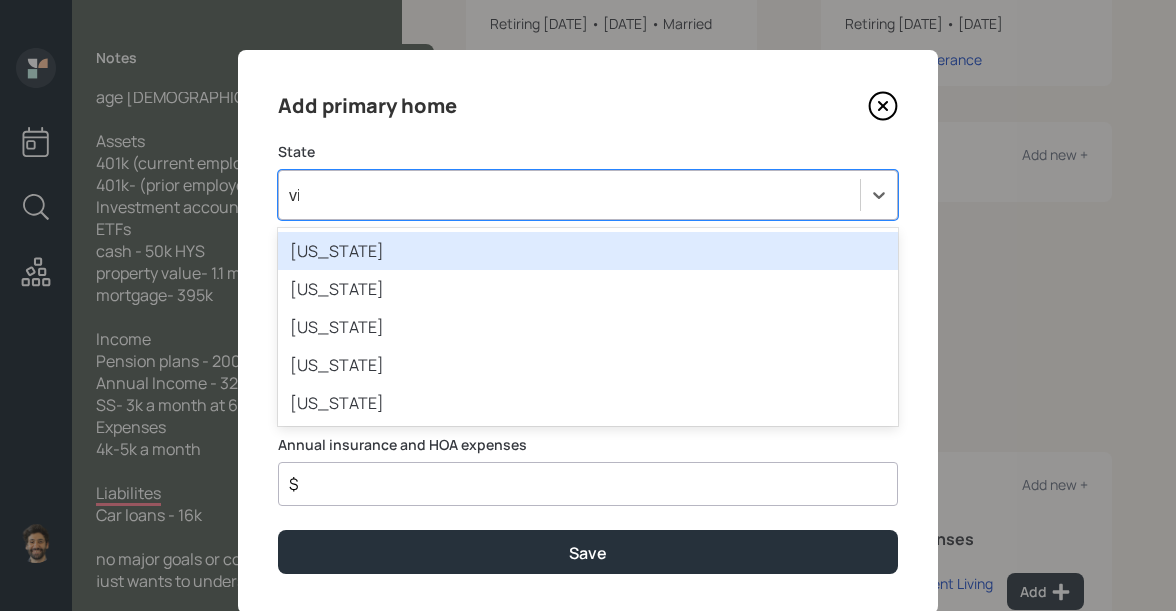 type on "vir" 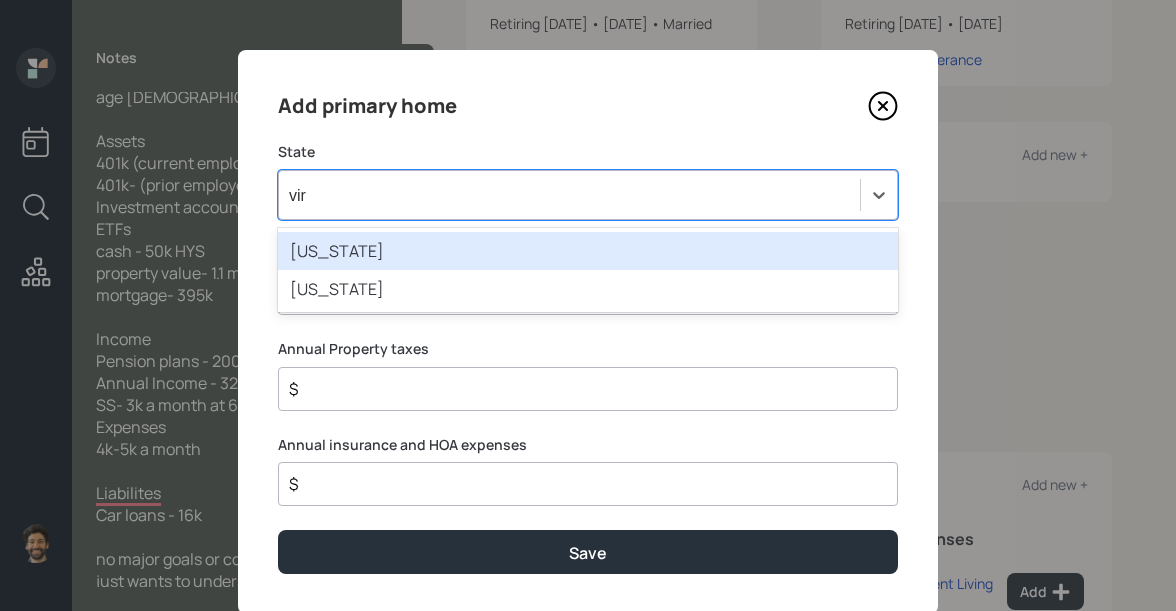 click on "[US_STATE]" at bounding box center (588, 251) 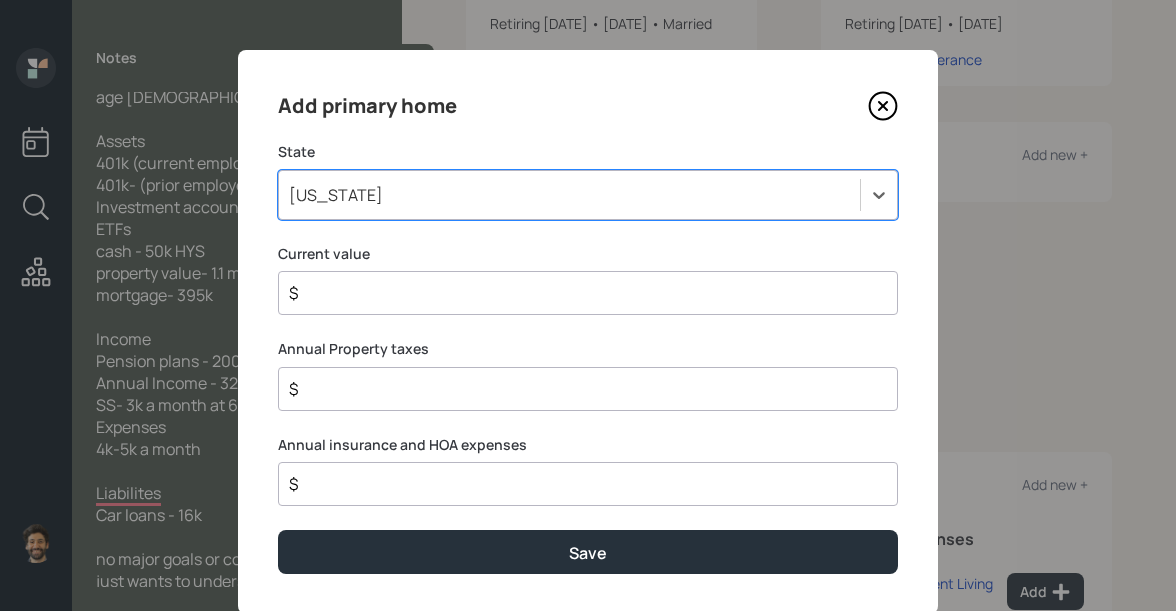 click on "$" at bounding box center [580, 293] 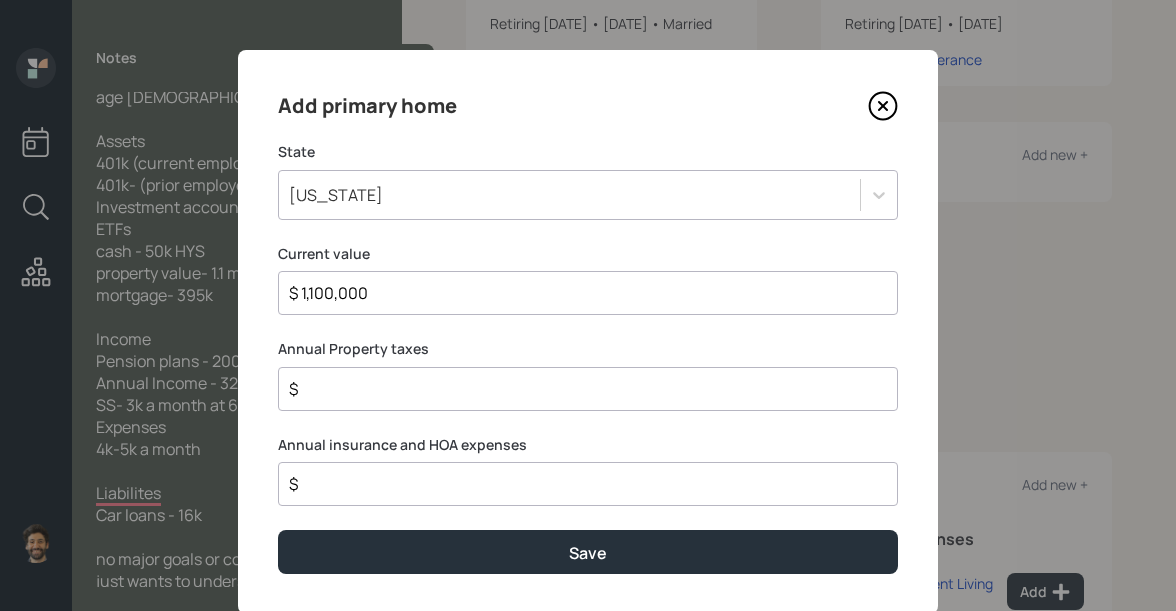 type on "$ 1,100,000" 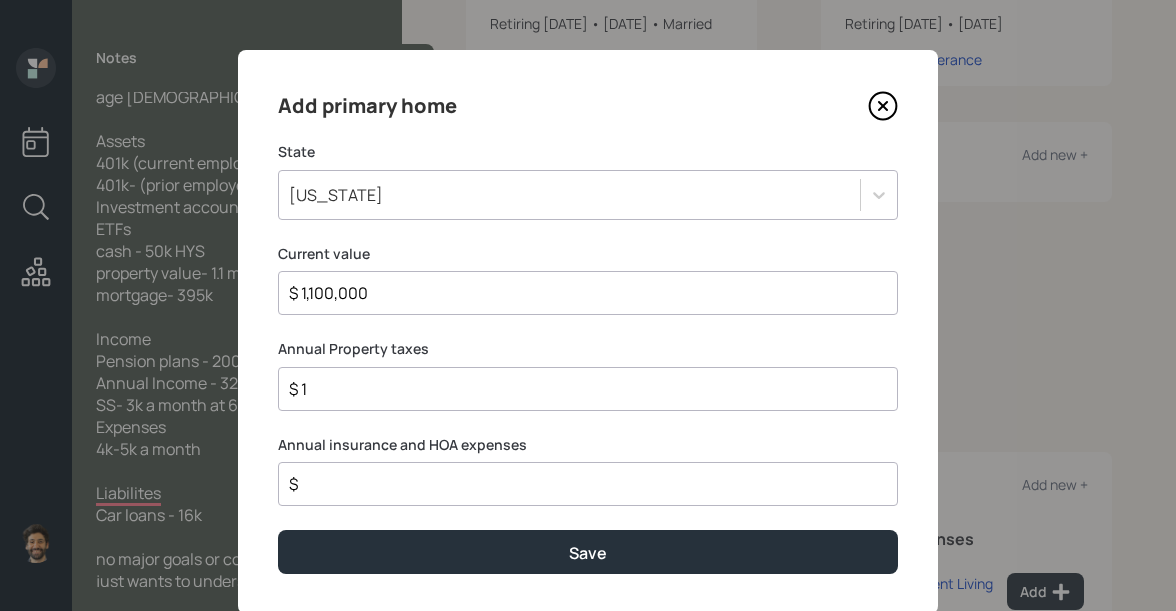 type on "$ 1" 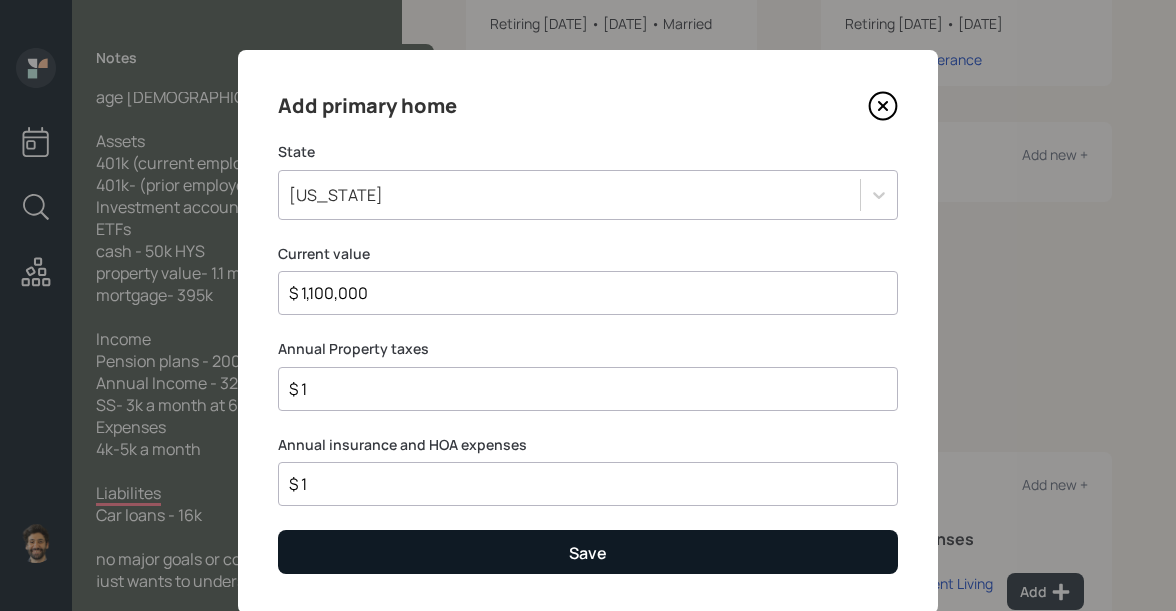 type on "$ 1" 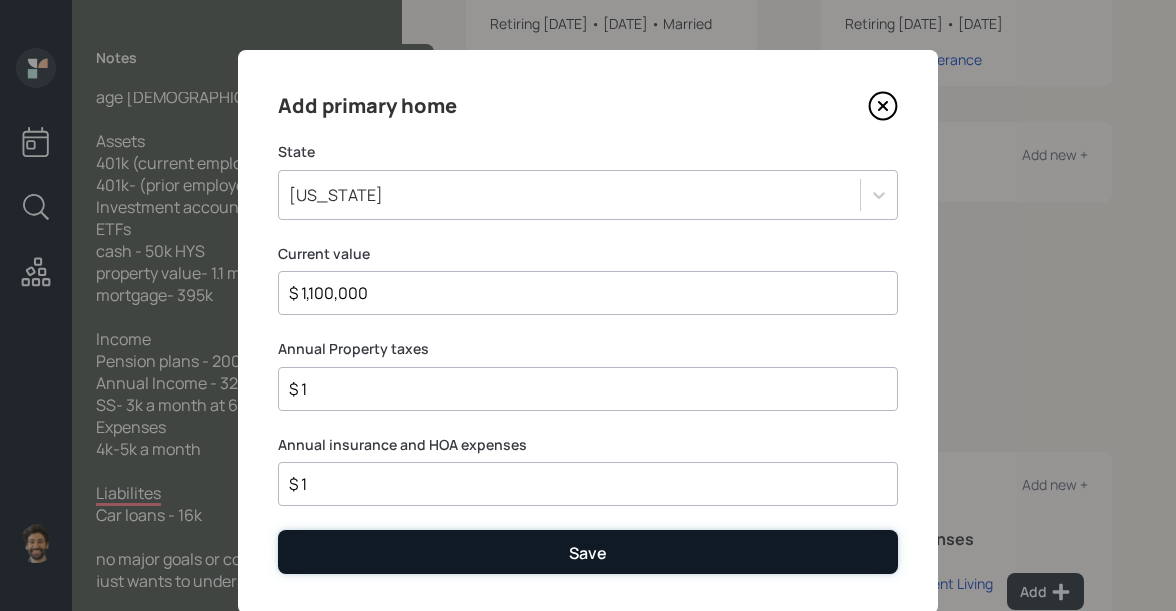 click on "Save" at bounding box center (588, 551) 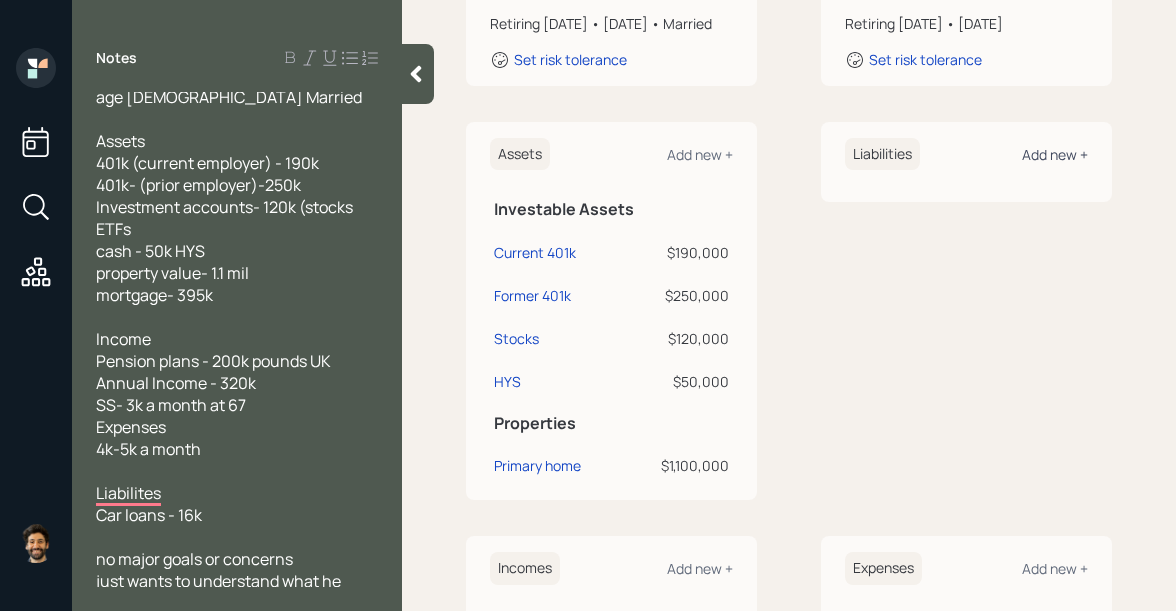 click on "Add new +" at bounding box center (1055, 154) 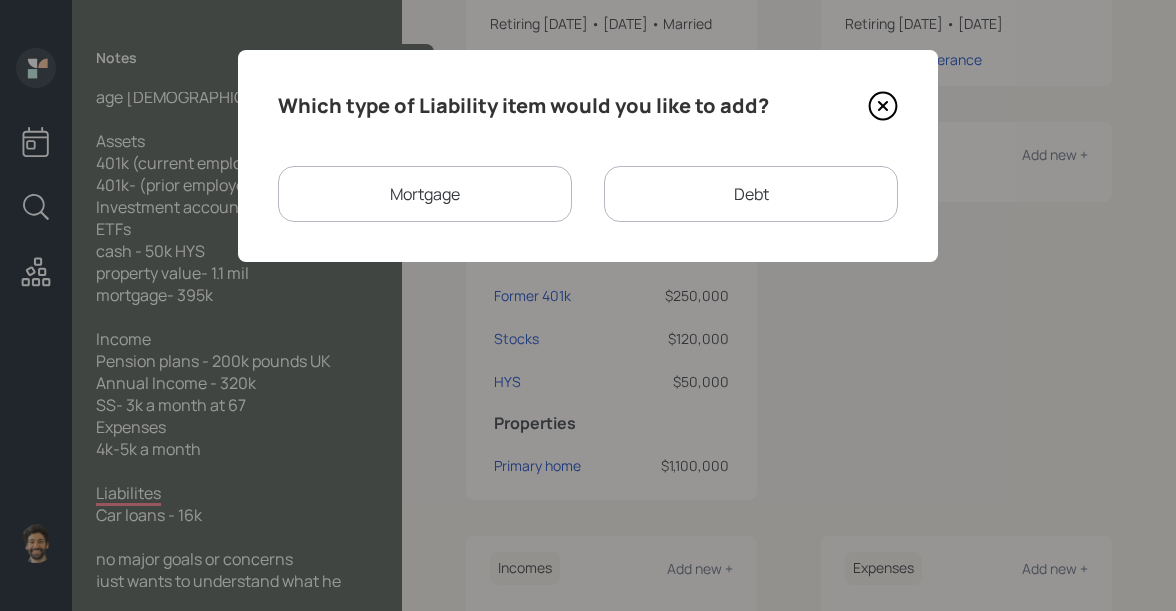 click on "Mortgage" at bounding box center [425, 194] 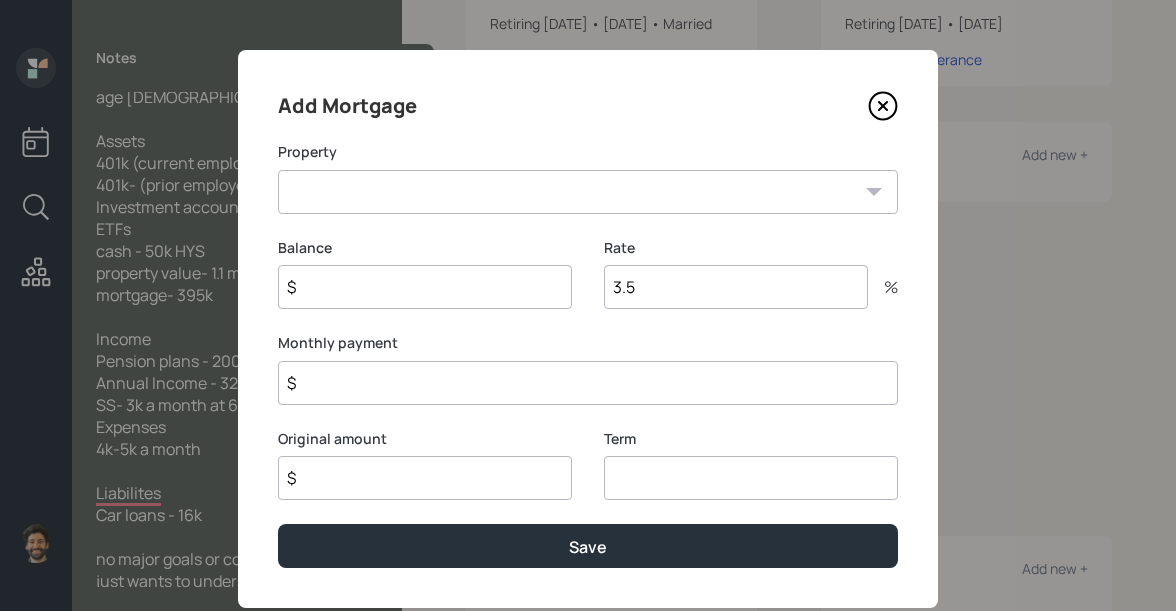 click on "VA Primary home" at bounding box center (588, 192) 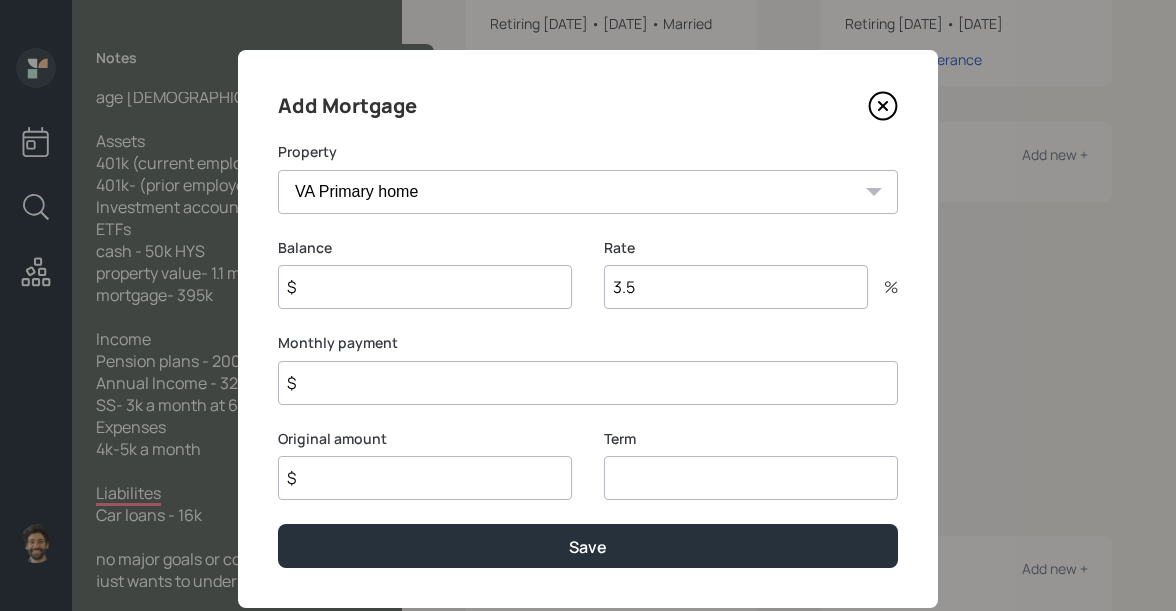 click on "$" at bounding box center [425, 287] 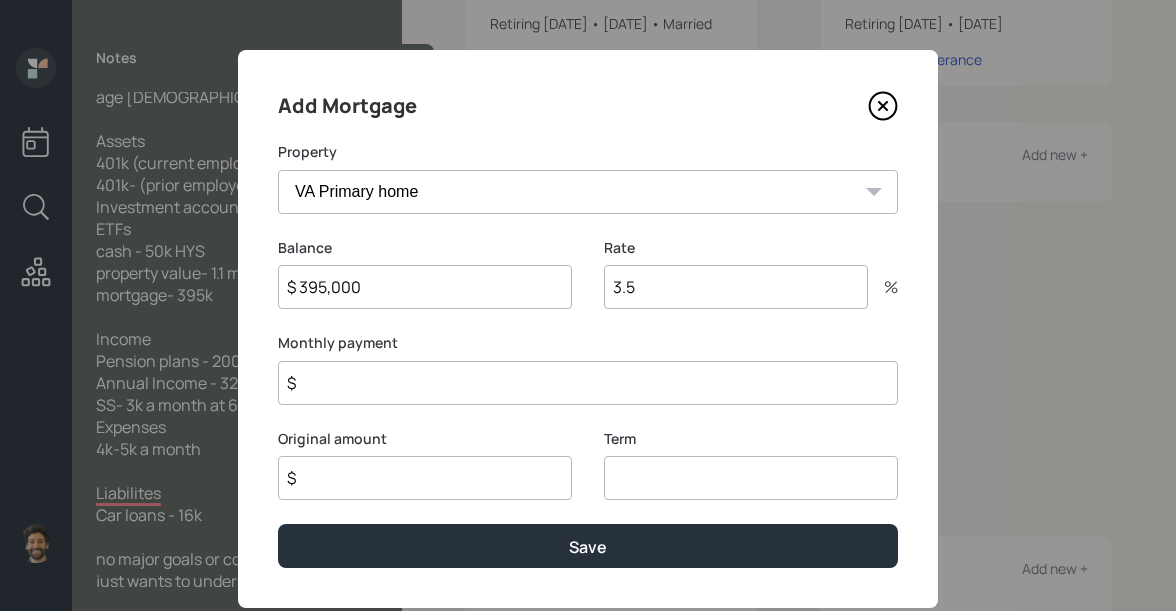 type on "$ 395,000" 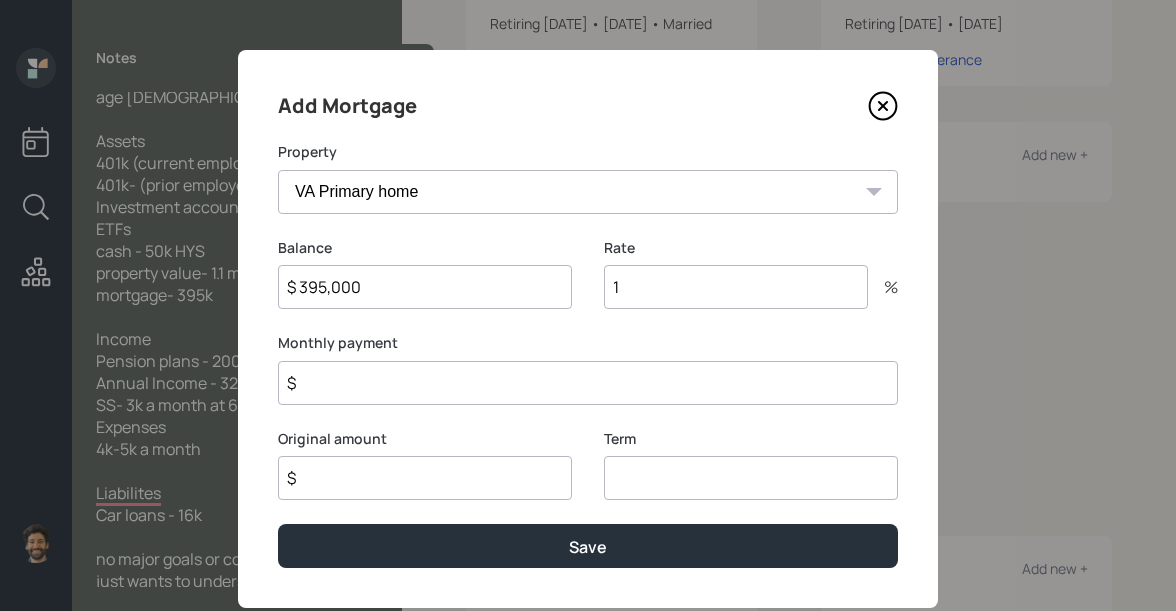 type on "1" 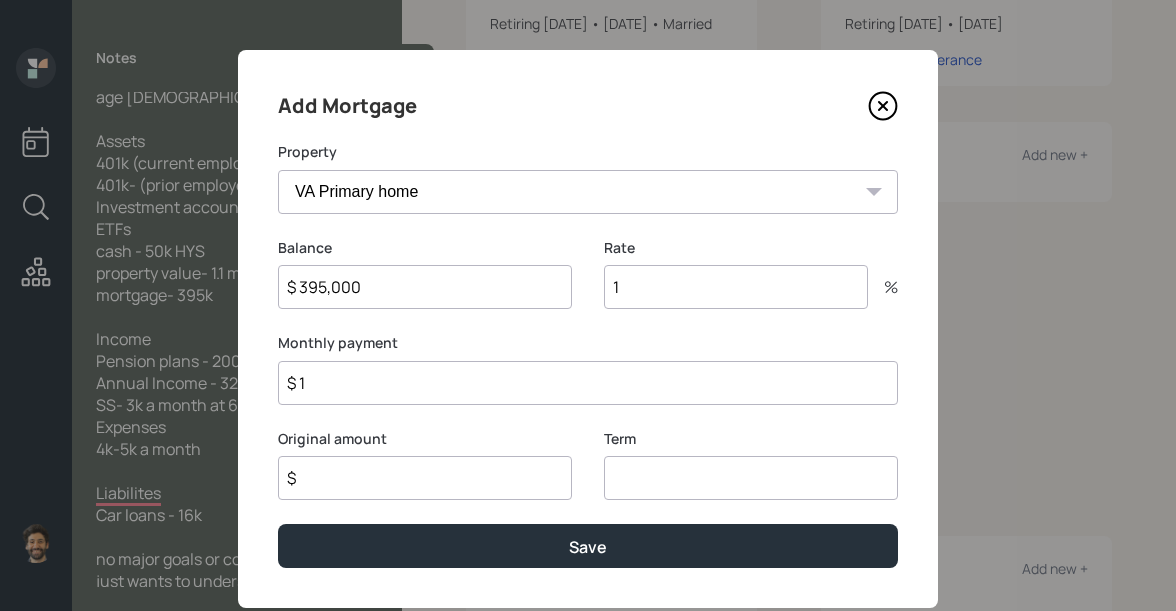 type on "$ 1" 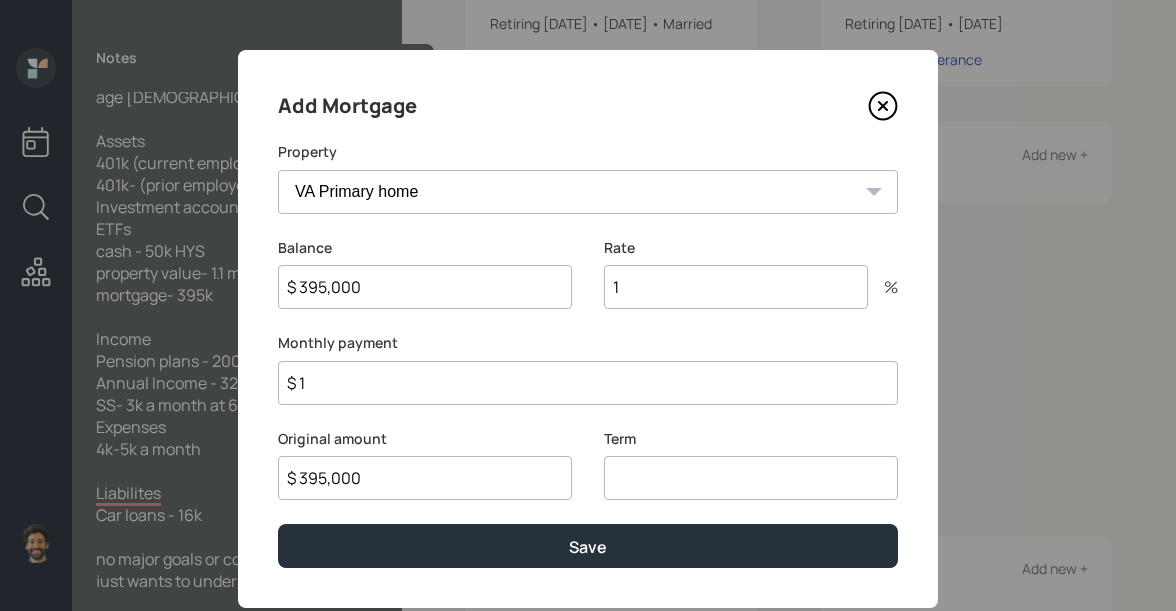 type on "$ 395,000" 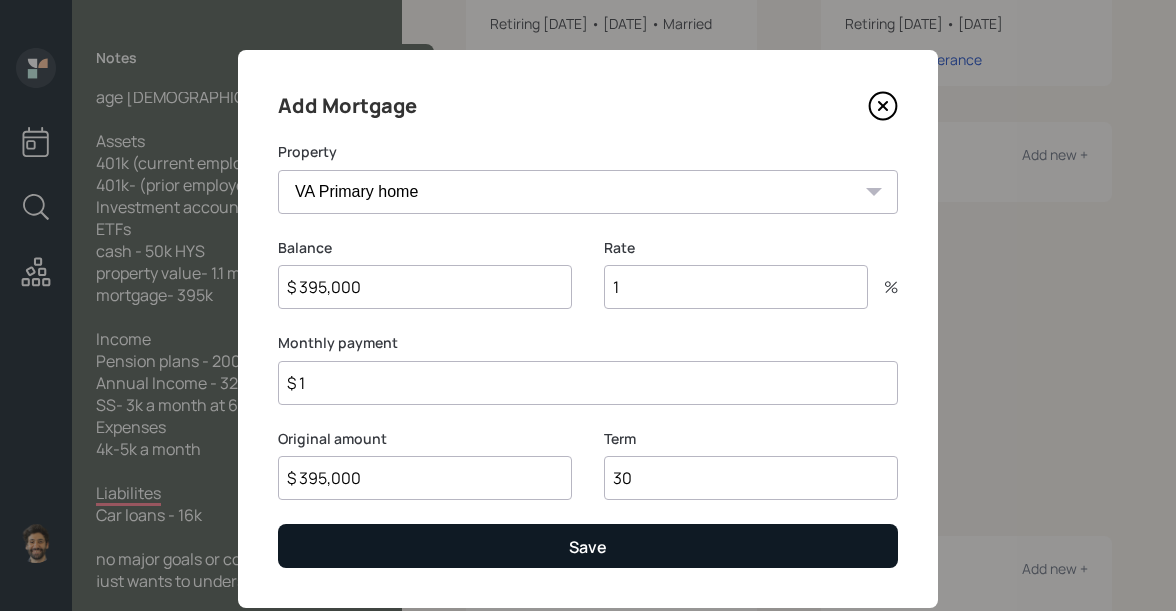 type on "30" 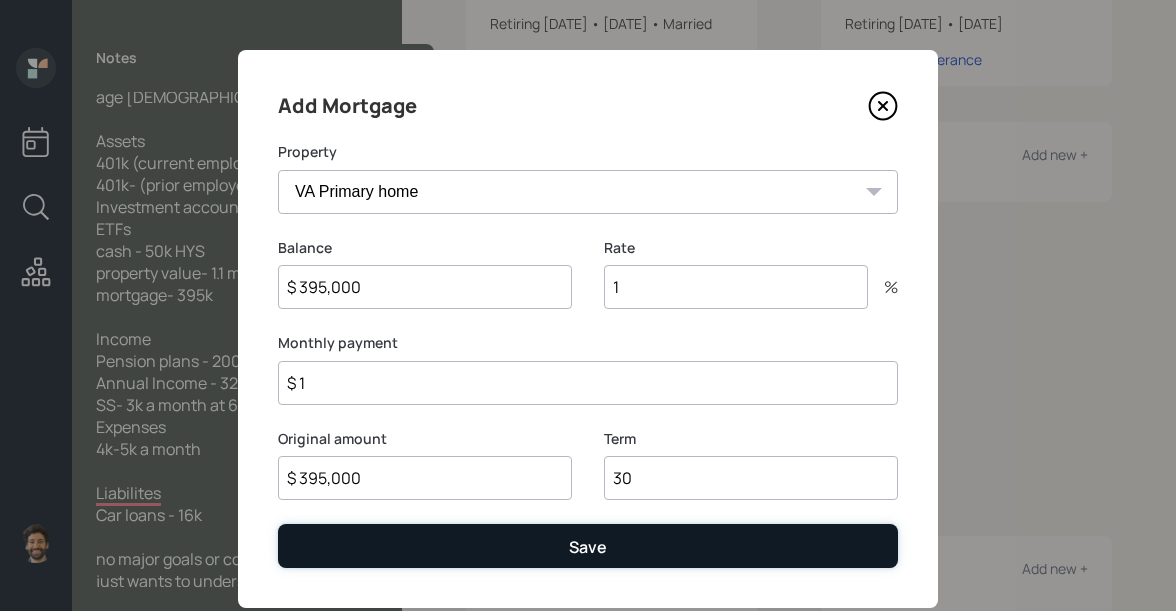 click on "Save" at bounding box center [588, 545] 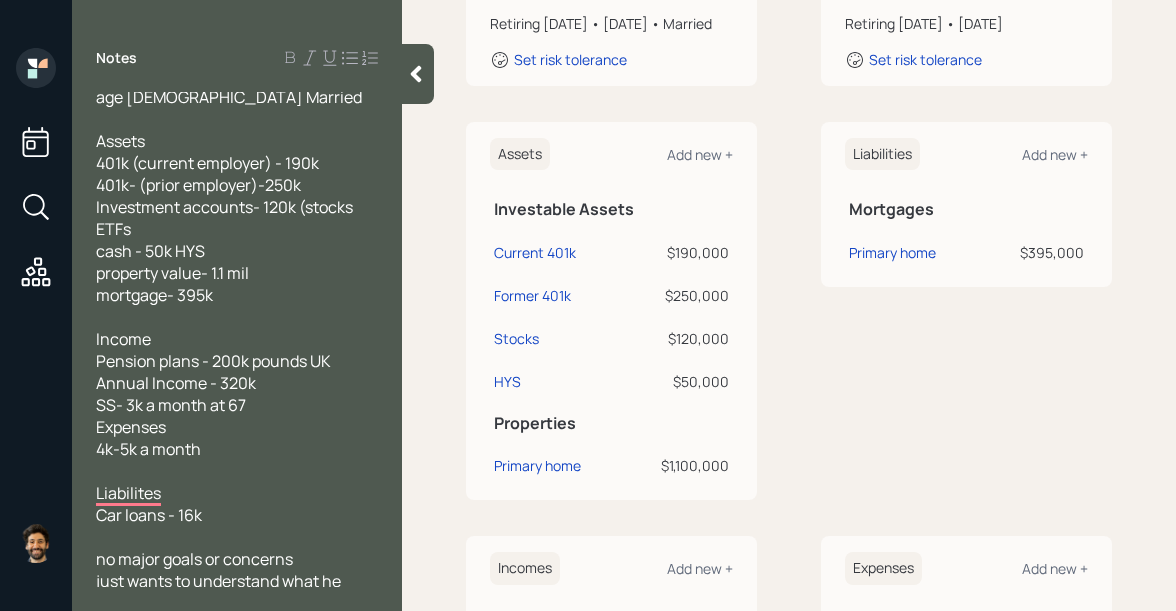 scroll, scrollTop: 44, scrollLeft: 0, axis: vertical 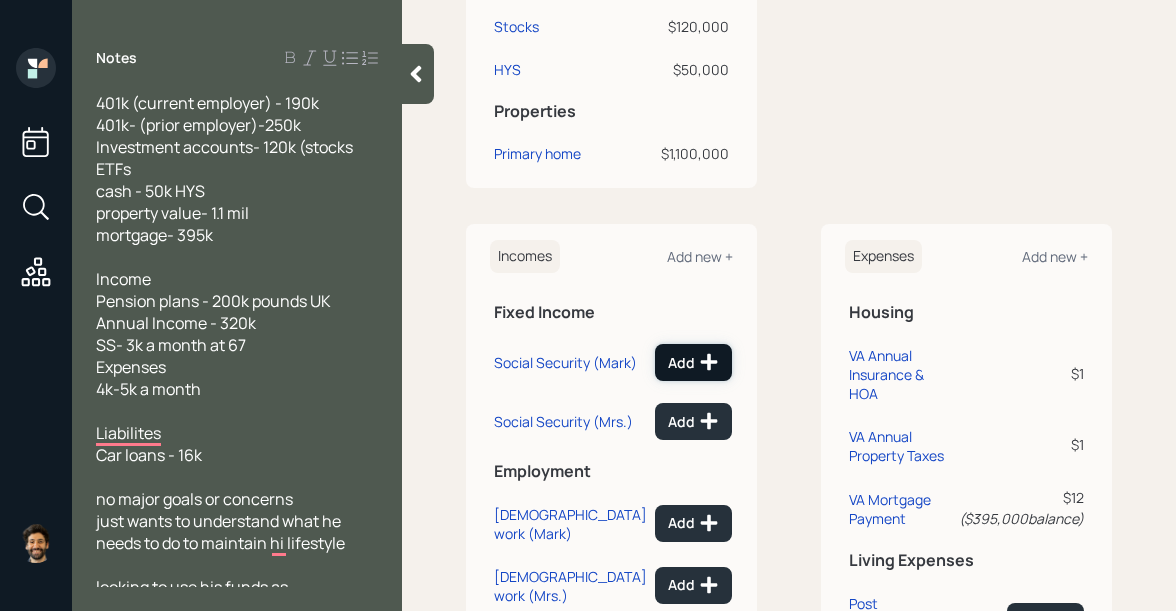 click on "Add" at bounding box center (693, 362) 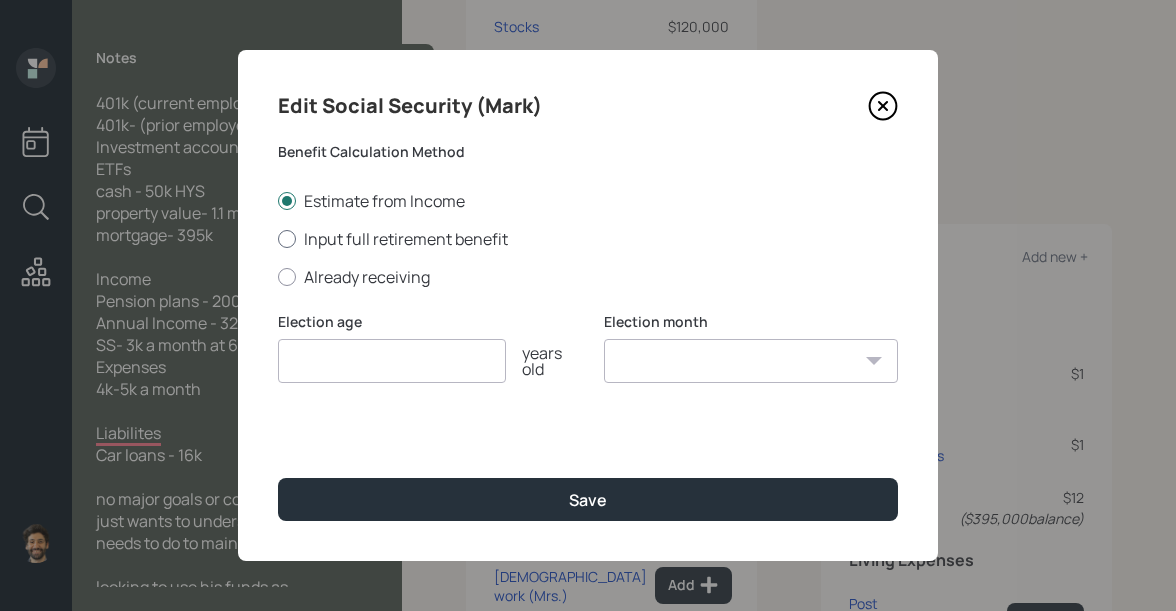 click on "Input full retirement benefit" at bounding box center (588, 239) 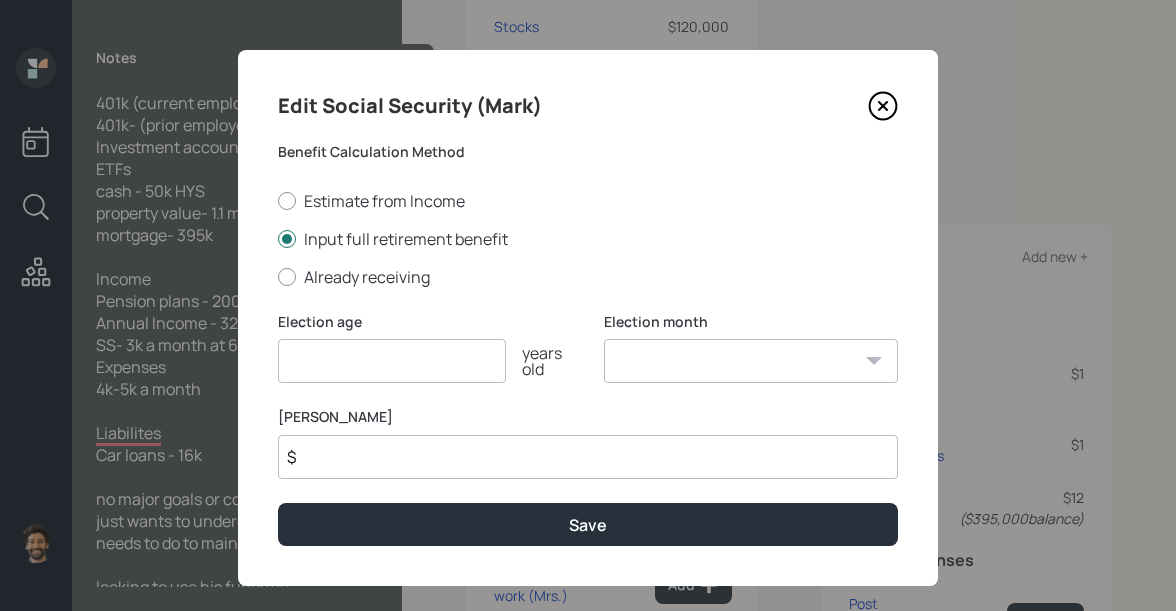 click on "$" at bounding box center (588, 457) 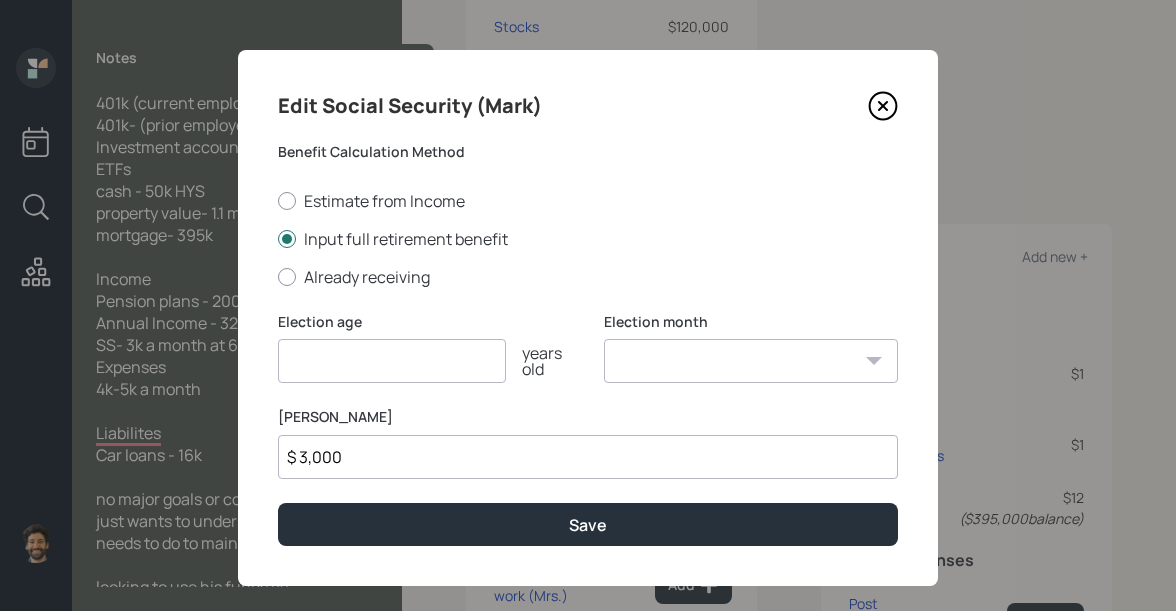 type on "$ 3,000" 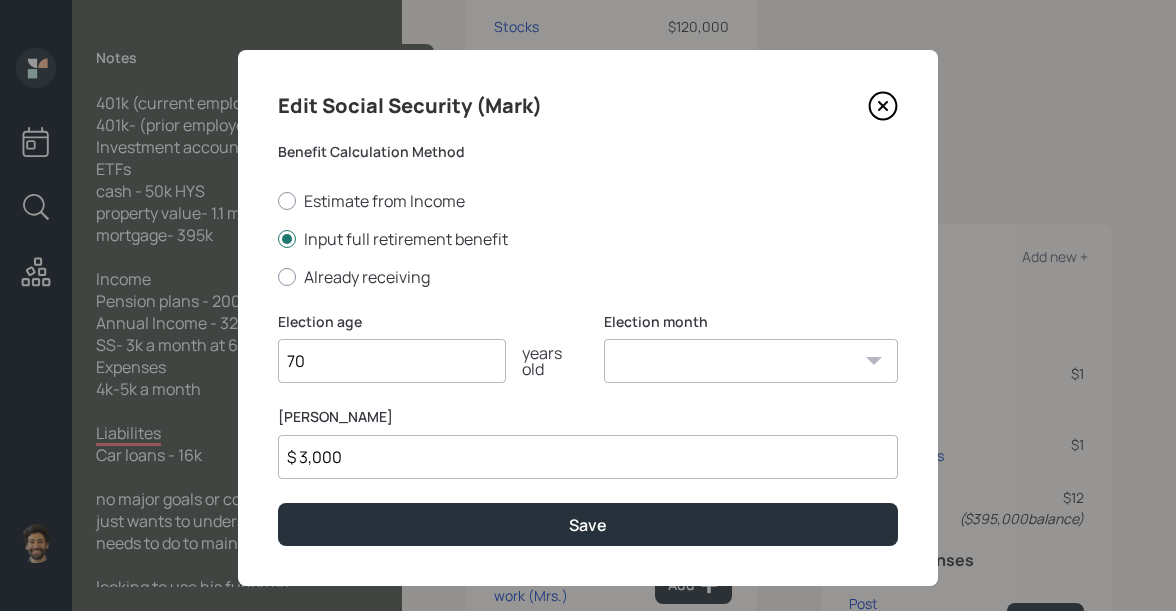 type on "70" 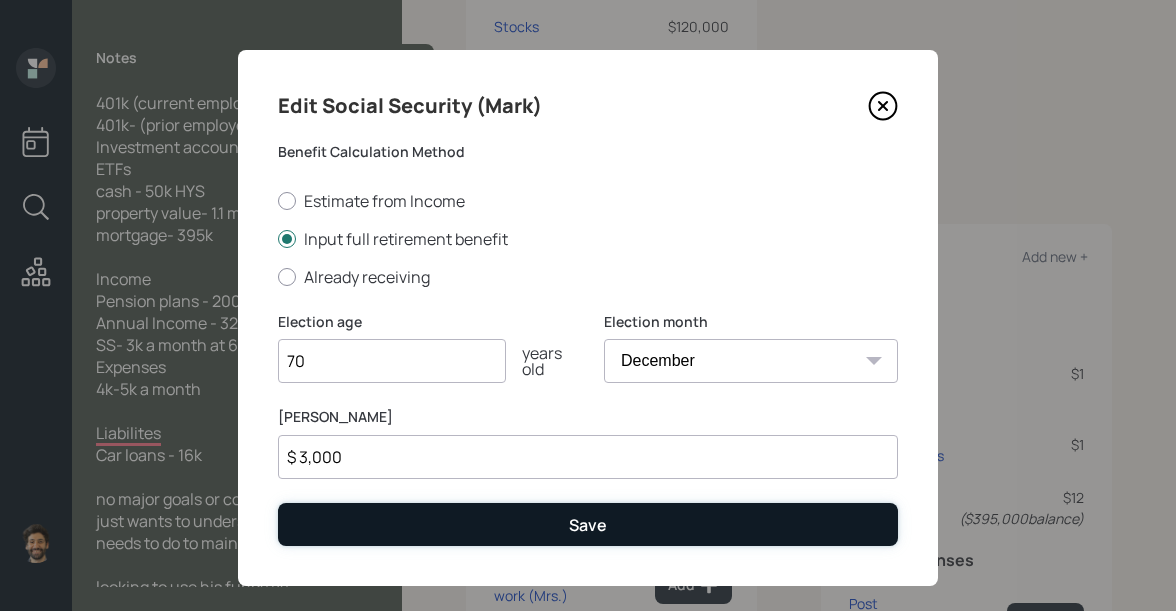 click on "Save" at bounding box center [588, 524] 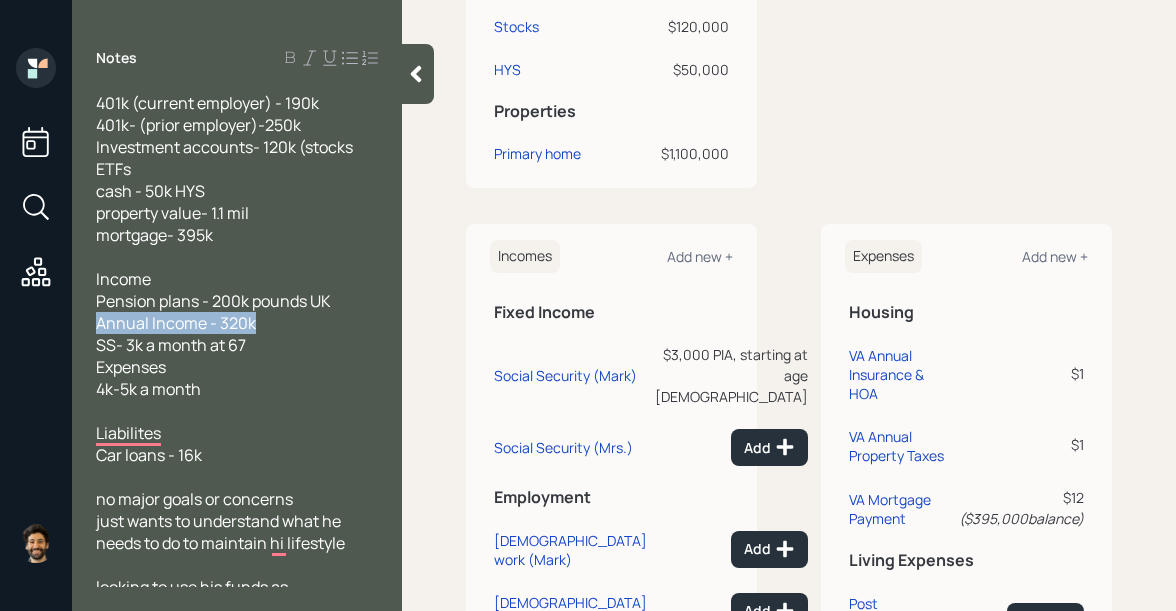 drag, startPoint x: 255, startPoint y: 319, endPoint x: 95, endPoint y: 319, distance: 160 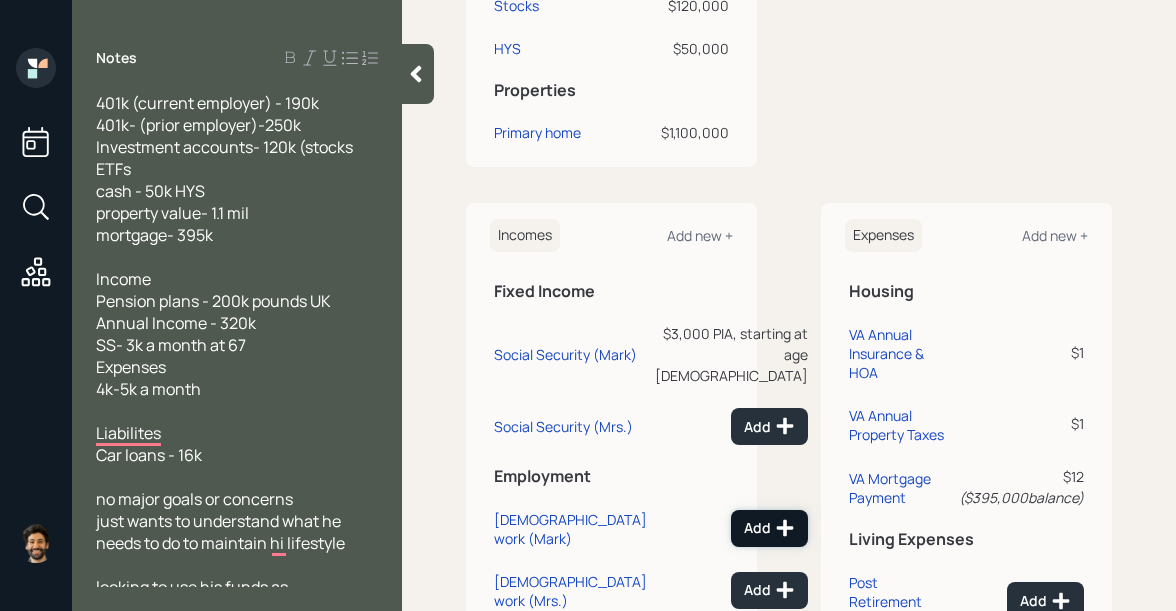 click on "Add" at bounding box center (769, 528) 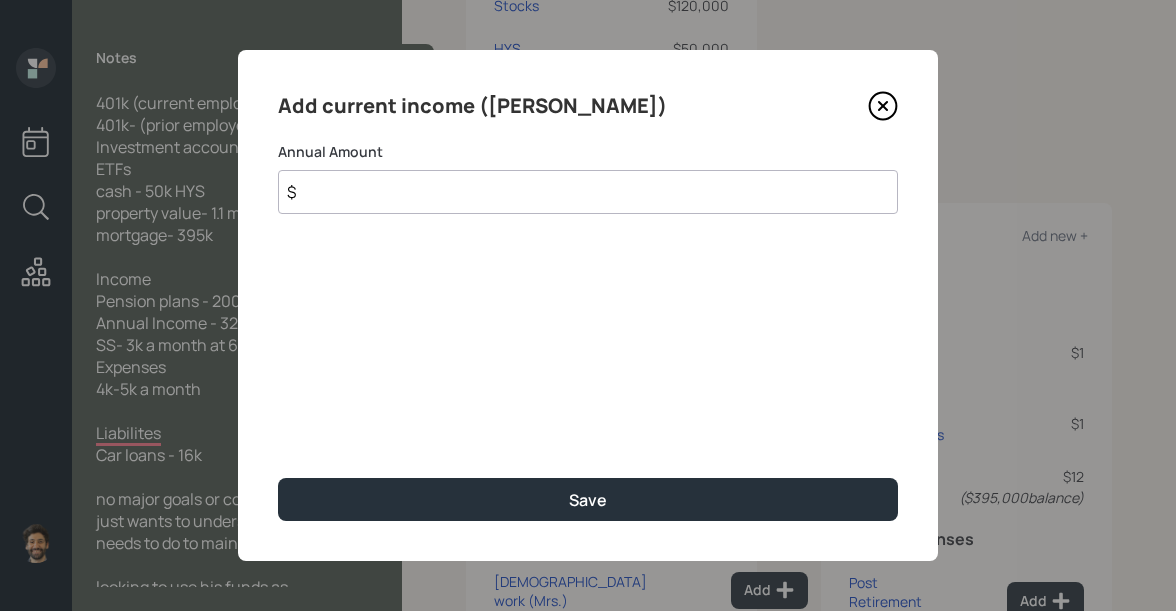click on "$" at bounding box center [588, 192] 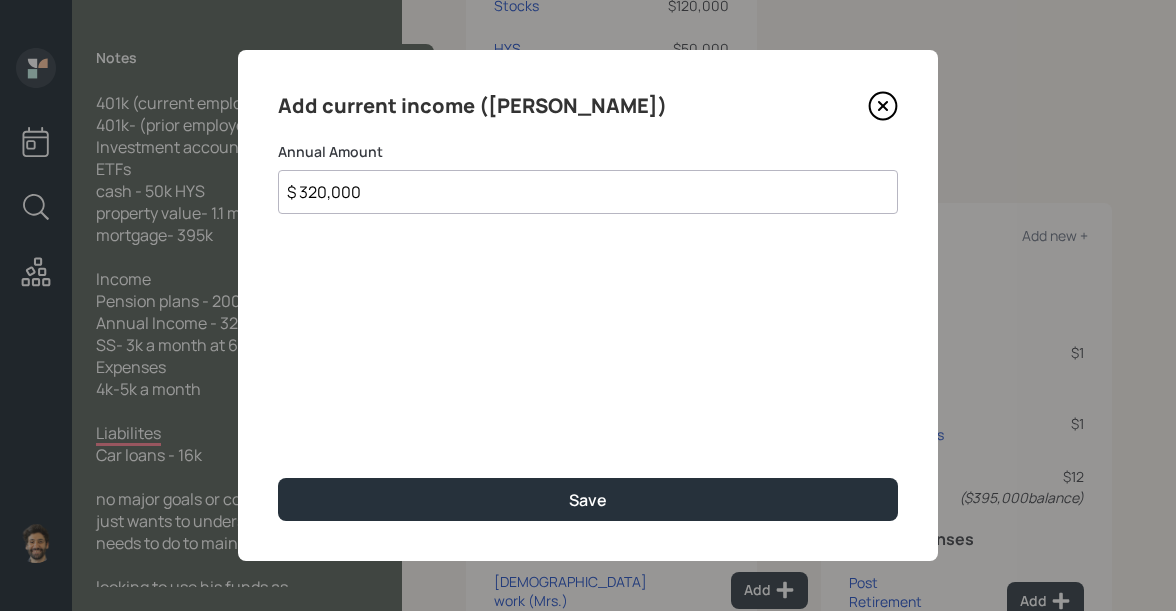 type on "$ 320,000" 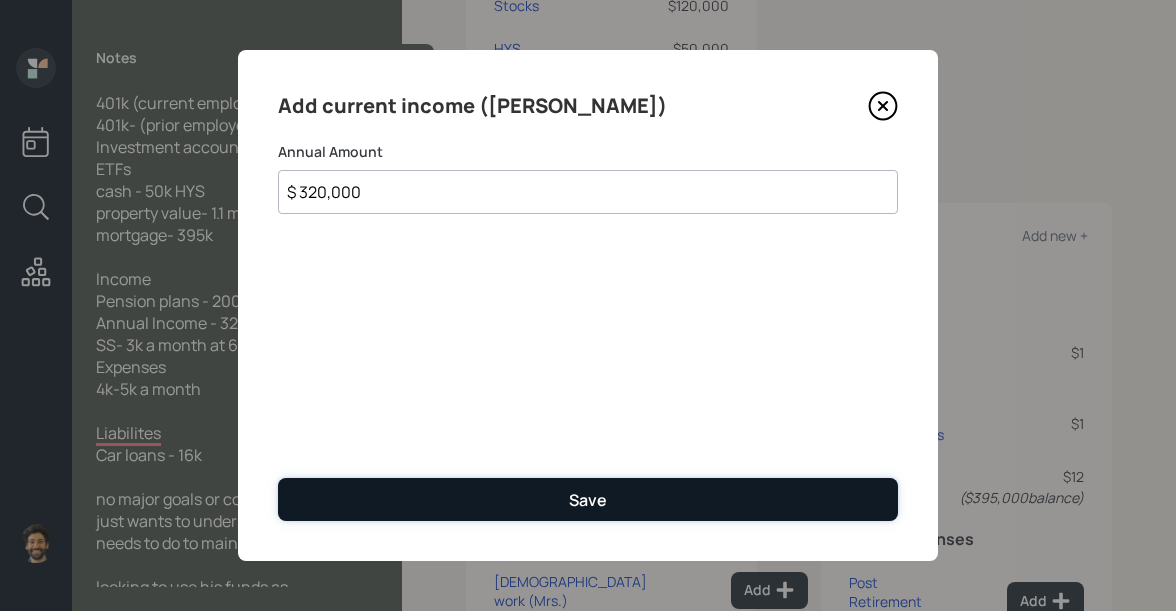 click on "Save" at bounding box center (588, 499) 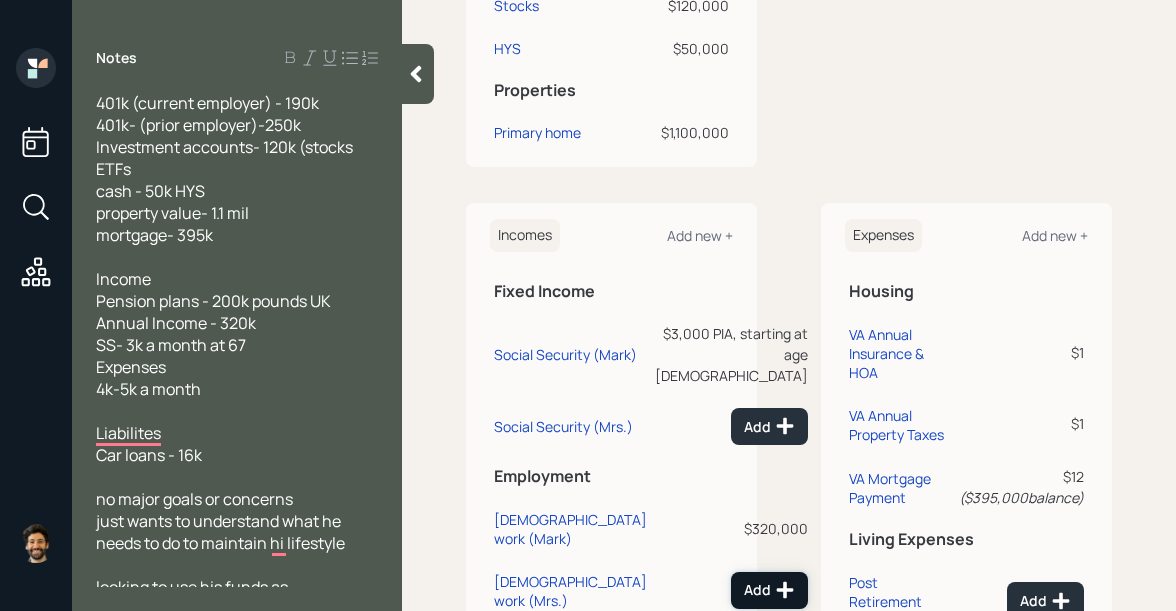 click on "Add" at bounding box center (769, 590) 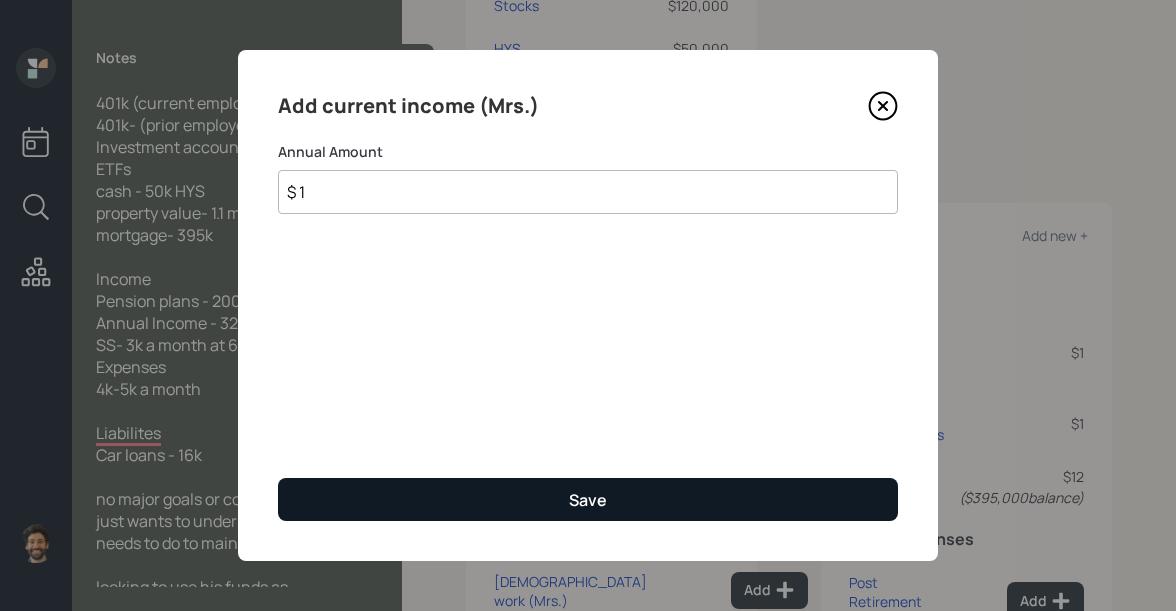 type on "$ 1" 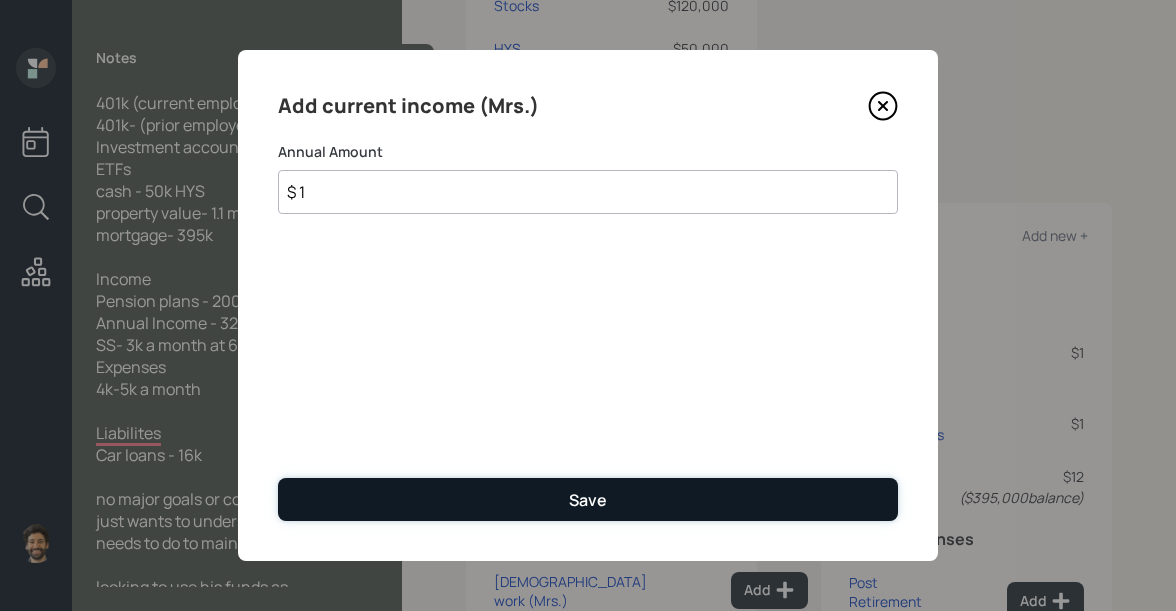 click on "Save" at bounding box center (588, 499) 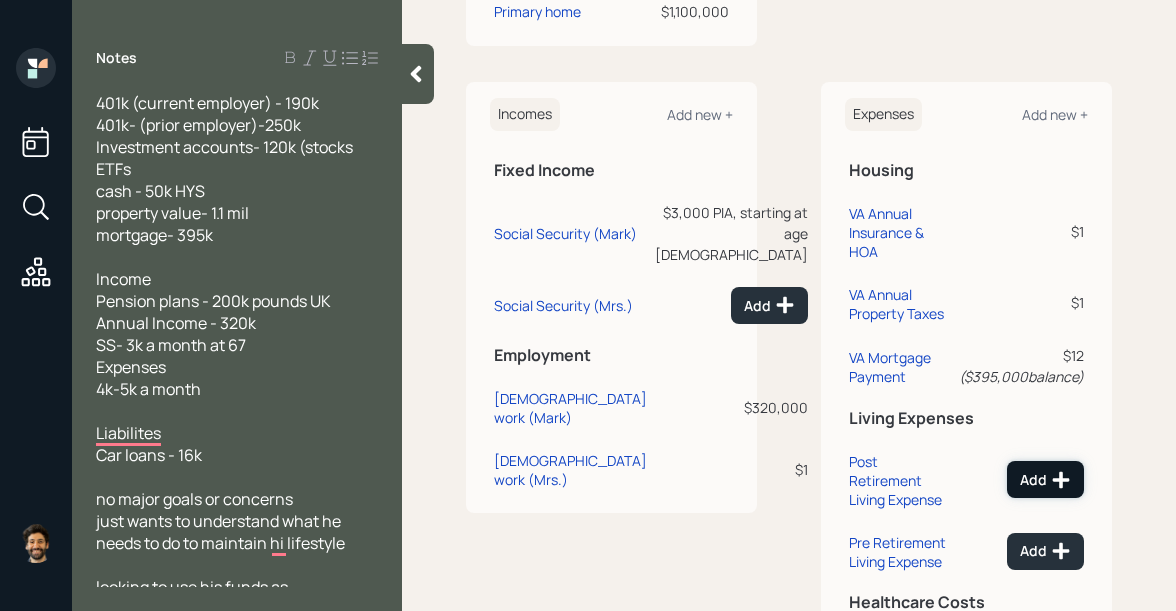 click on "Add" at bounding box center [1045, 480] 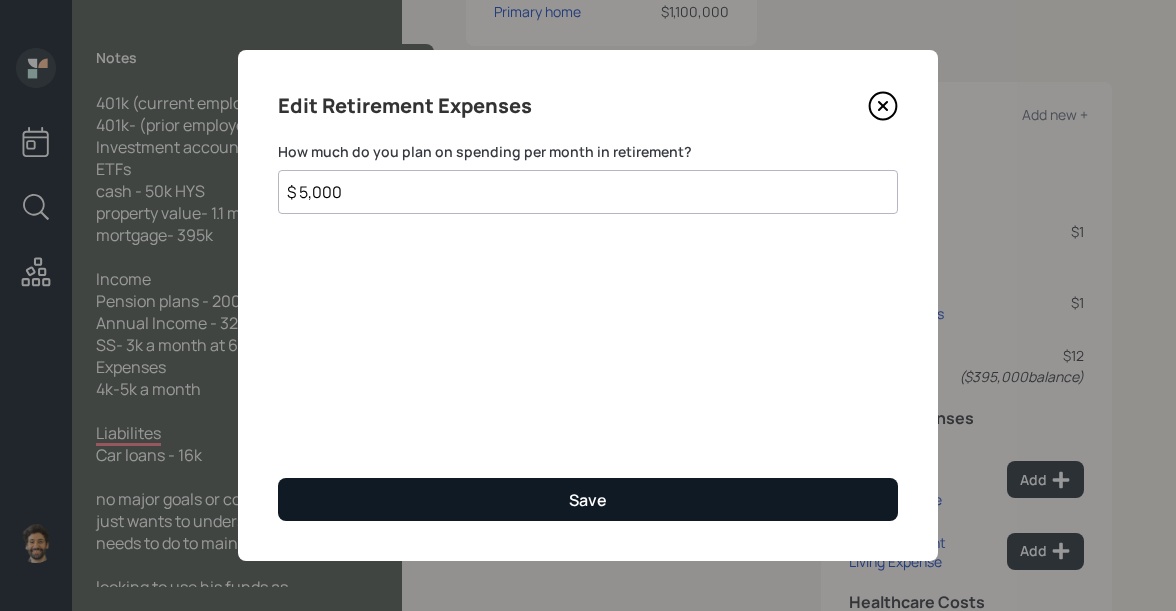 type on "$ 5,000" 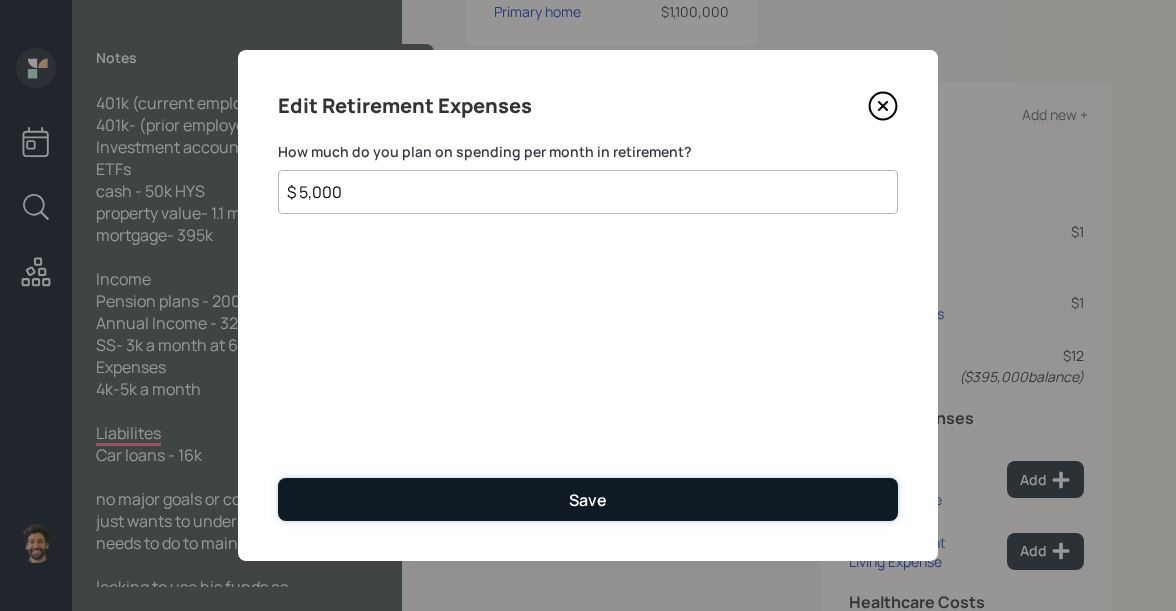 click on "Save" at bounding box center (588, 499) 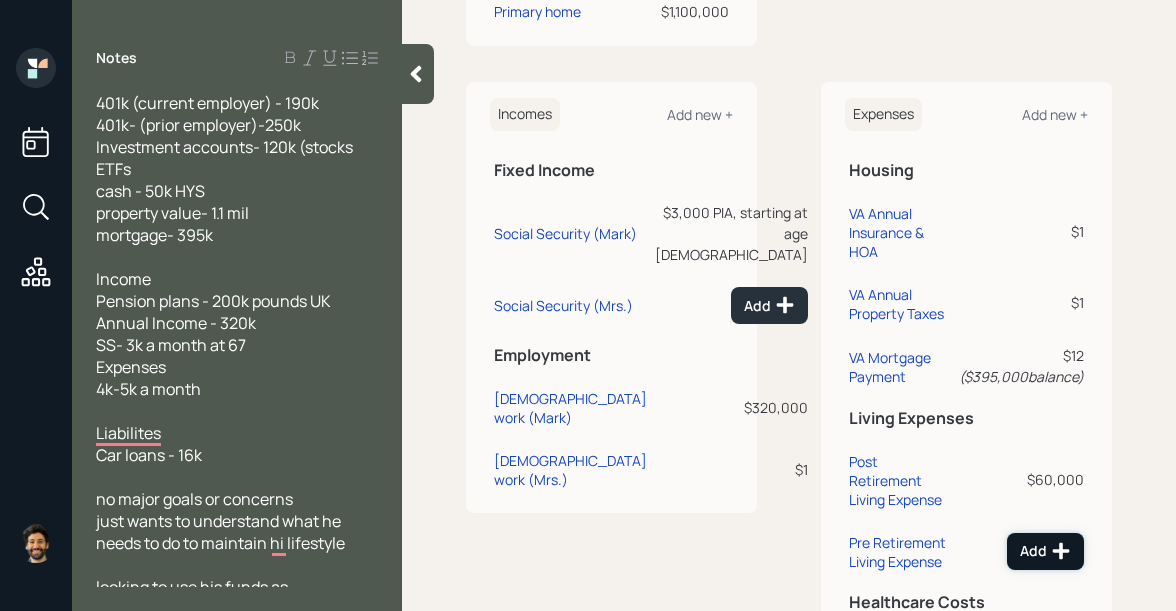click on "Add" at bounding box center [1045, 551] 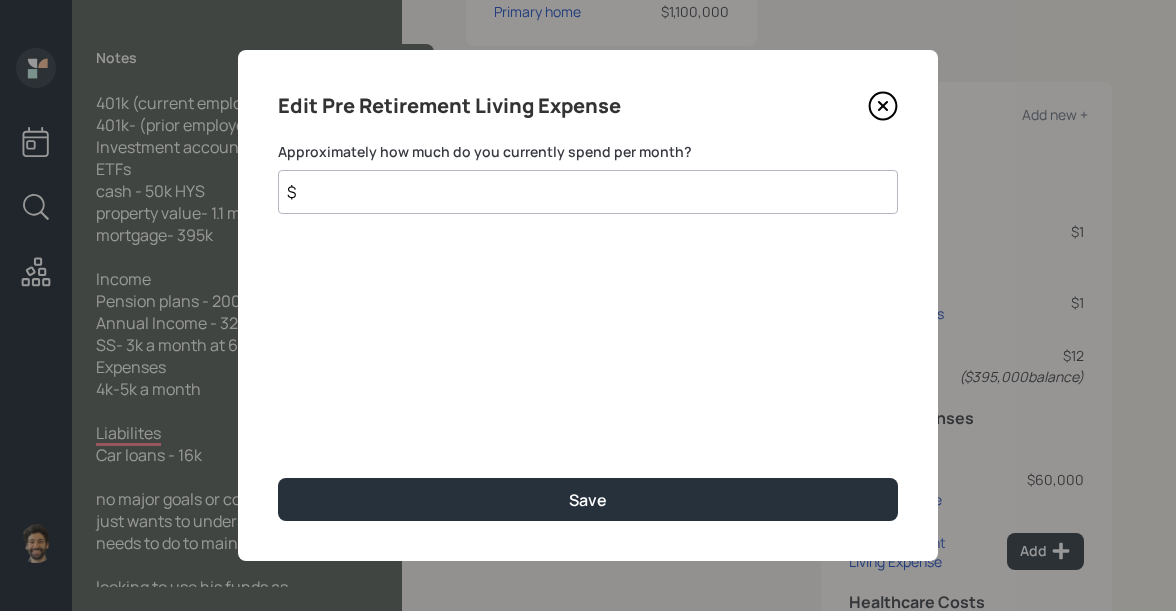 click on "$" at bounding box center (588, 192) 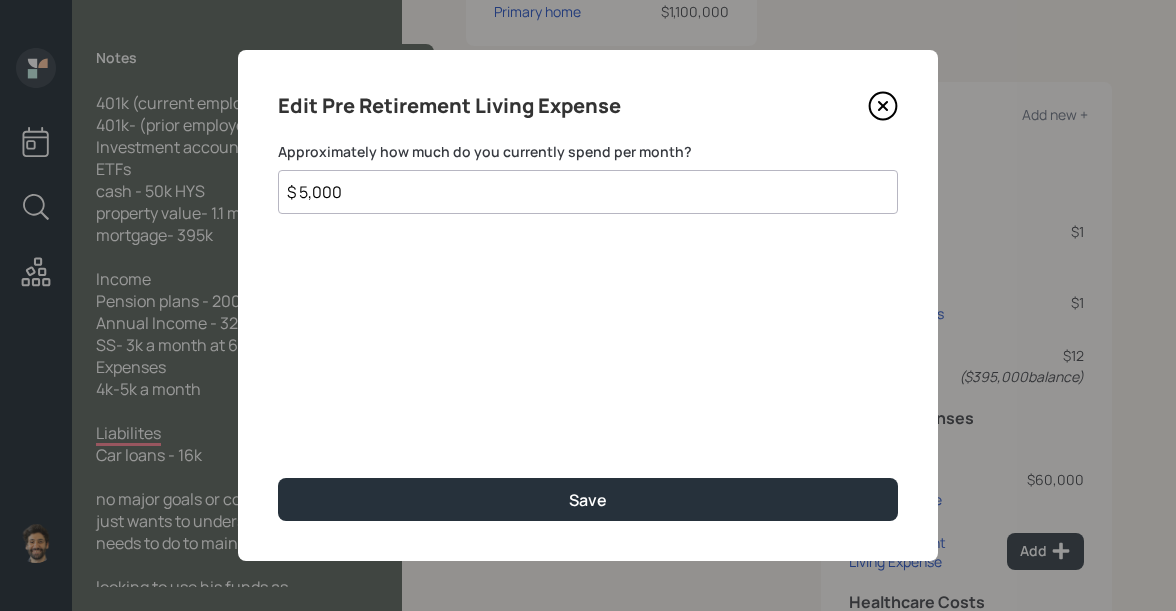 type on "$ 5,000" 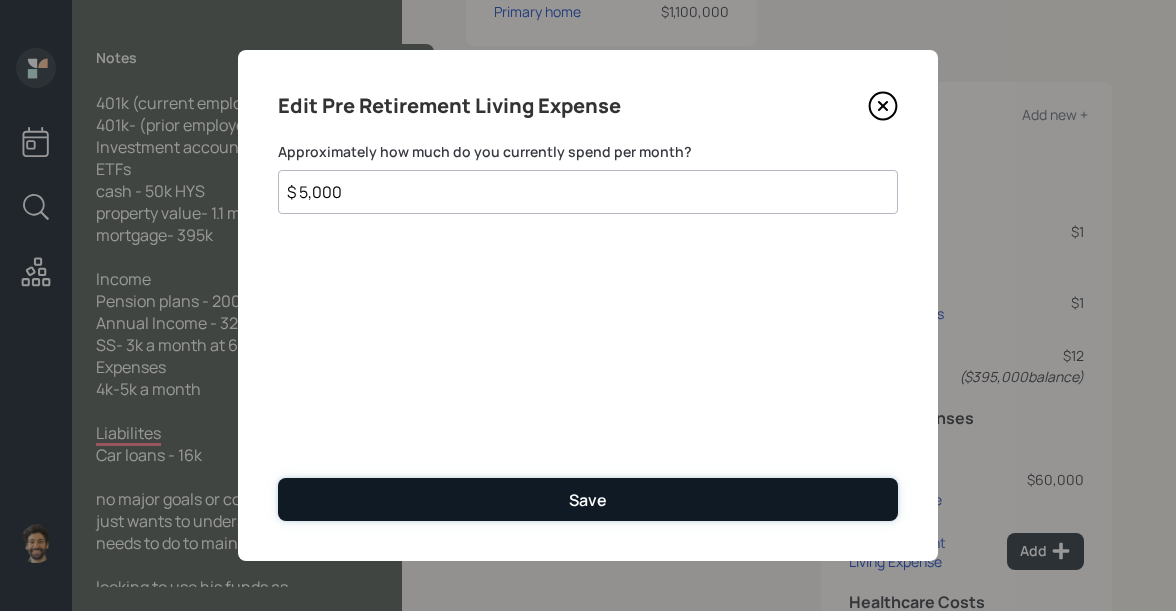 click on "Save" at bounding box center [588, 499] 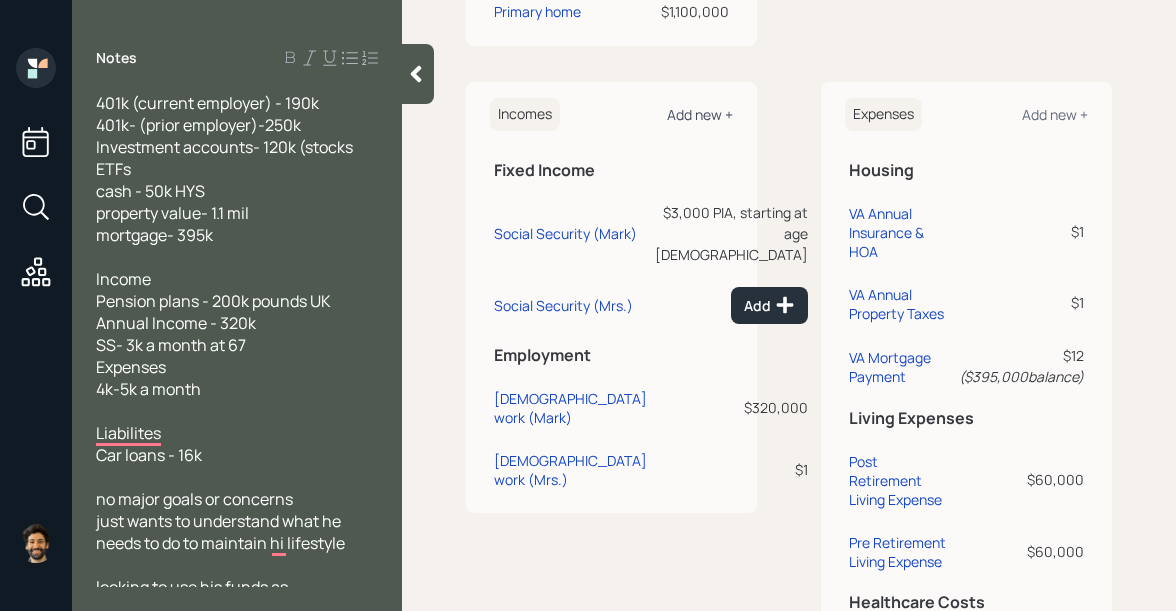 click on "Add new +" at bounding box center [700, 114] 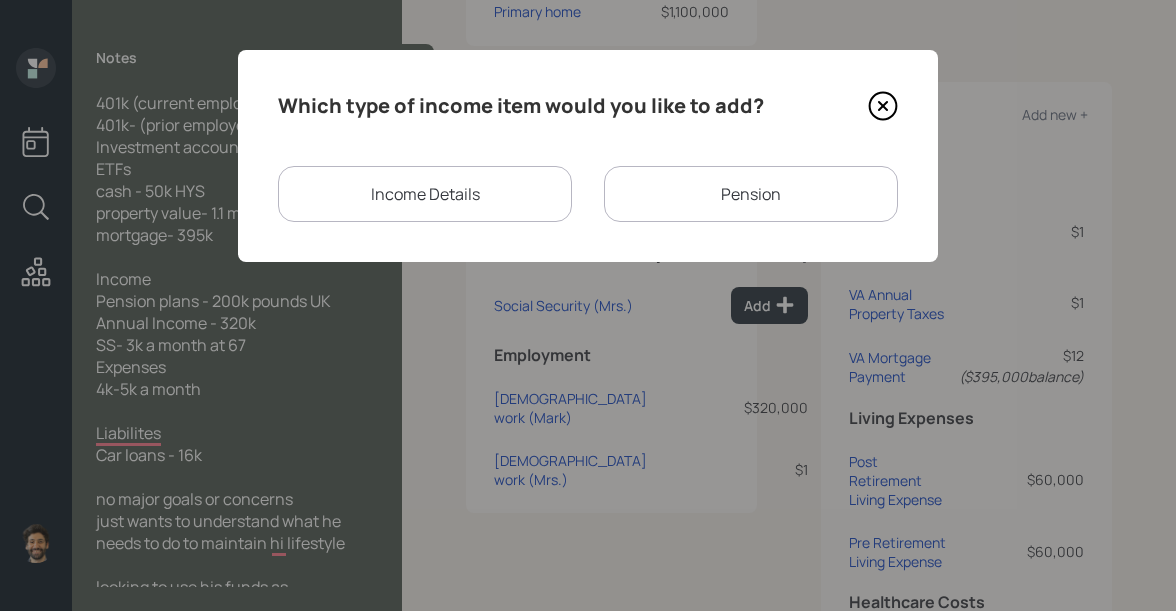 click on "Pension" at bounding box center [751, 194] 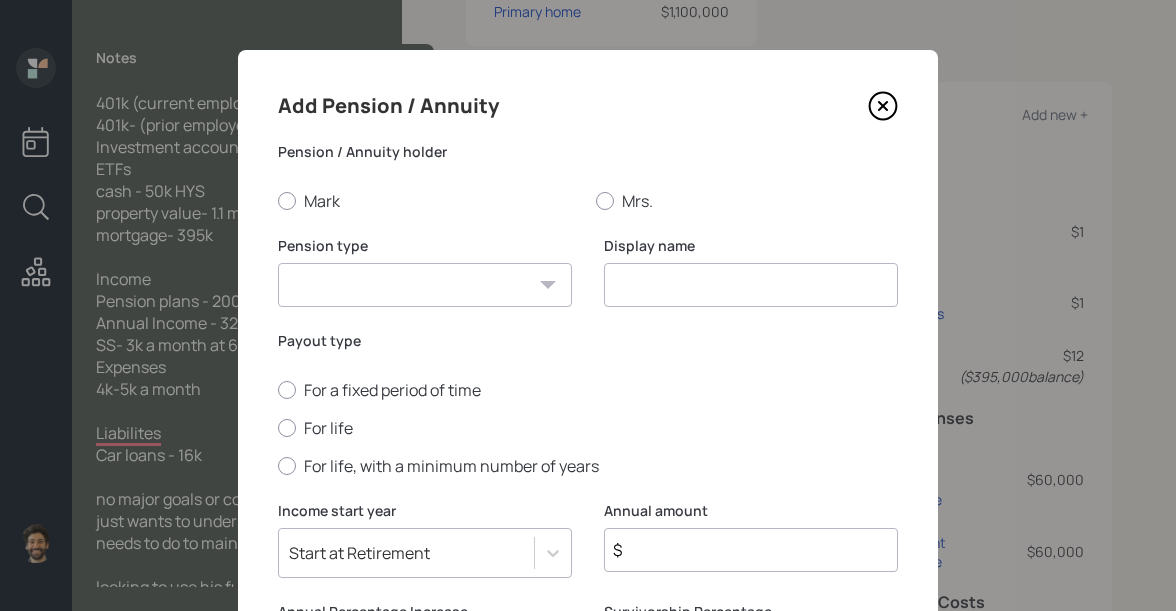 click on "Pension Annuity" at bounding box center [425, 285] 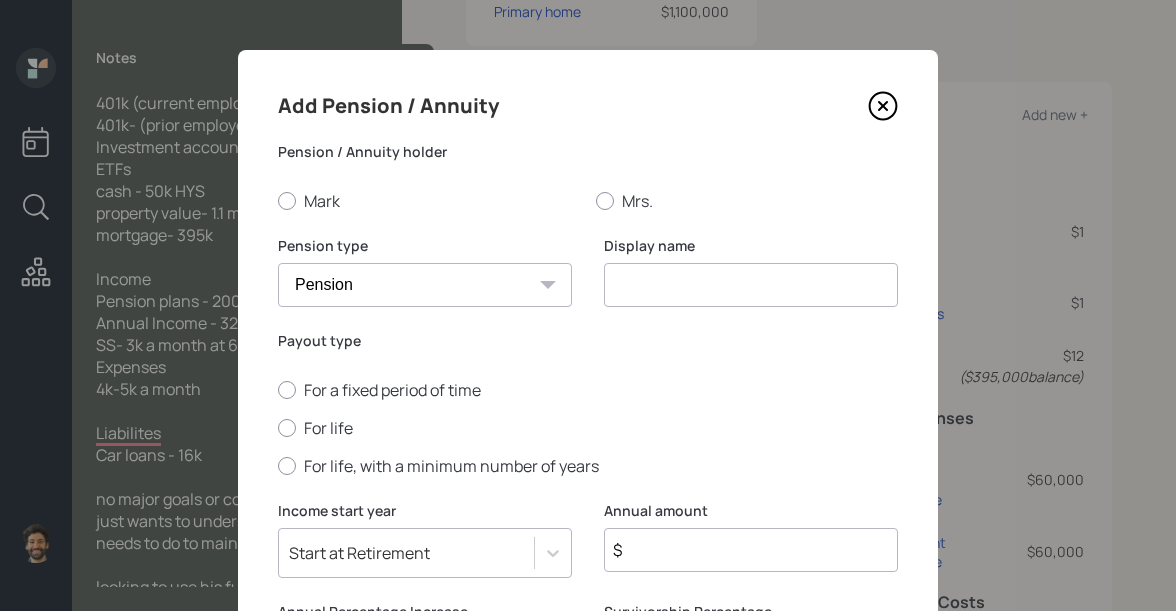 click at bounding box center (751, 285) 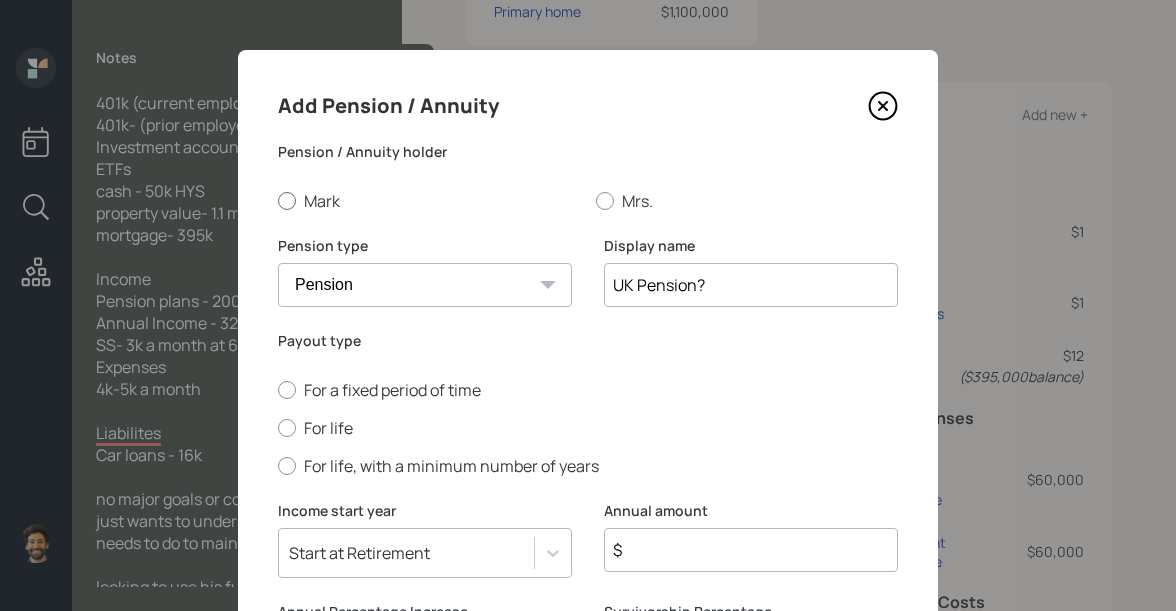 type on "UK Pension?" 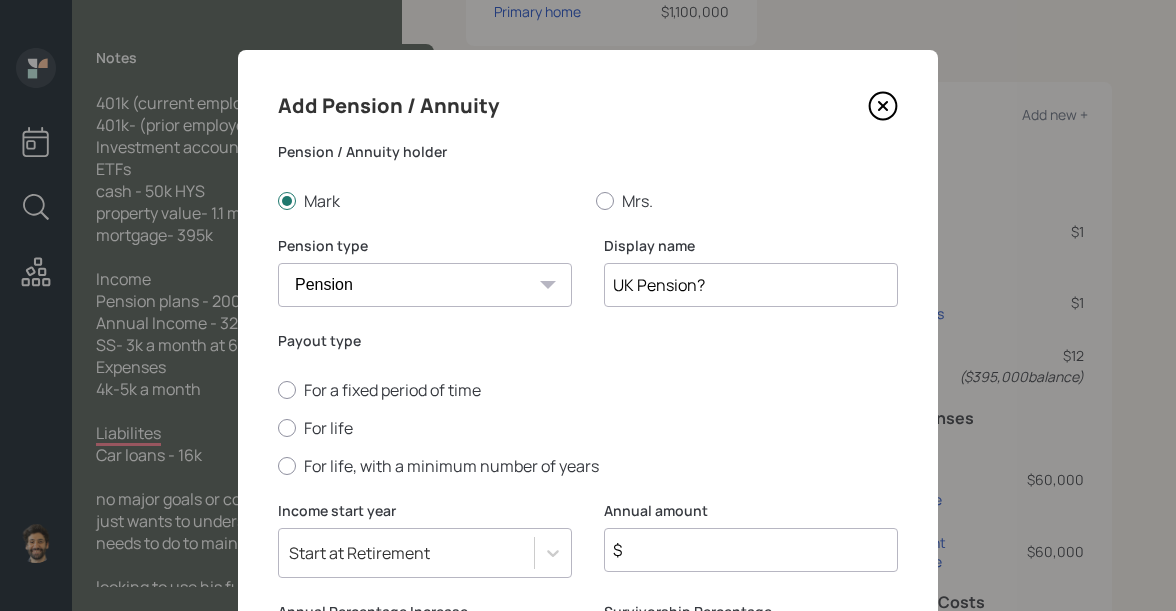 click on "For a fixed period of time For life For life, with a minimum number of years" at bounding box center [588, 428] 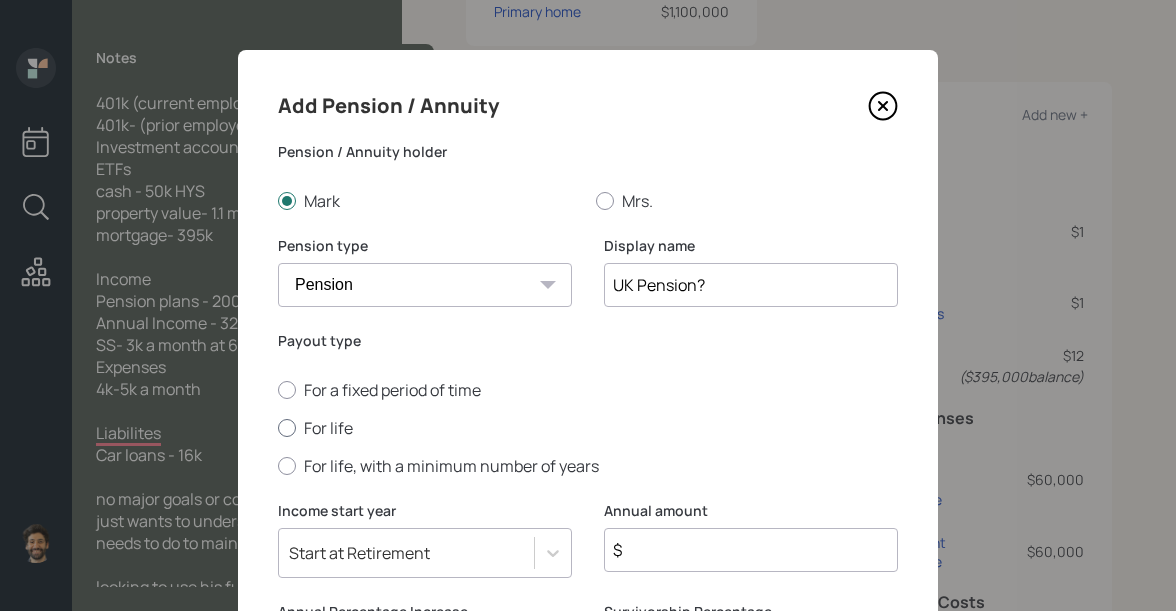 click on "For life" at bounding box center [588, 428] 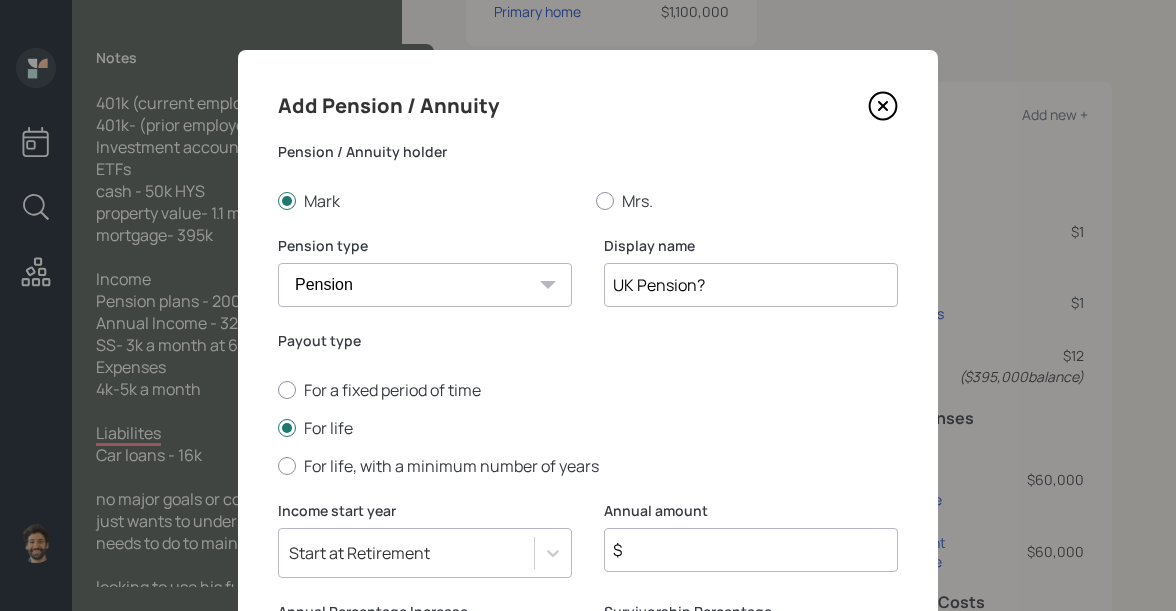 click on "$" at bounding box center (751, 550) 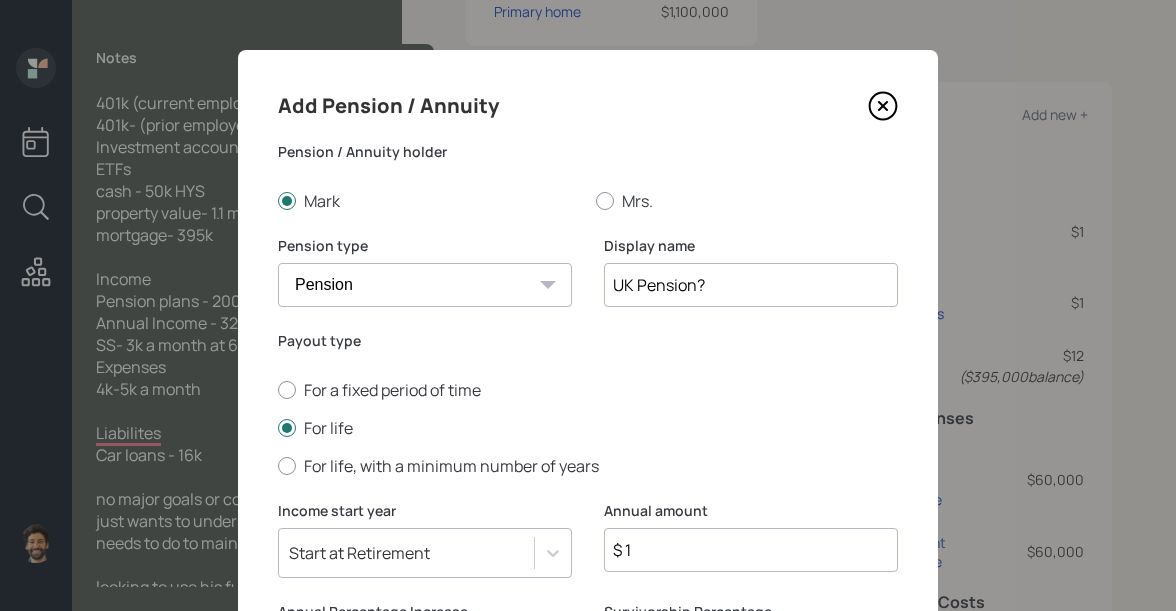type on "$ 1" 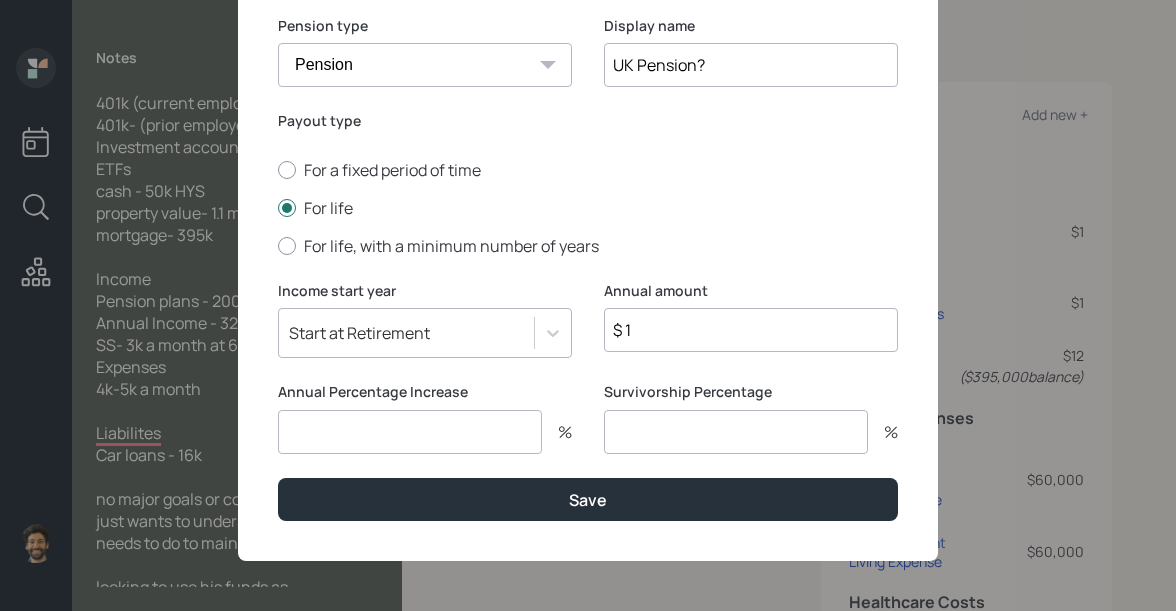 click at bounding box center [410, 432] 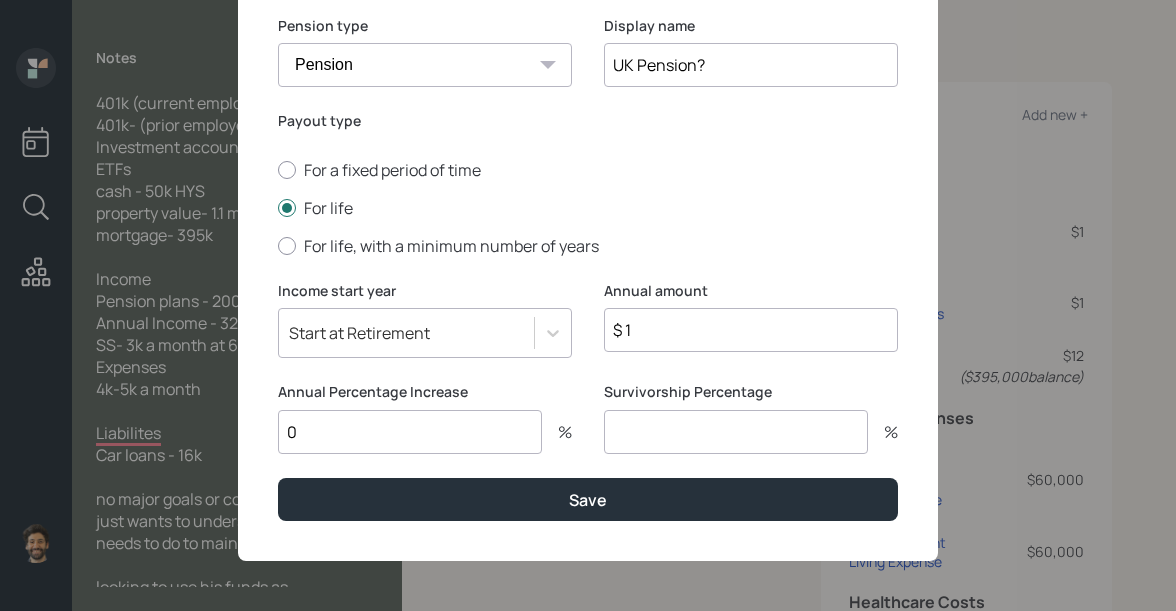type on "0" 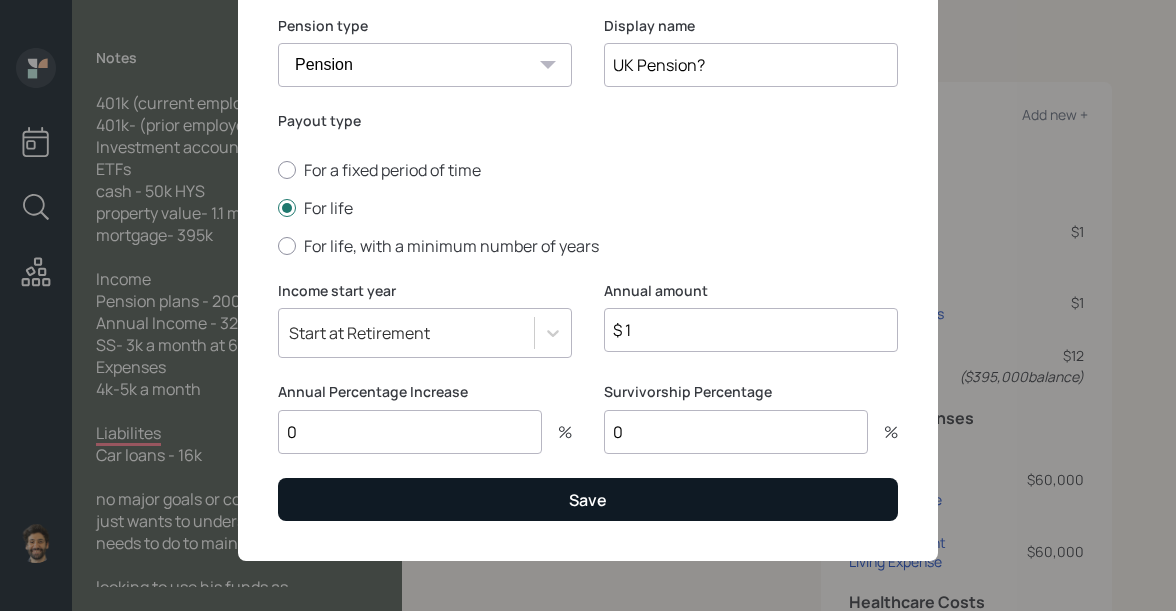 type on "0" 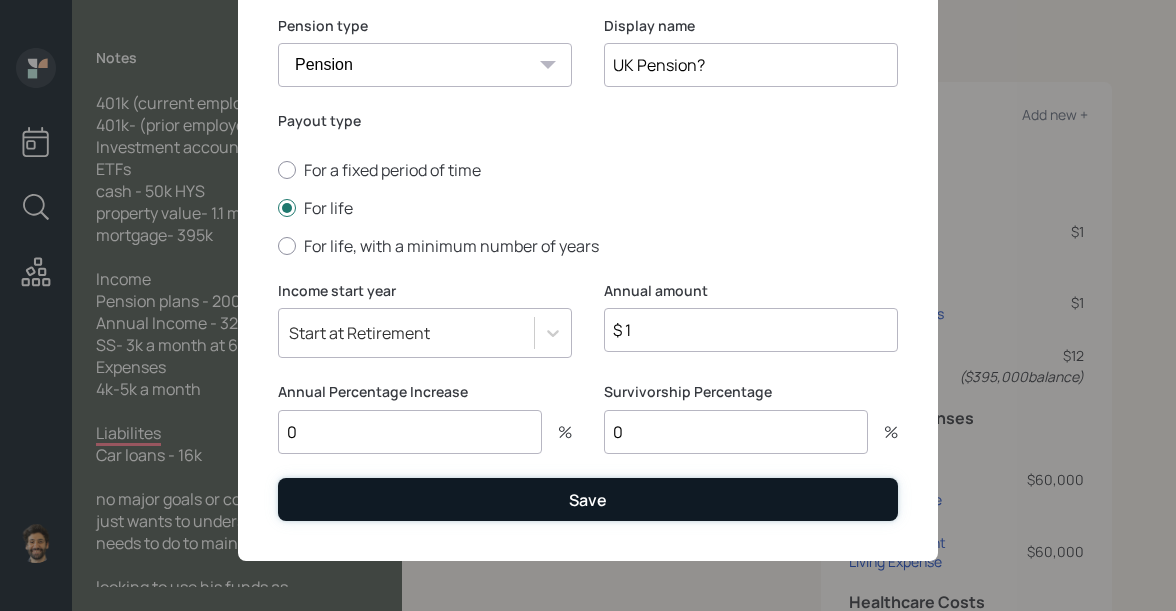 click on "Save" at bounding box center [588, 499] 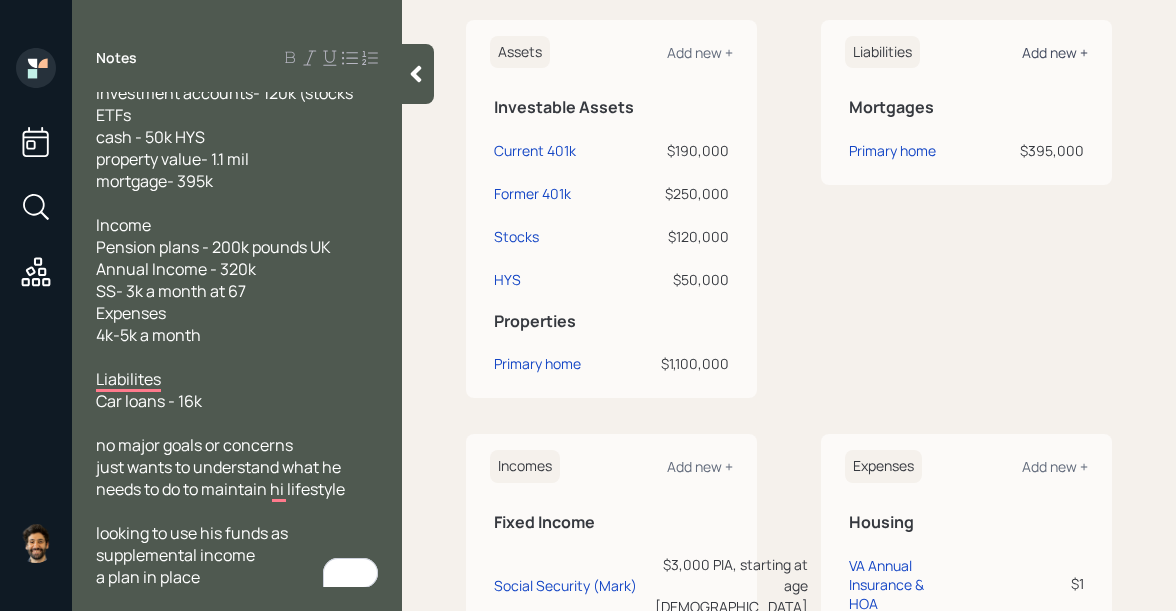 click on "Add new +" at bounding box center [1055, 52] 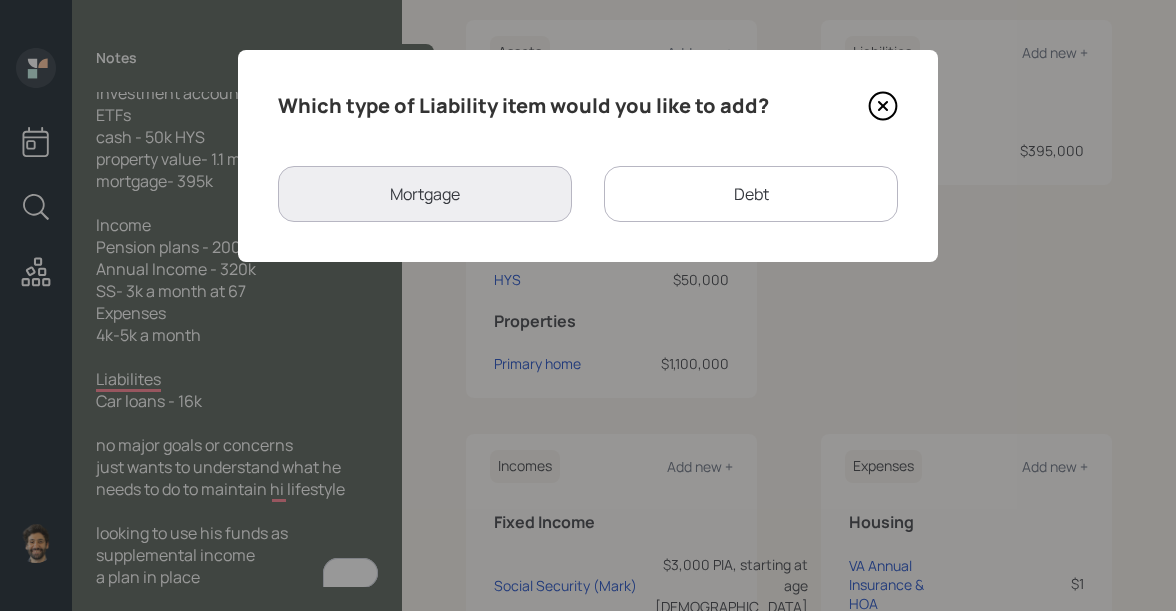 click on "Debt" at bounding box center (751, 194) 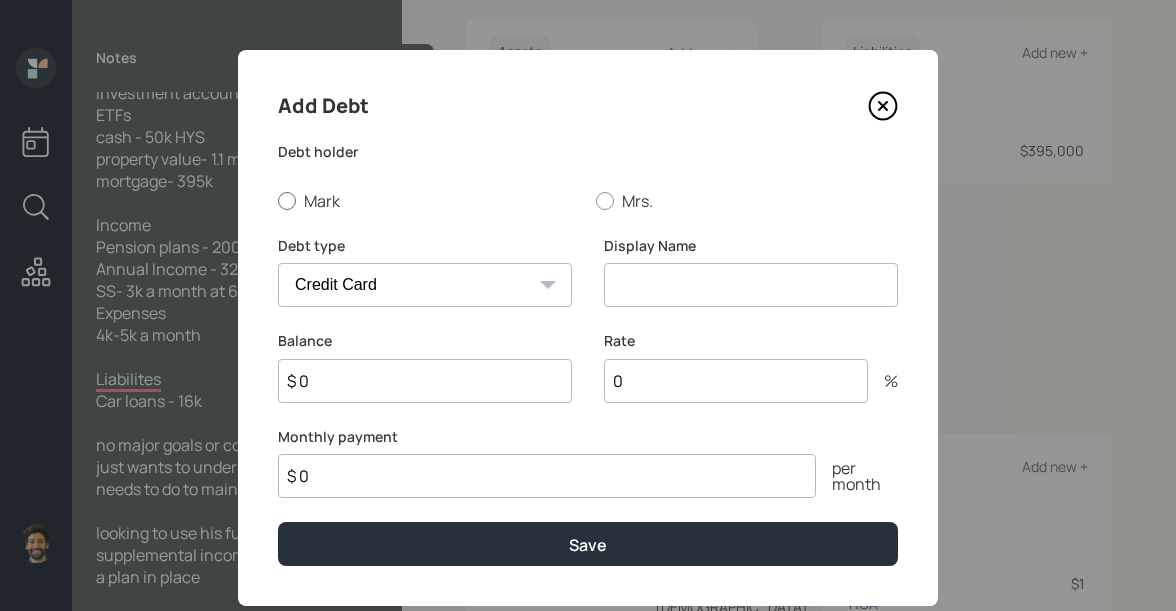 click on "Mark" at bounding box center [429, 201] 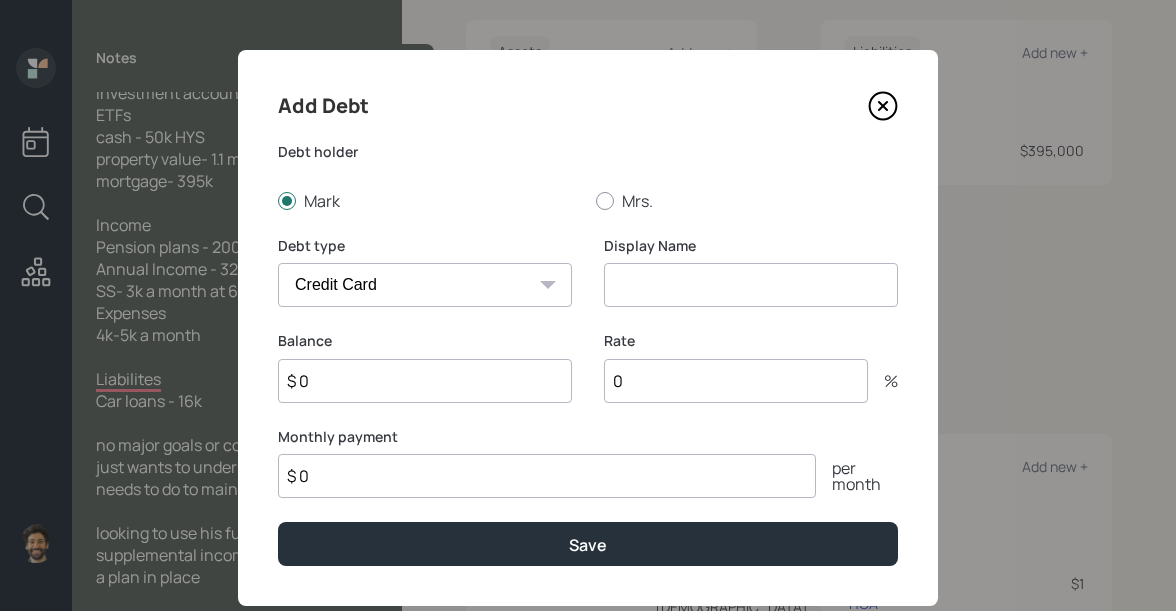 click on "Car Credit Card Medical Student Other" at bounding box center [425, 285] 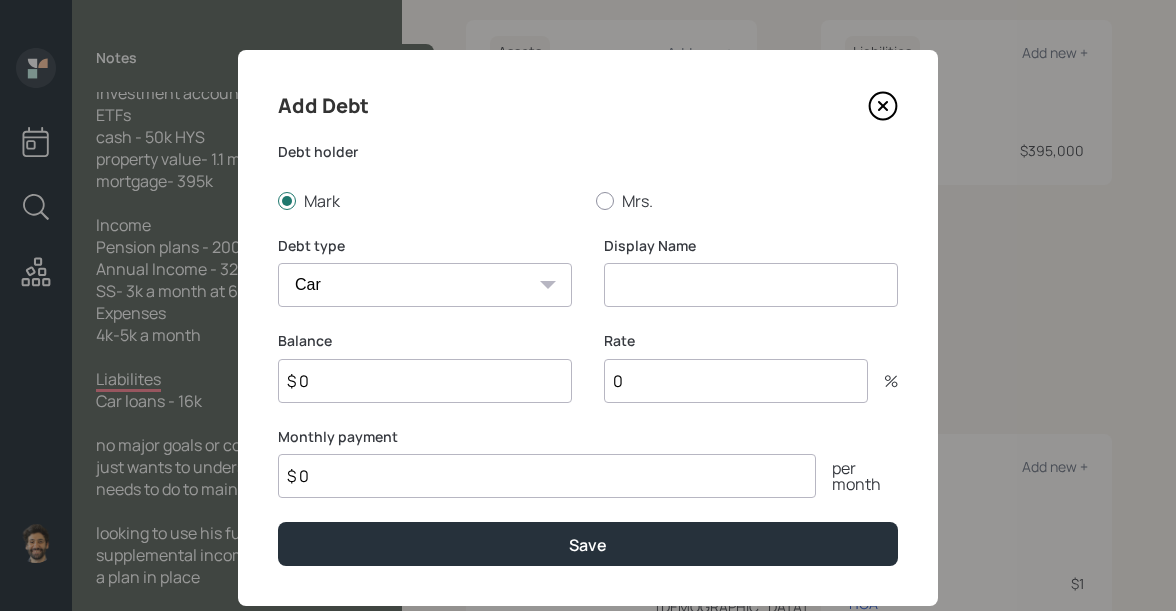 click at bounding box center (751, 285) 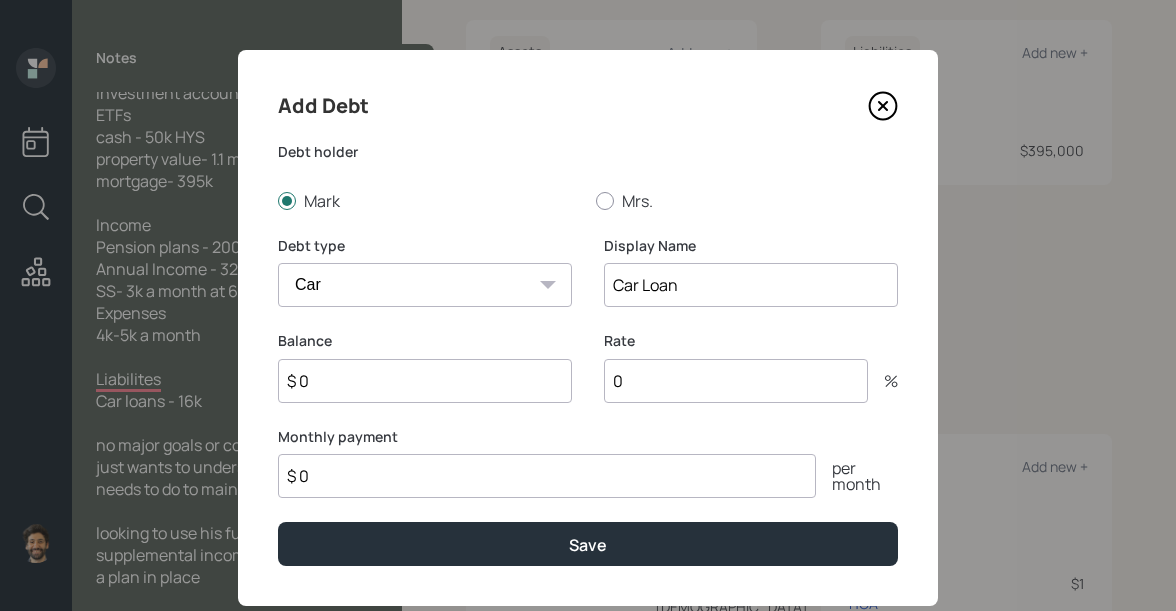 type on "Car Loan" 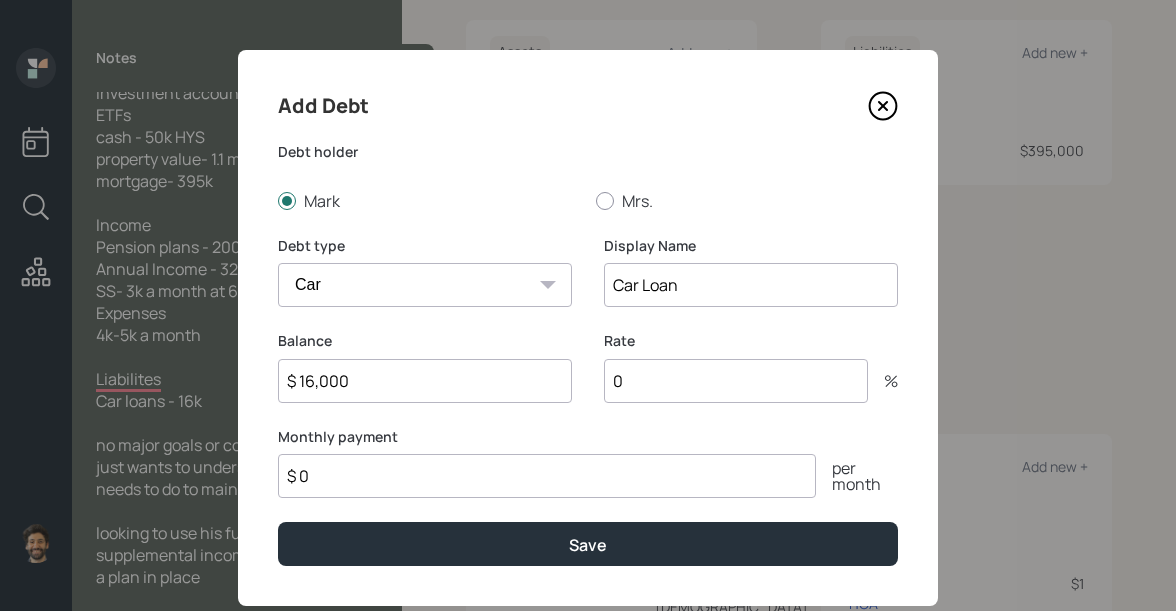 type on "$ 16,000" 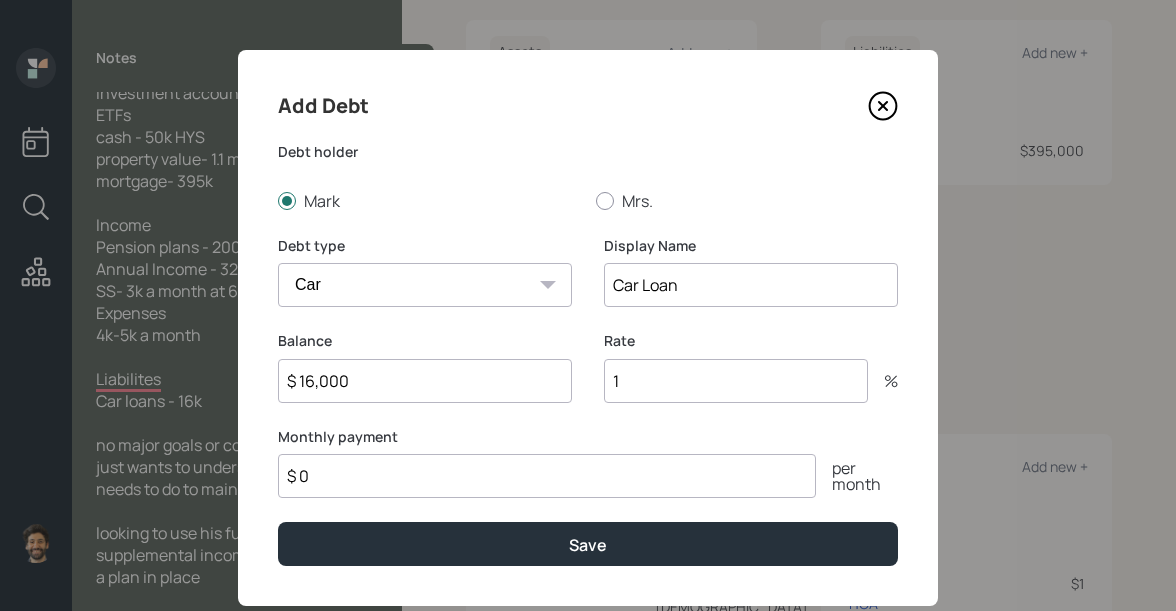 type on "1" 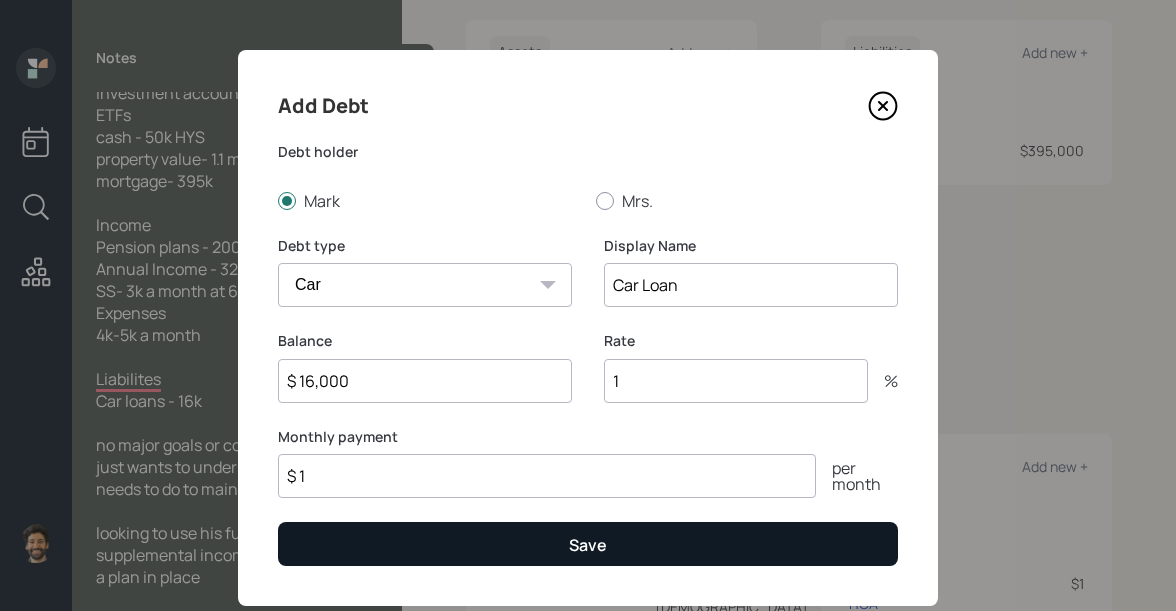 type on "$ 1" 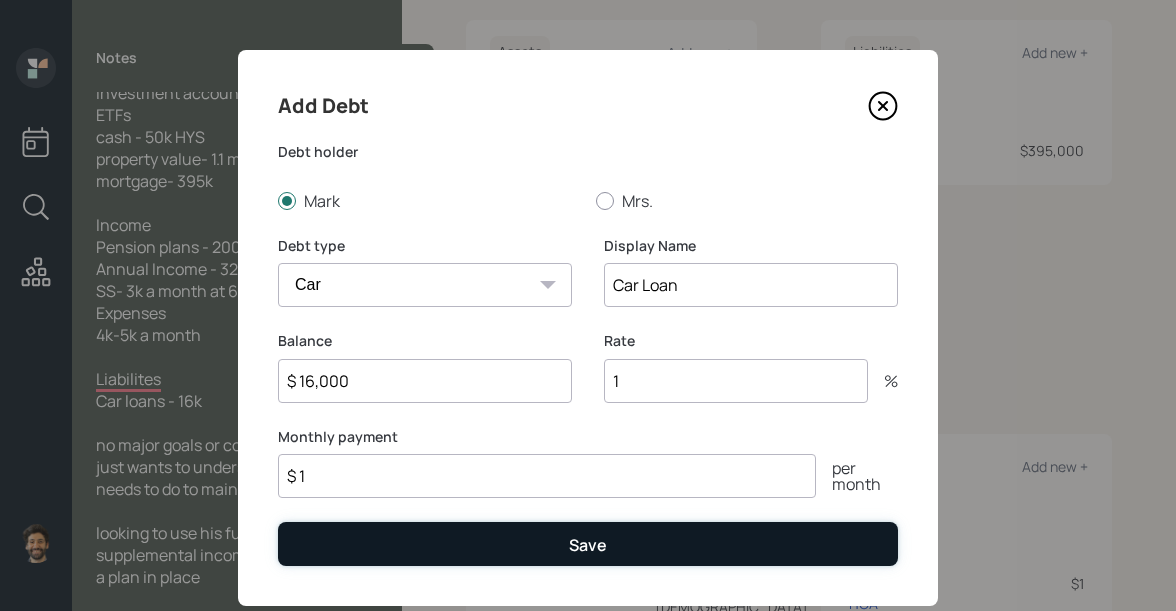 click on "Save" at bounding box center [588, 543] 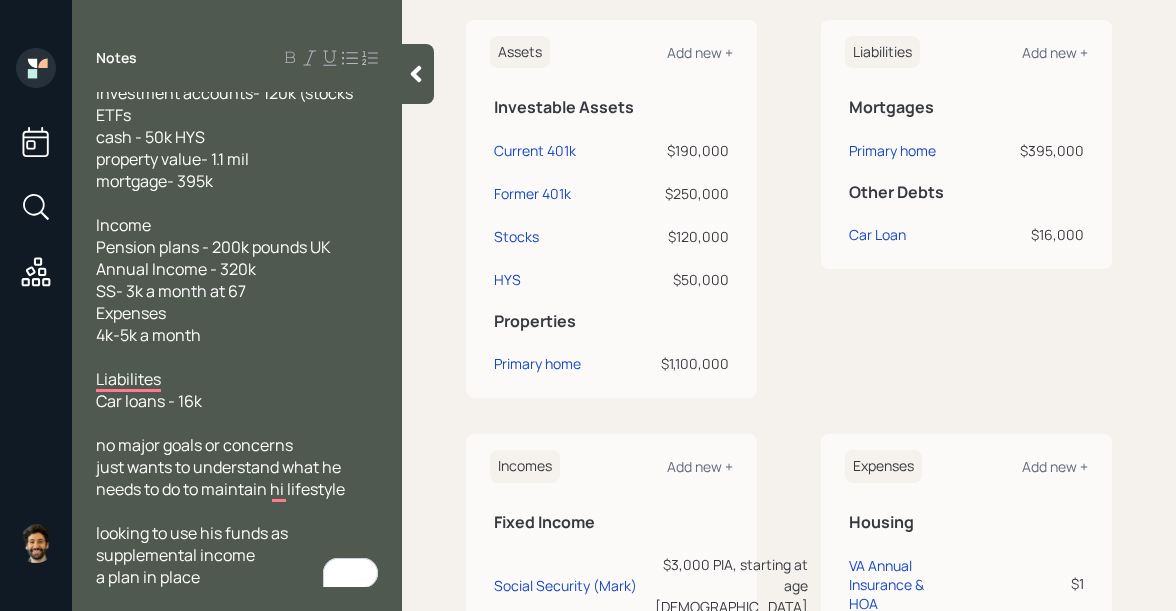 scroll, scrollTop: 0, scrollLeft: 0, axis: both 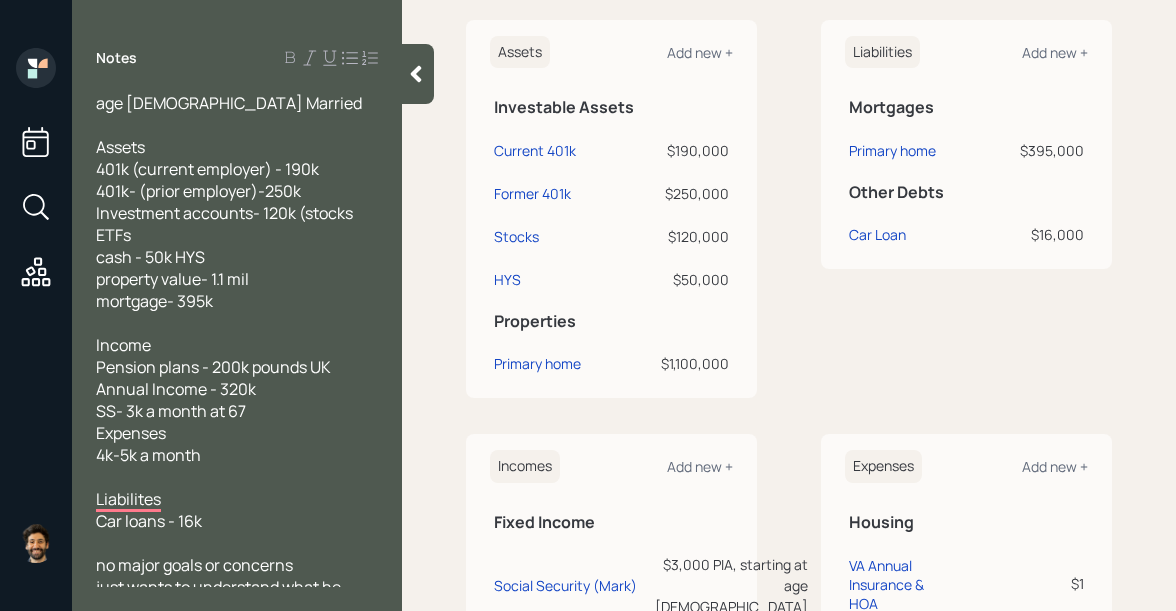 click 